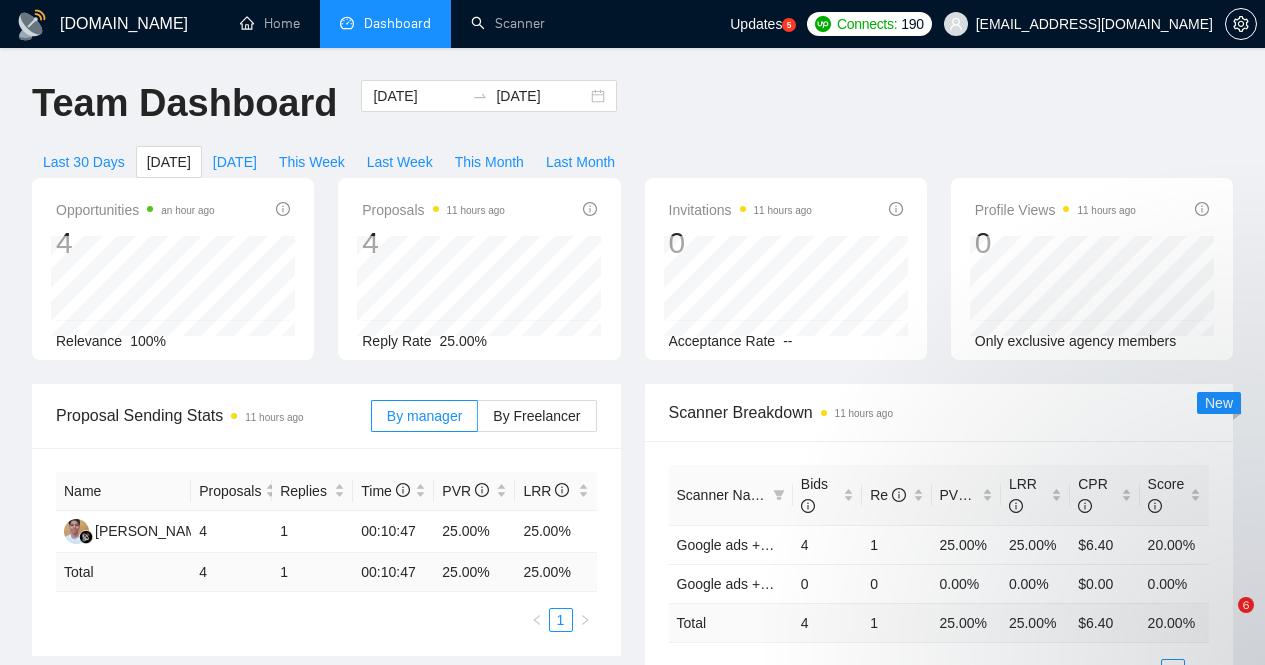 scroll, scrollTop: 0, scrollLeft: 0, axis: both 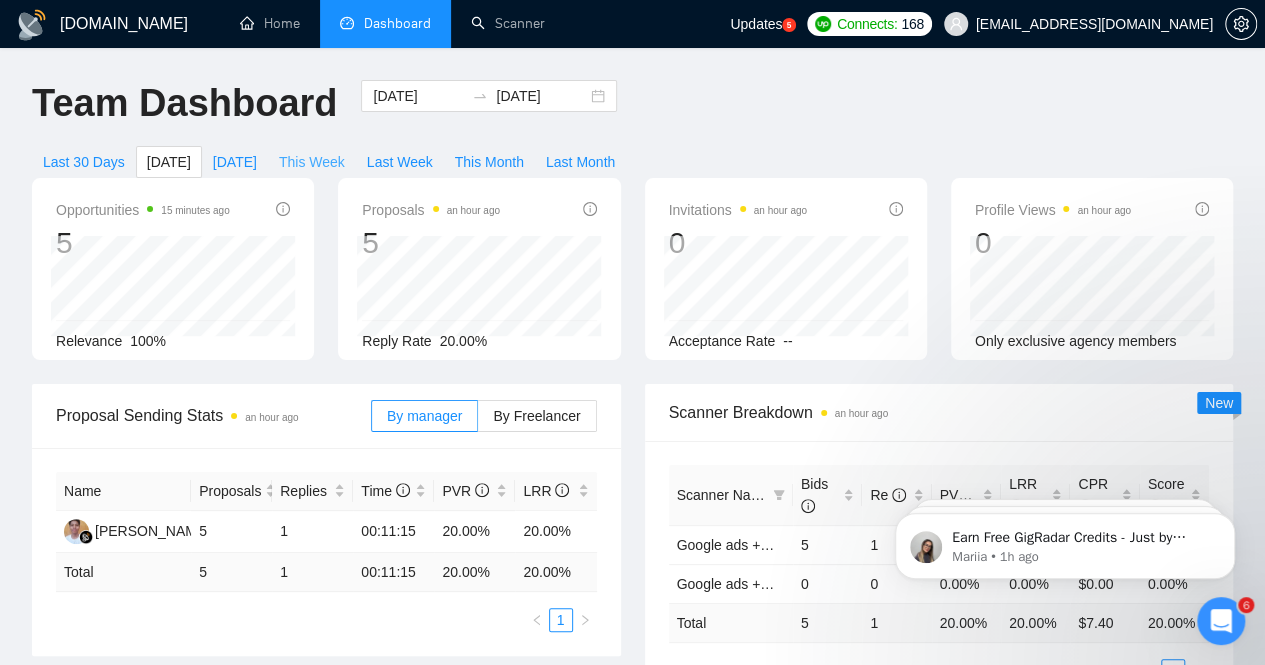 click on "This Week" at bounding box center [312, 162] 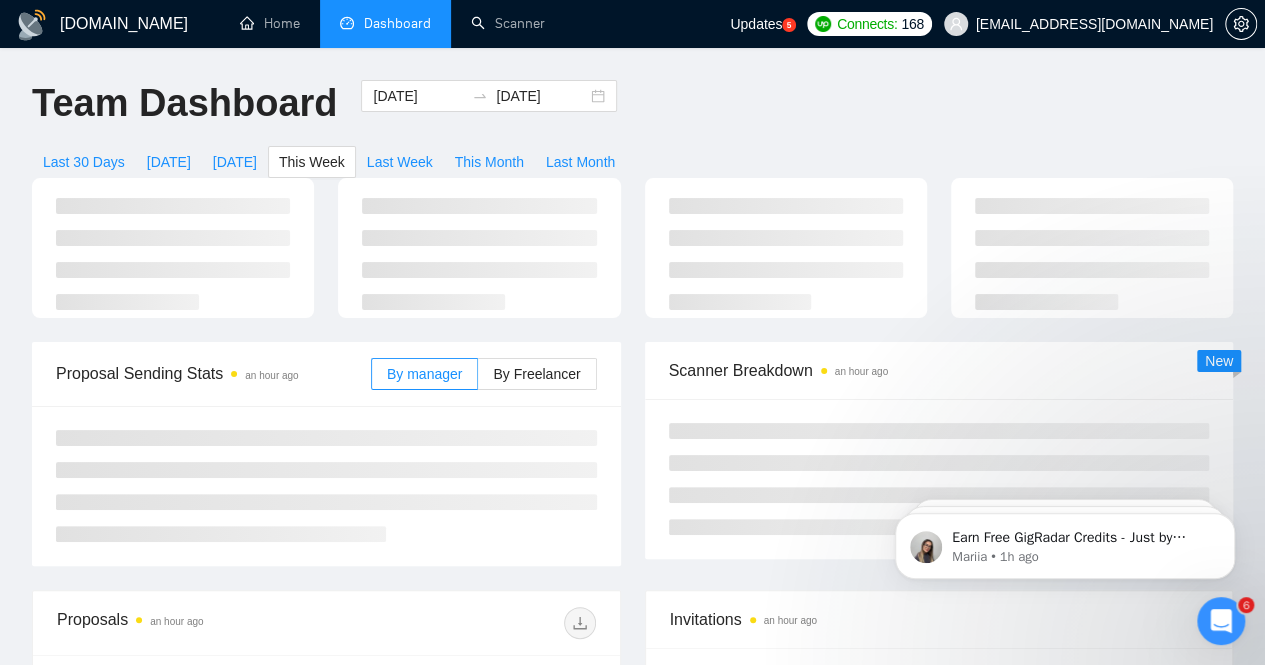 type on "2025-07-28" 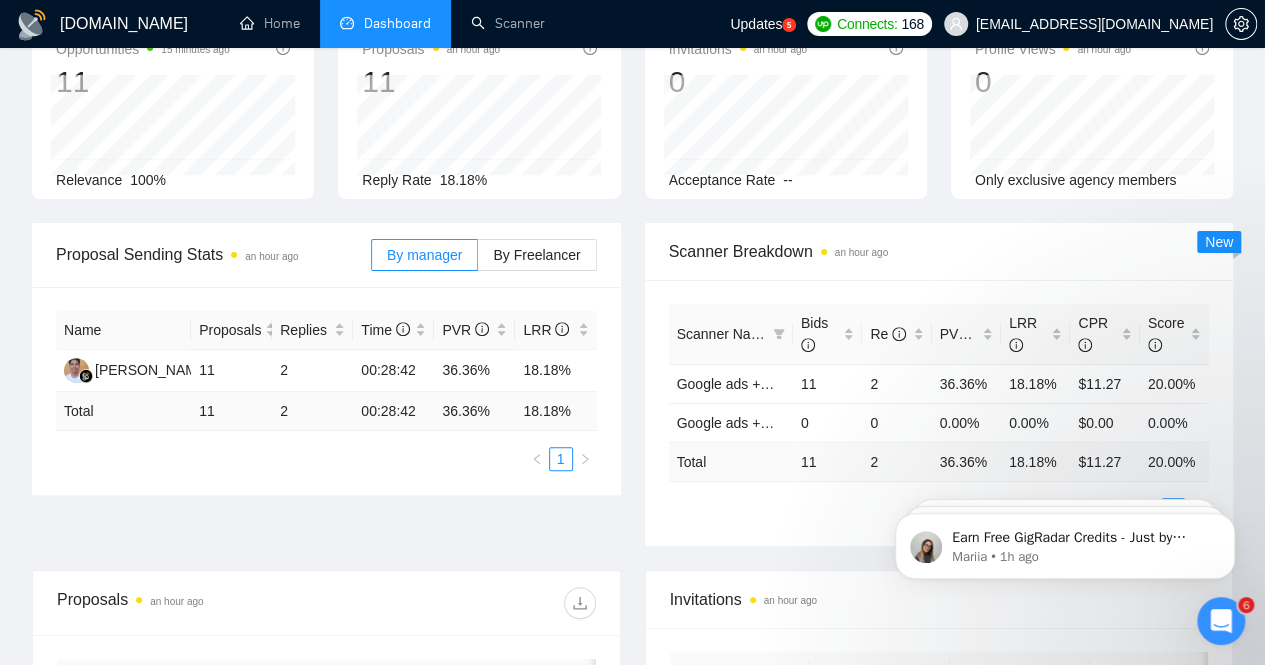 scroll, scrollTop: 178, scrollLeft: 0, axis: vertical 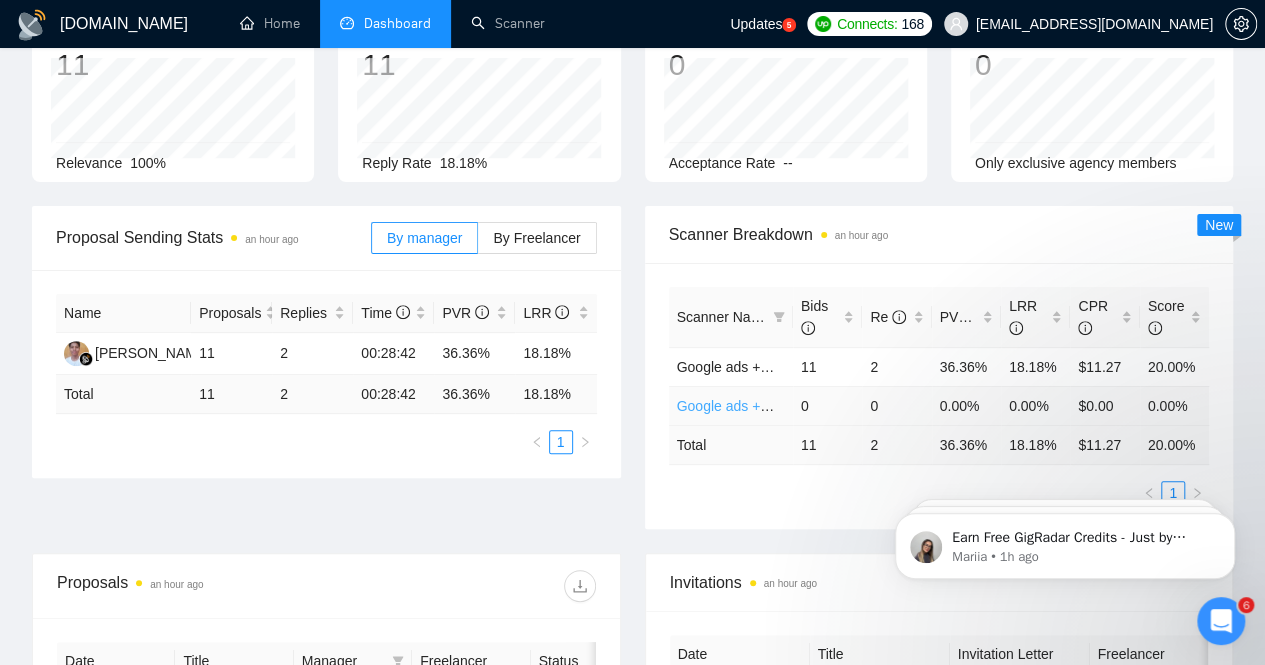click on "Google ads +meta descriptions (Exact)" at bounding box center (798, 406) 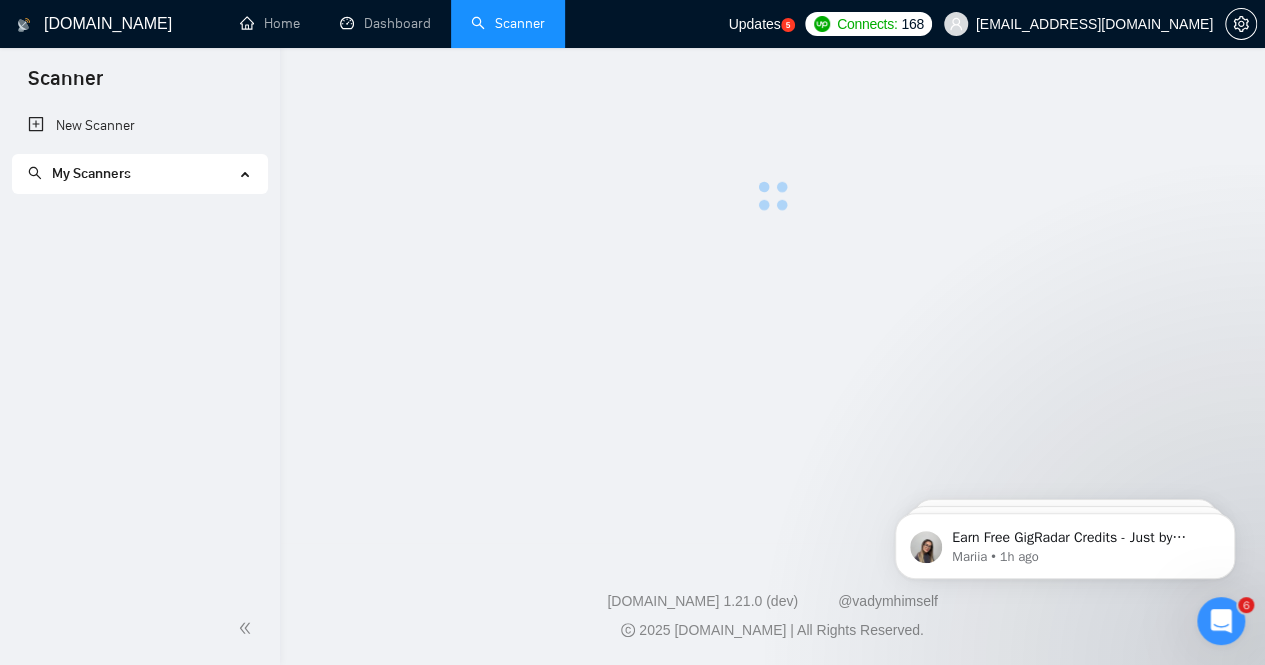 scroll, scrollTop: 0, scrollLeft: 0, axis: both 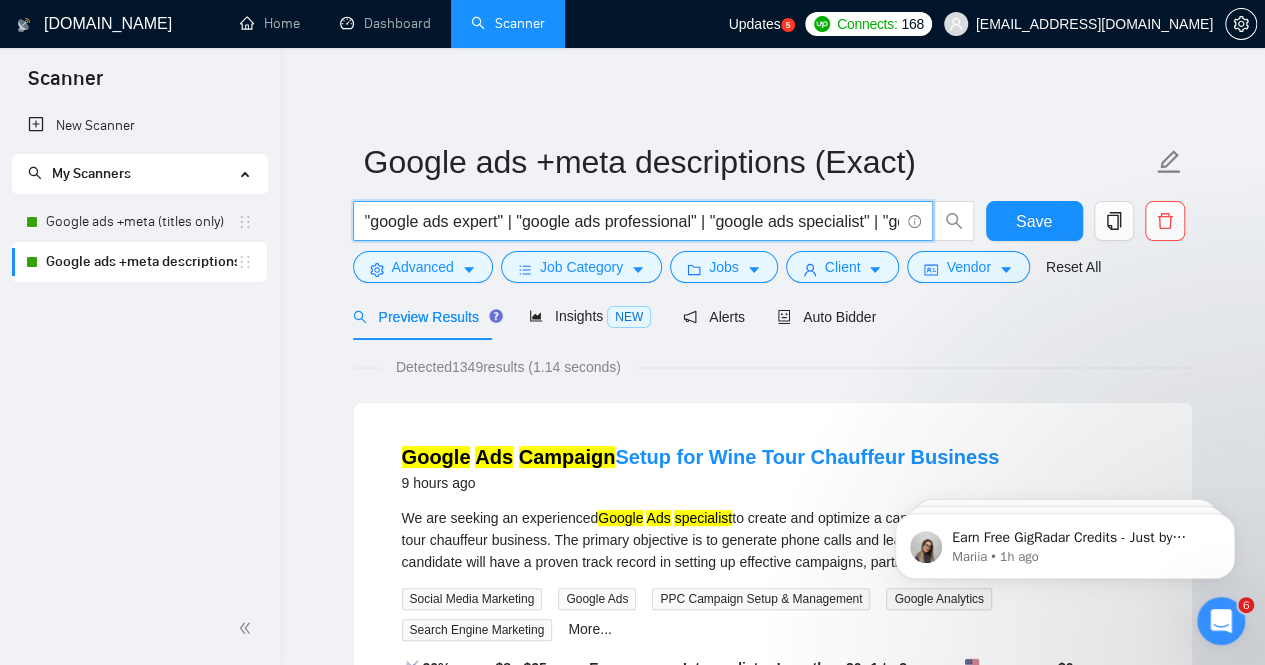 click on ""google ads expert" | "google ads professional" | "google ads specialist" | "google ads consultant" | "google ads specialist" | "google ads campaign manager" | "google ads freelancer" | "google ads management" | "Google ads setup" | "Digital Marketing Manager" | "Google ads strategist" | "google ads expert" | "Manage Adwords campaign" | "Google Ads Campaign" | "Digital Ads Expert" | "AdWords Expert" | "Google Ads PPC Manager" | "Google SEM Specialist" | "Google Advertising Expert" | "PPC campaign optimization"" at bounding box center [632, 221] 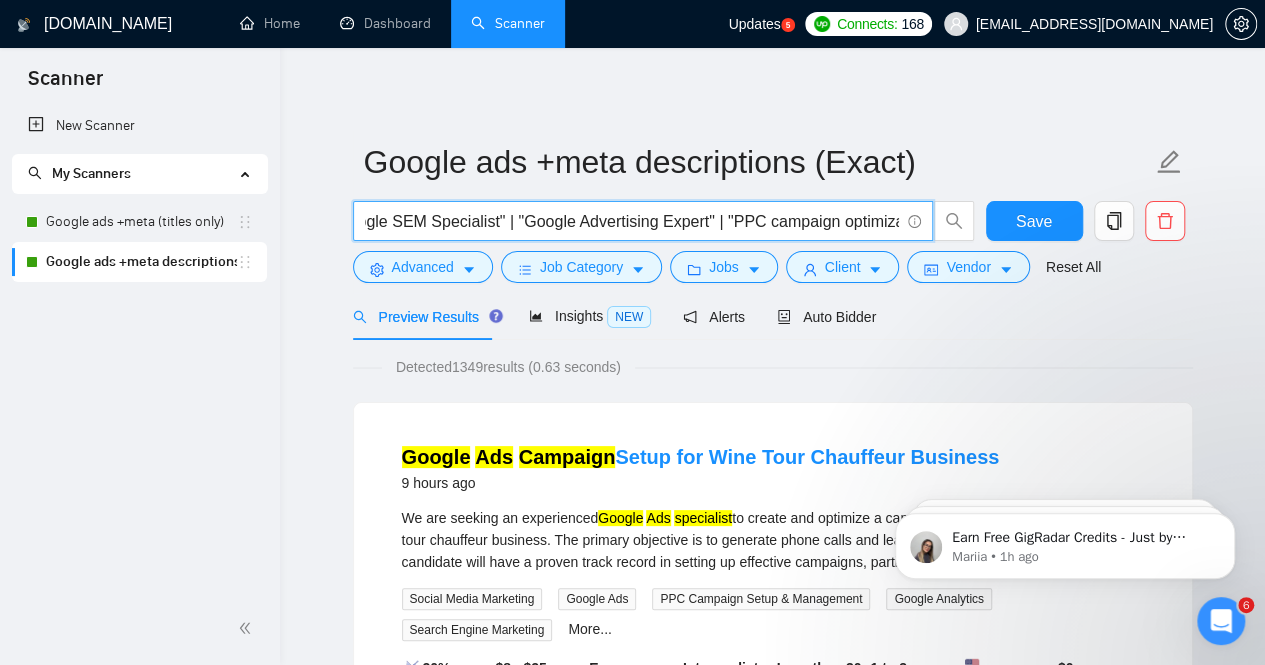 scroll, scrollTop: 0, scrollLeft: 2981, axis: horizontal 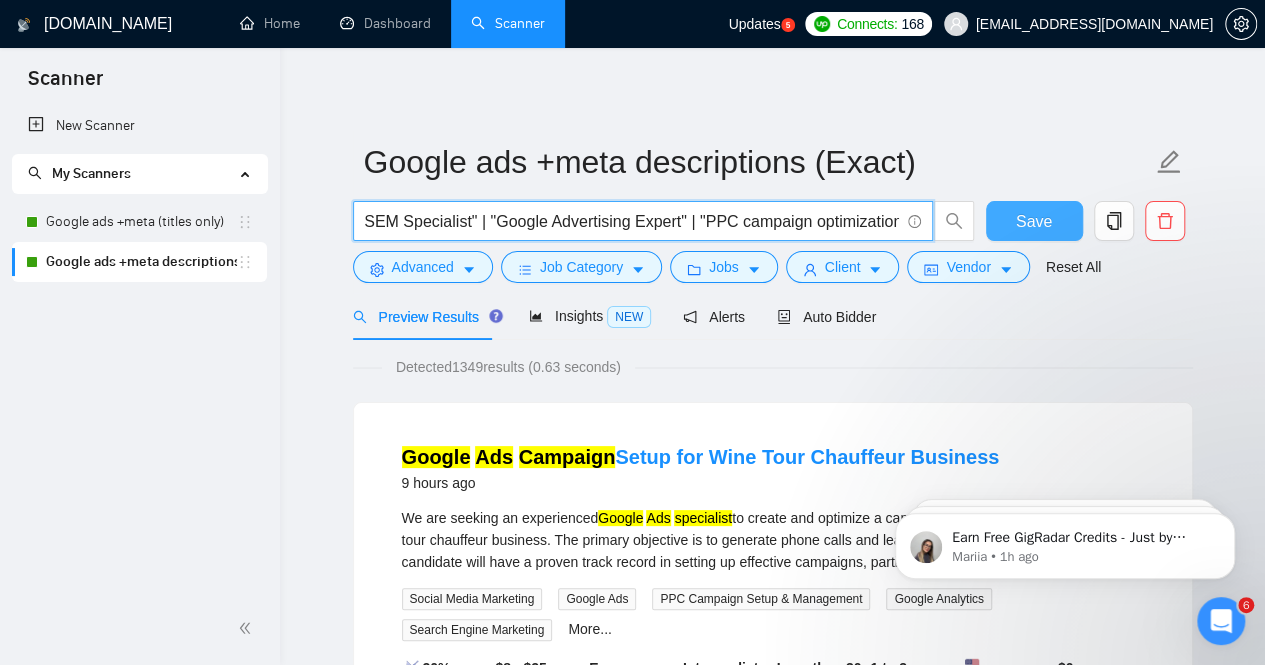 type on ""google ads expert" | "google ads professional" | "google ads specialist" | "google ads consultant" | "google ads campaign manager" | "google ads freelancer" | "google ads management" | "Google ads setup" | "Digital Marketing Manager" | "Google ads strategist" | "google ads expert" | "Manage Adwords campaign" | "Google Ads Campaign" | "Digital Ads Expert" | "AdWords Expert" | "Google Ads PPC Manager" | "Google SEM Specialist" | "Google Advertising Expert" | "PPC campaign optimization"" 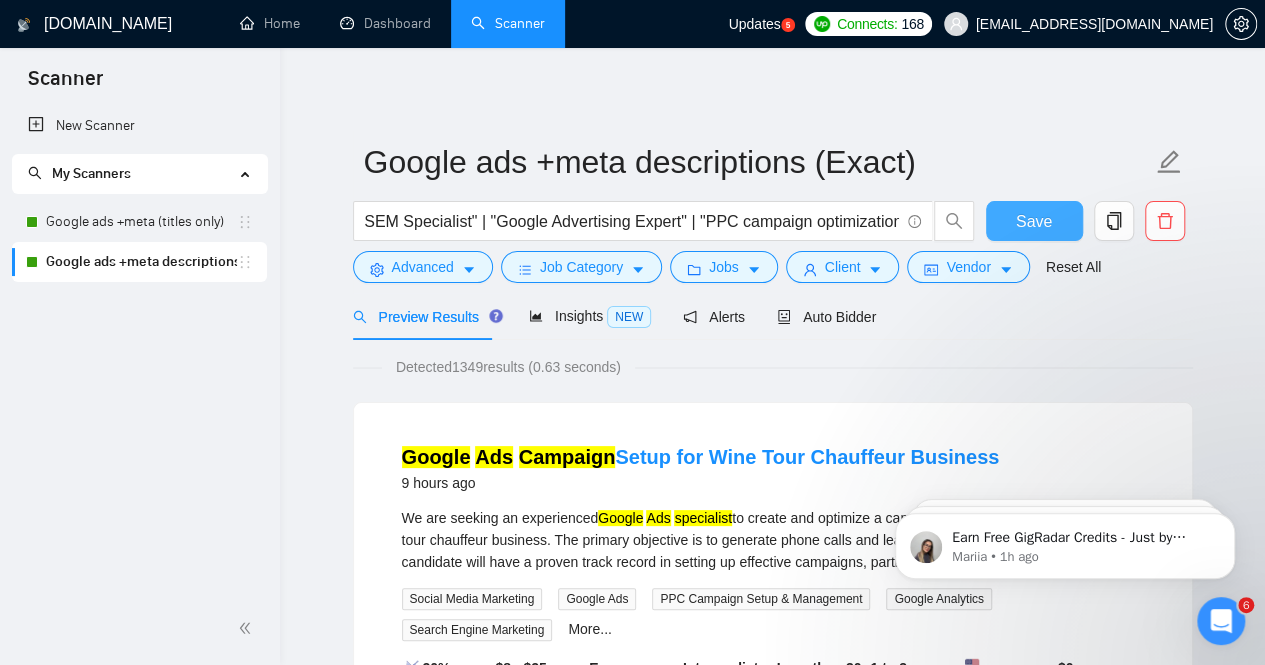 scroll, scrollTop: 0, scrollLeft: 0, axis: both 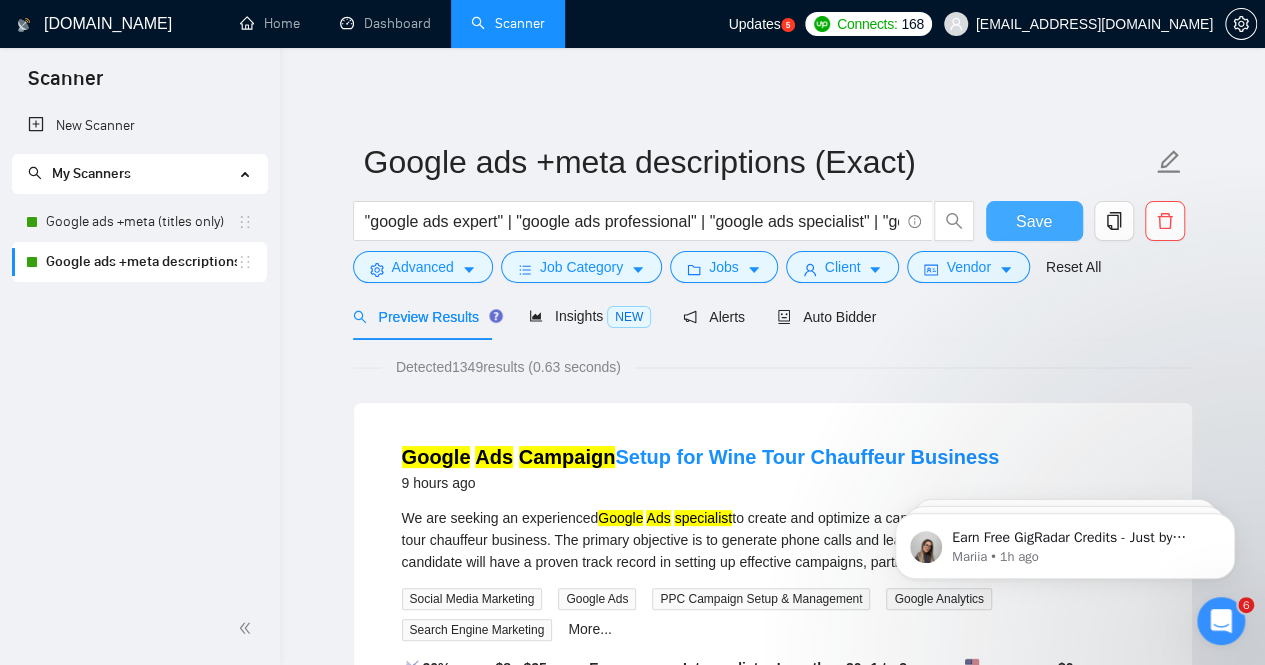 click on "Save" at bounding box center (1034, 221) 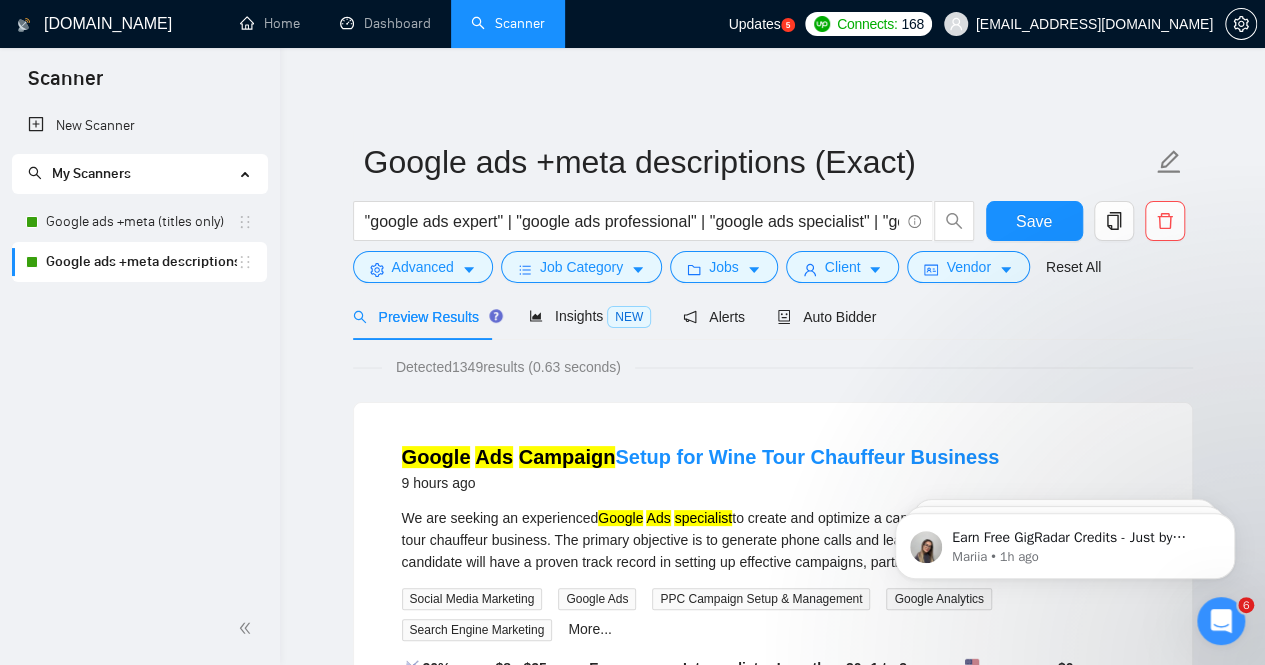 drag, startPoint x: 428, startPoint y: 320, endPoint x: 516, endPoint y: 317, distance: 88.051125 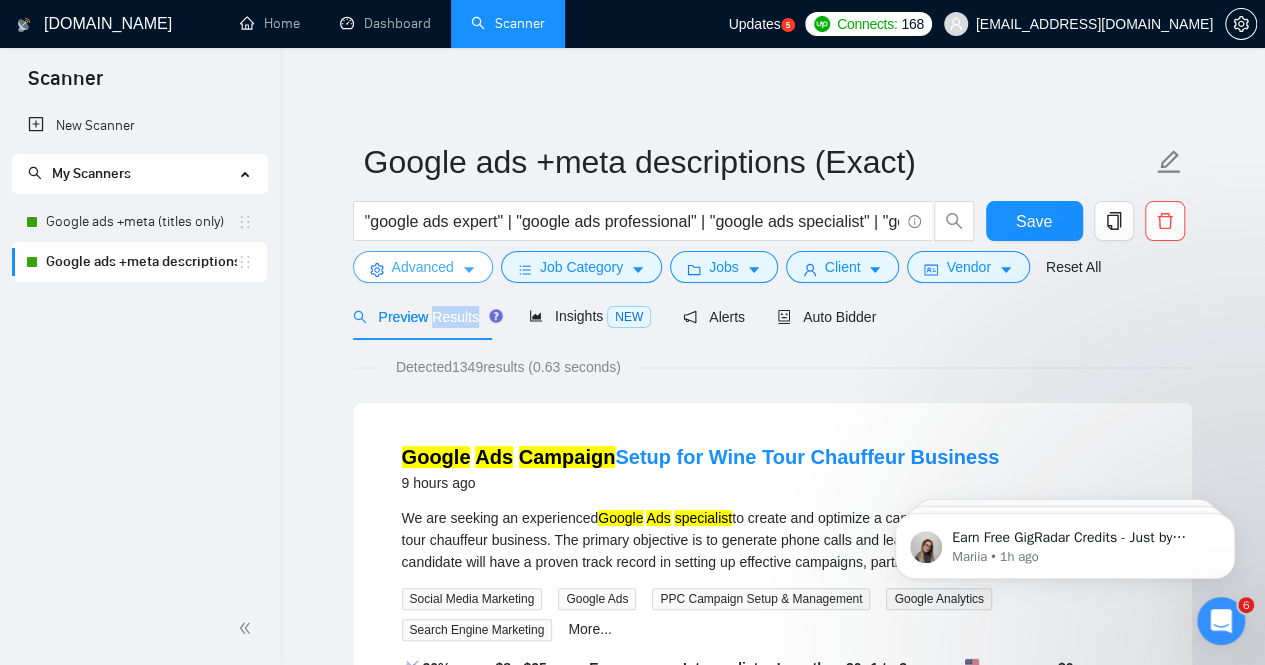 click on "Advanced" at bounding box center [423, 267] 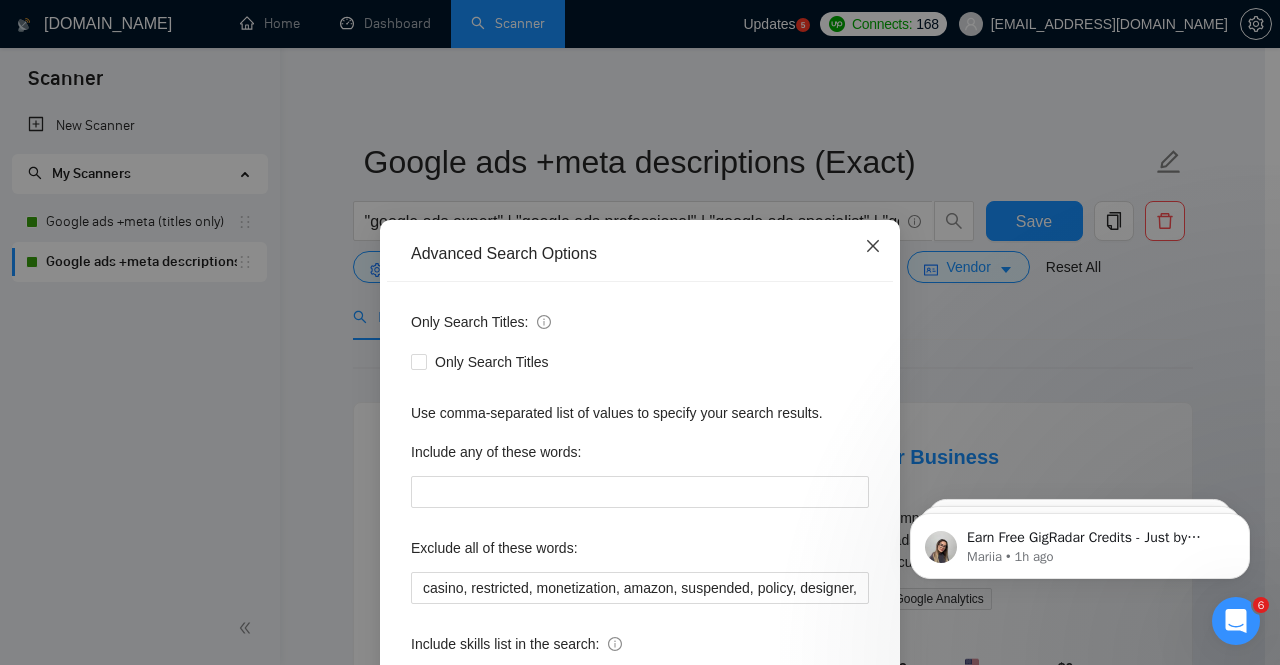 click 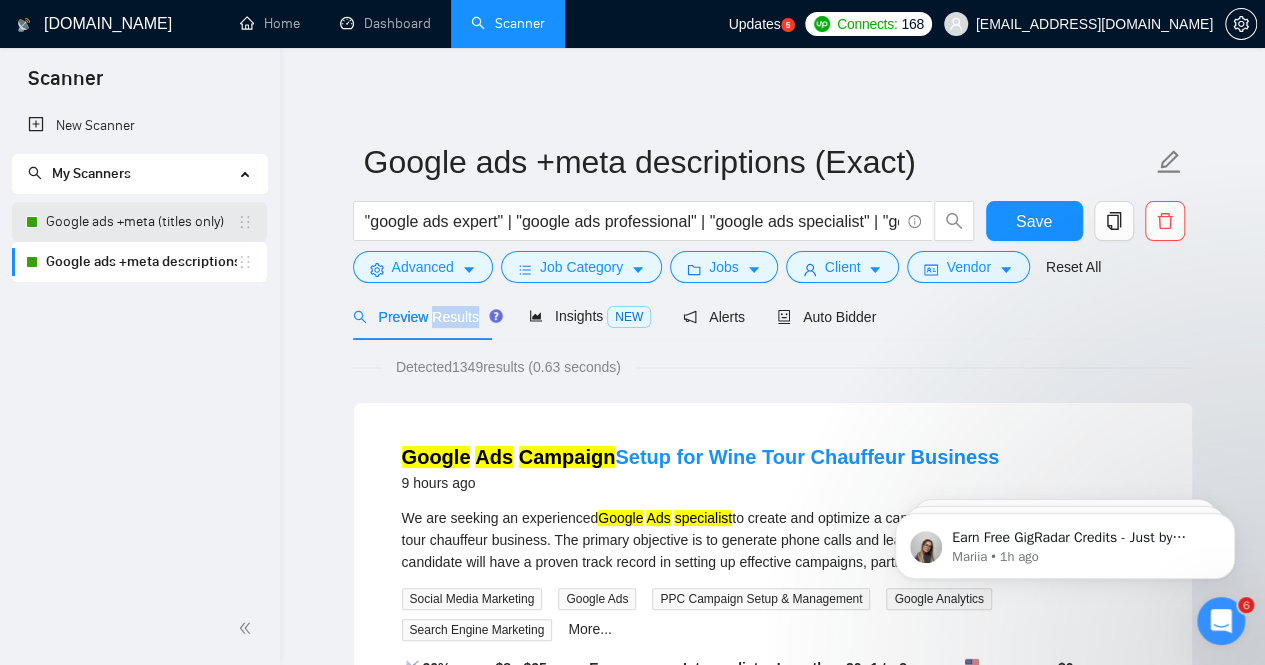 click on "Google ads +meta (titles only)" at bounding box center (141, 222) 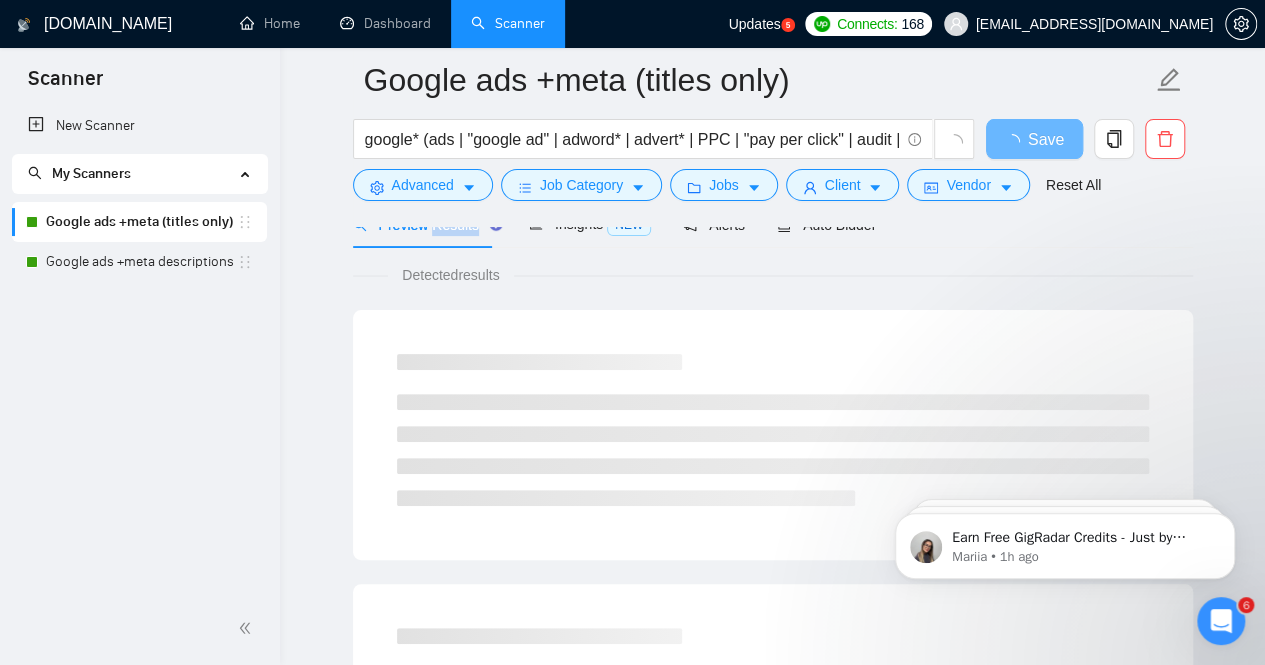 scroll, scrollTop: 114, scrollLeft: 0, axis: vertical 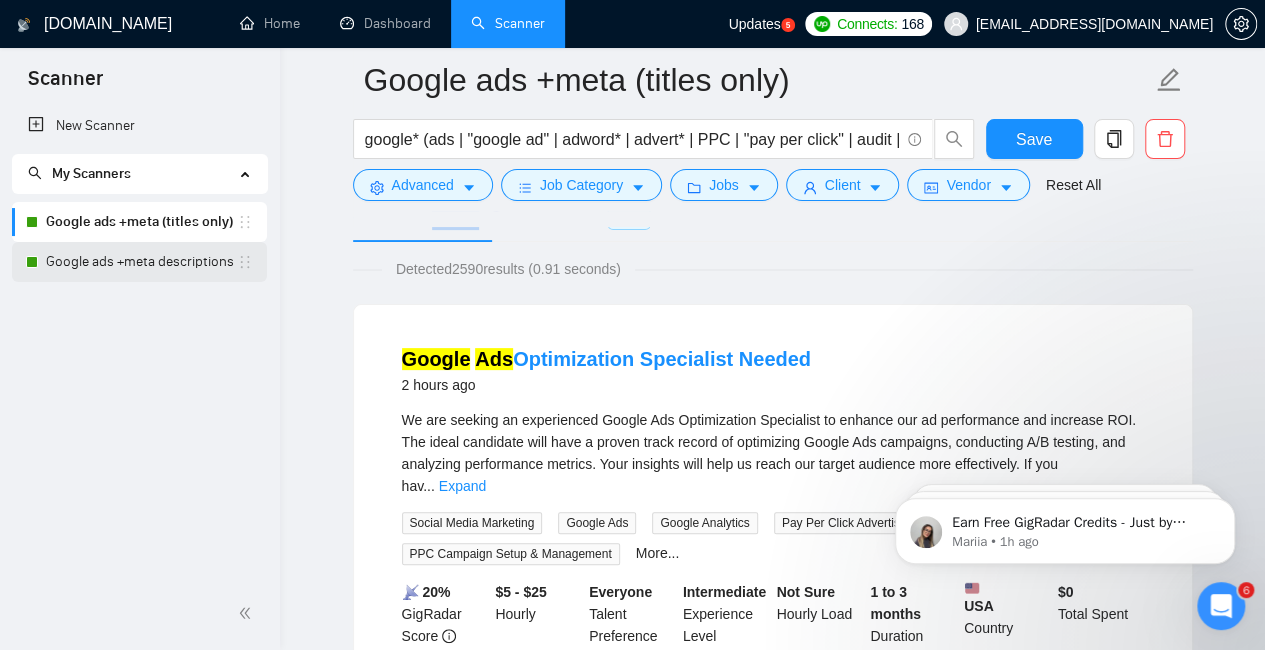 click on "Google ads +meta descriptions (Exact)" at bounding box center (141, 262) 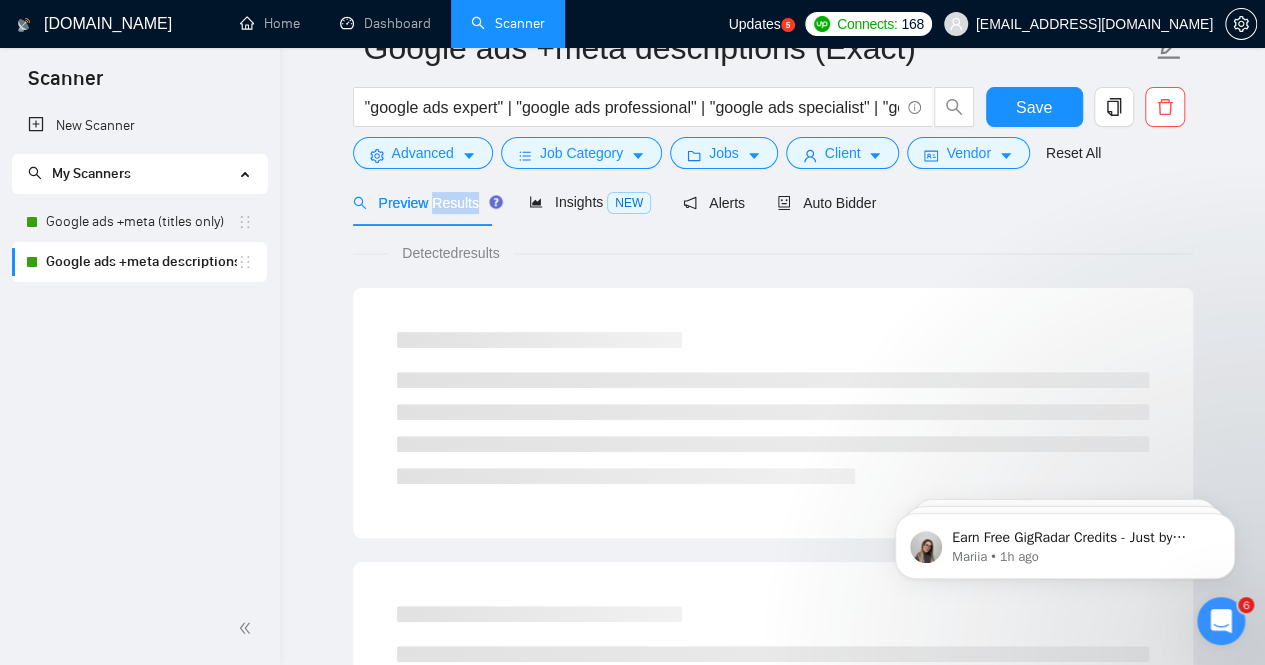 scroll, scrollTop: 64, scrollLeft: 0, axis: vertical 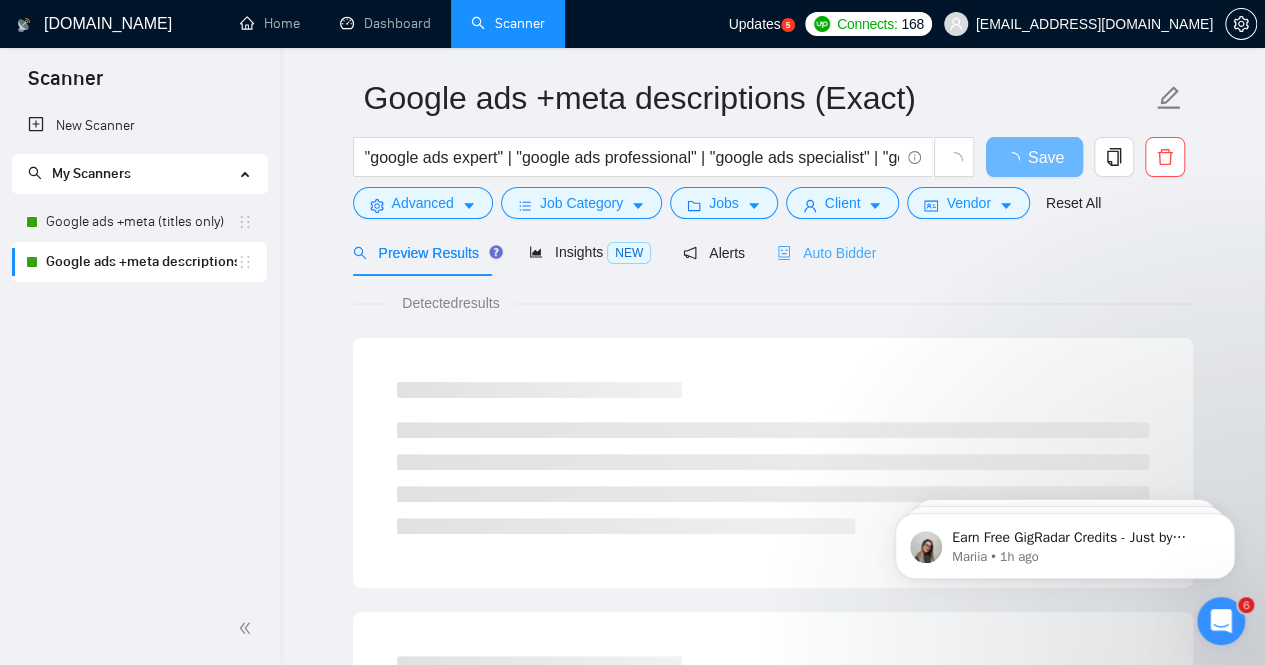 click on "Auto Bidder" at bounding box center (826, 252) 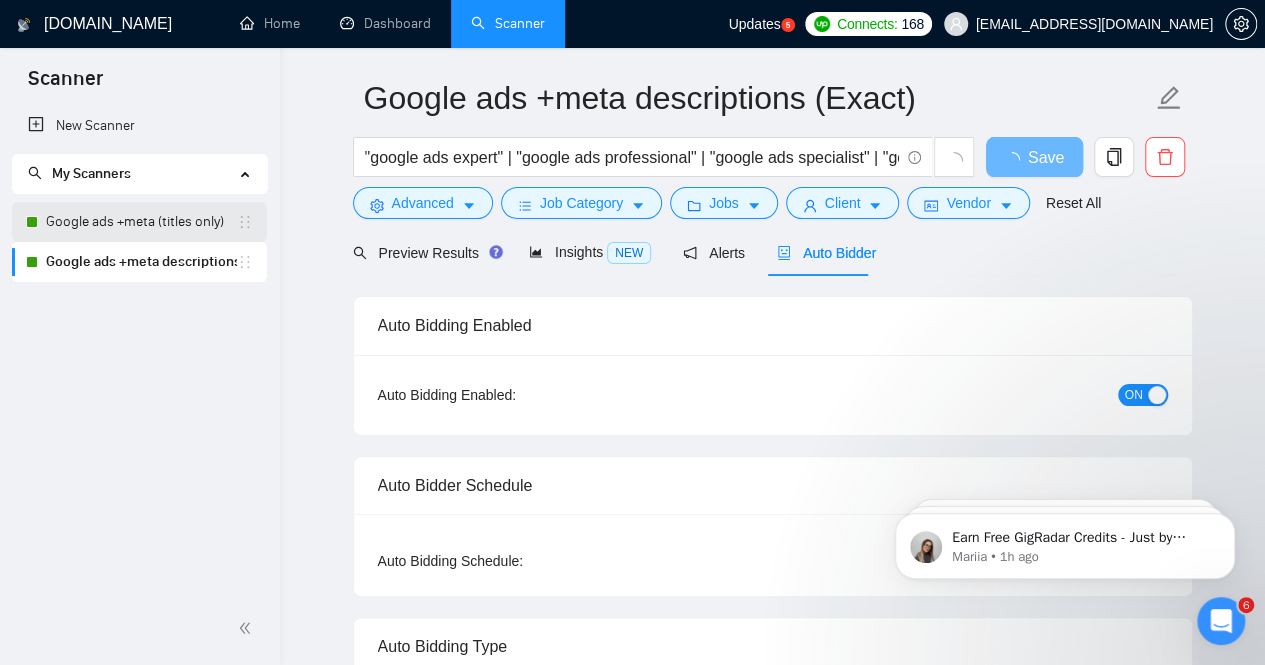 click on "Google ads +meta (titles only)" at bounding box center [141, 222] 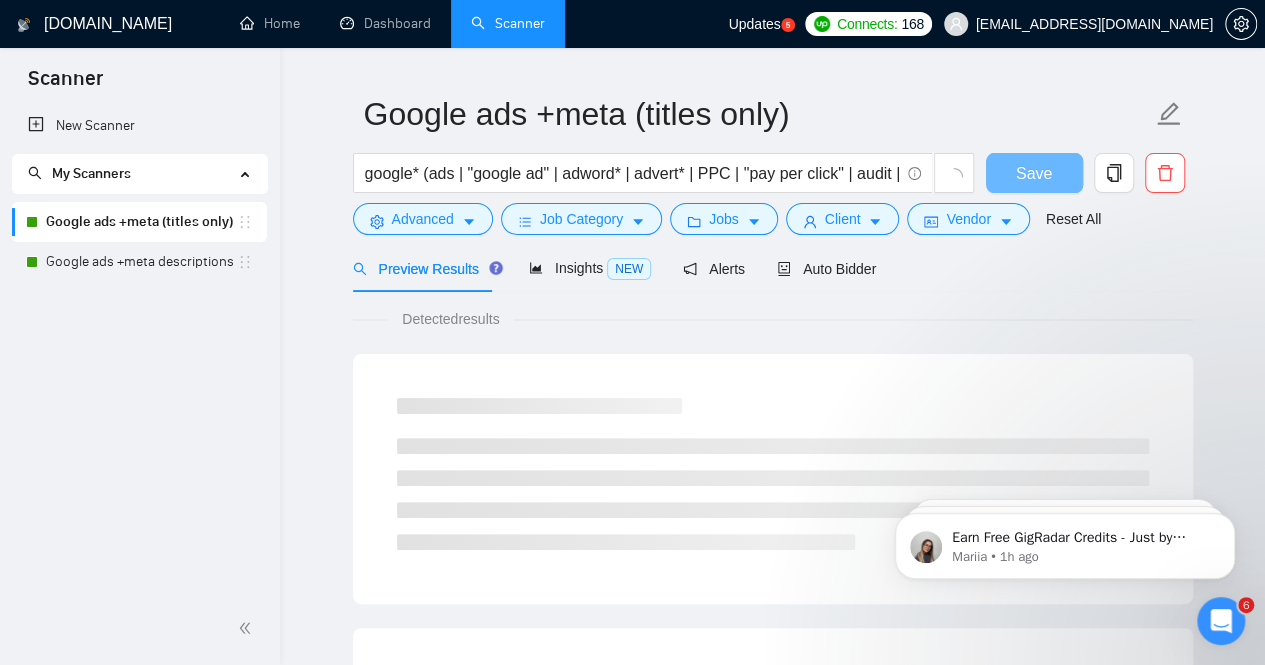 scroll, scrollTop: 64, scrollLeft: 0, axis: vertical 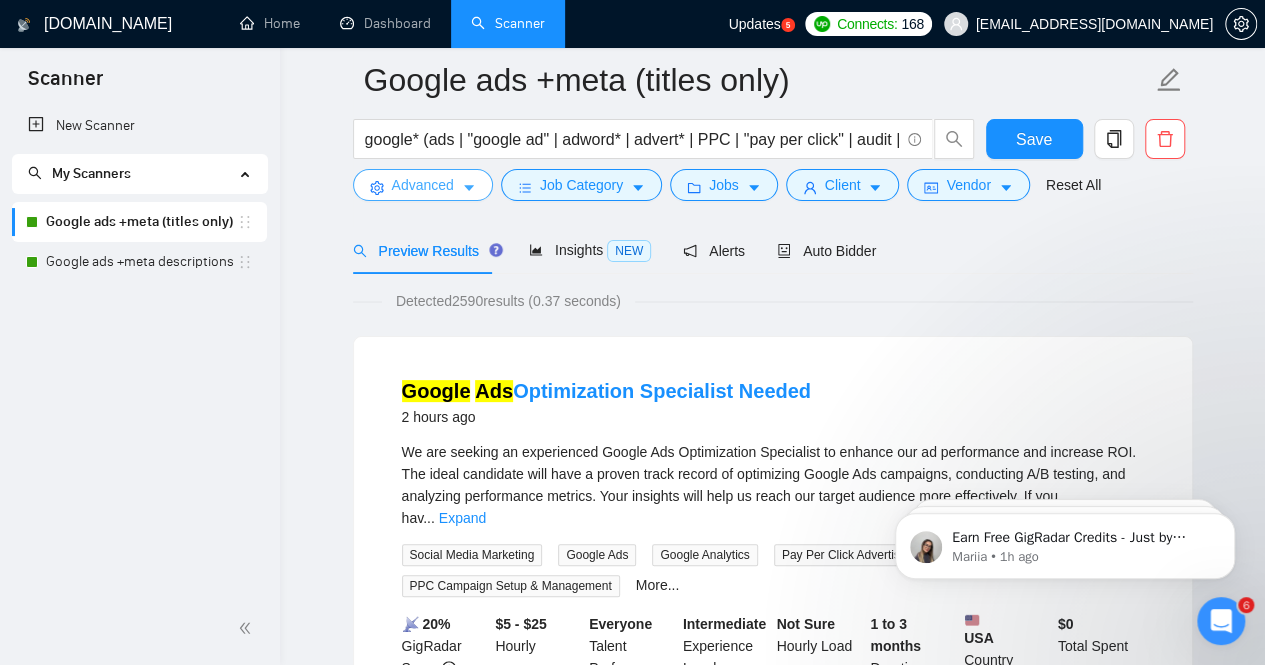 click on "Advanced" at bounding box center [423, 185] 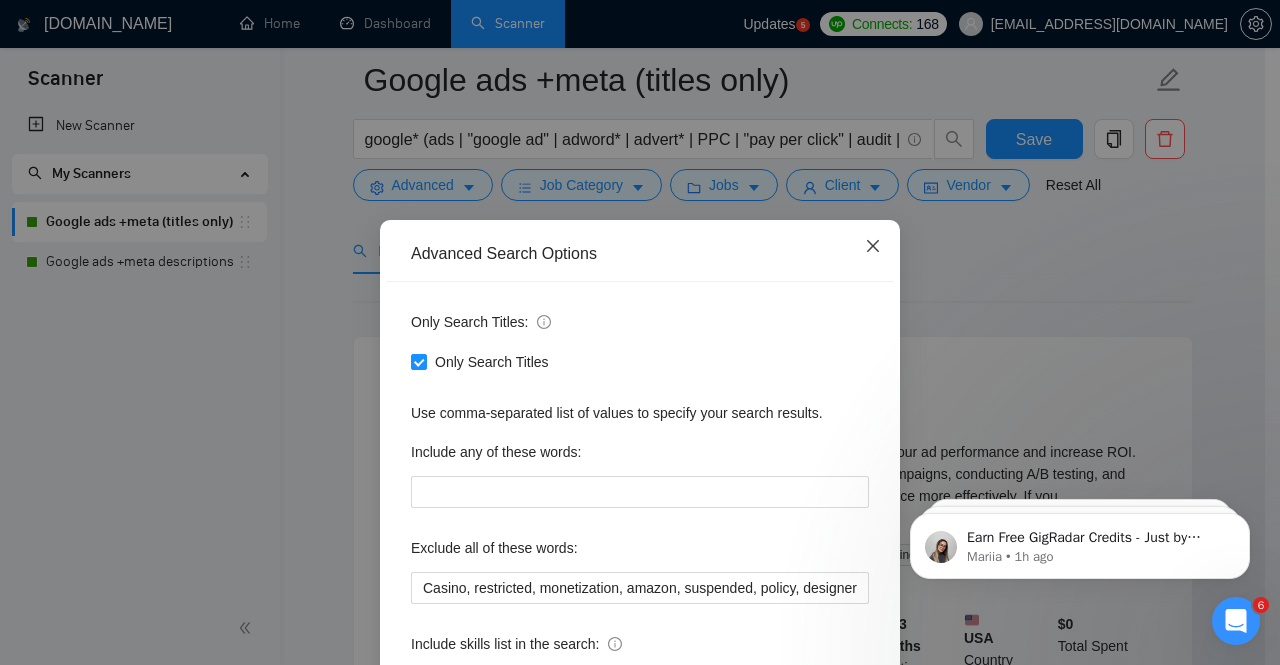 click at bounding box center (873, 247) 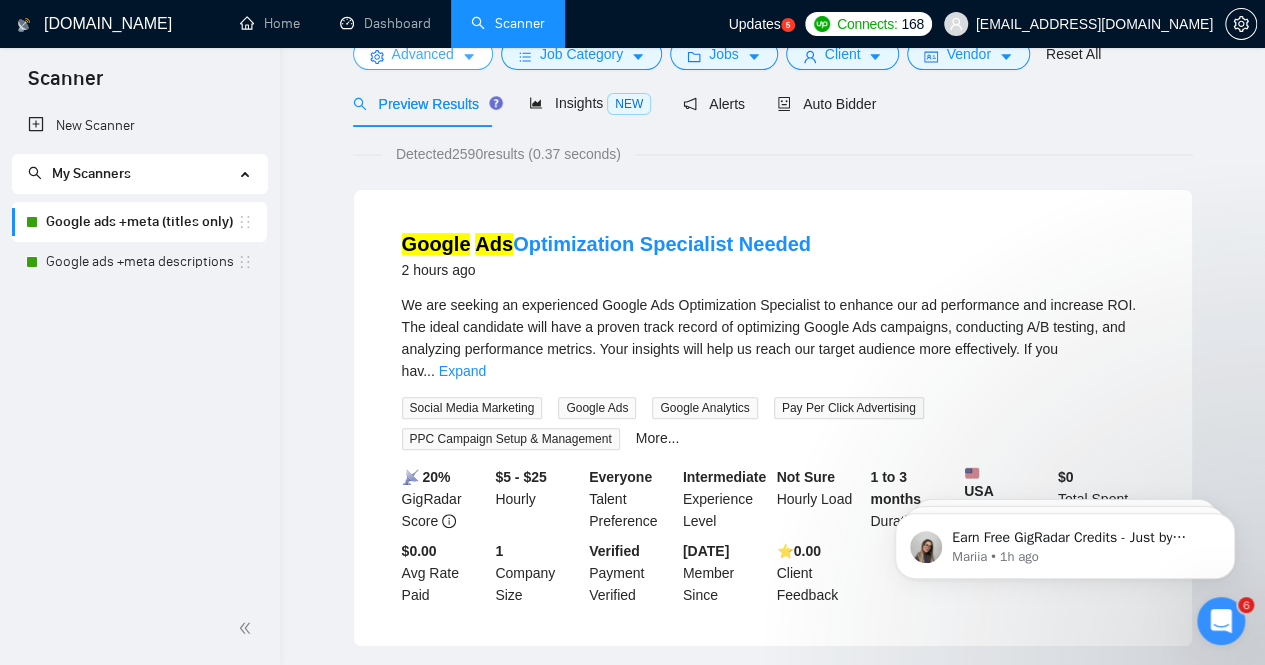 scroll, scrollTop: 0, scrollLeft: 0, axis: both 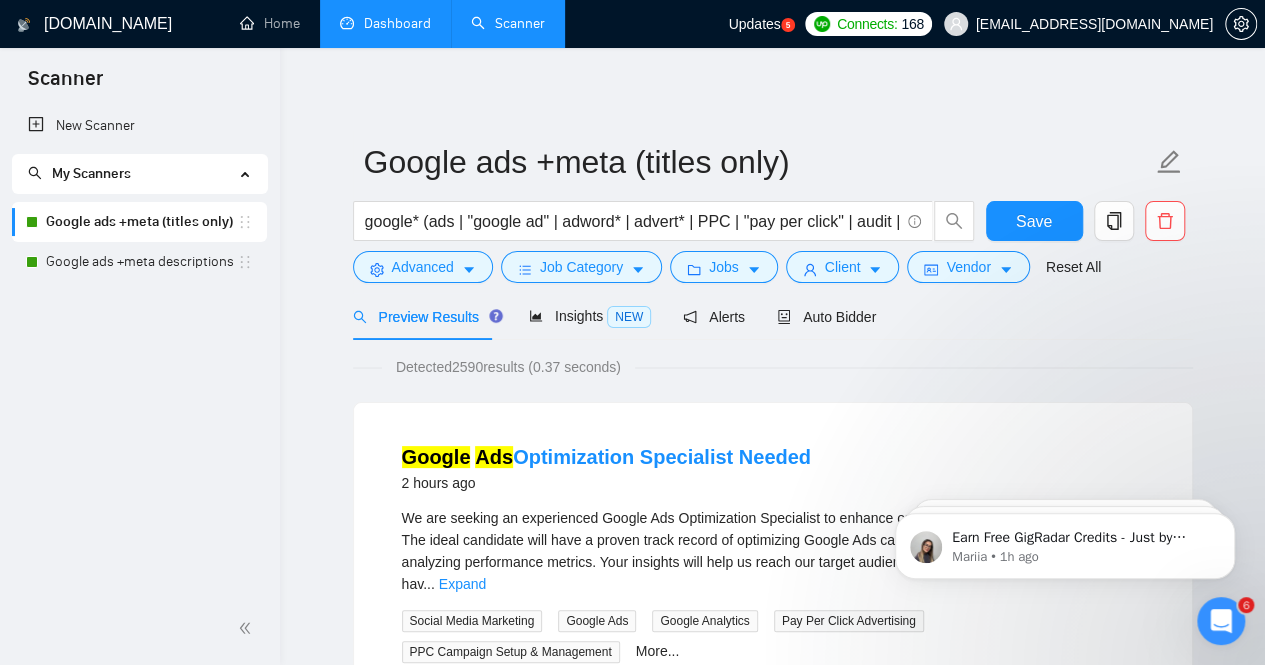 click on "Dashboard" at bounding box center (385, 23) 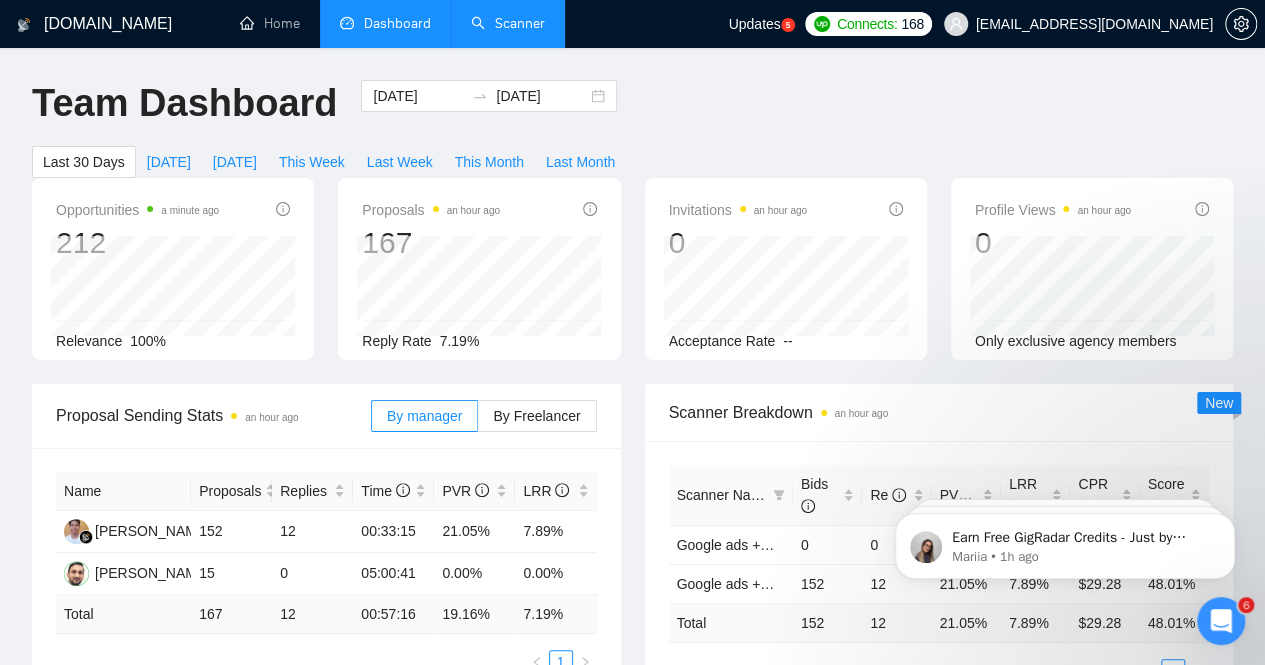 click on "Scanner" at bounding box center (508, 23) 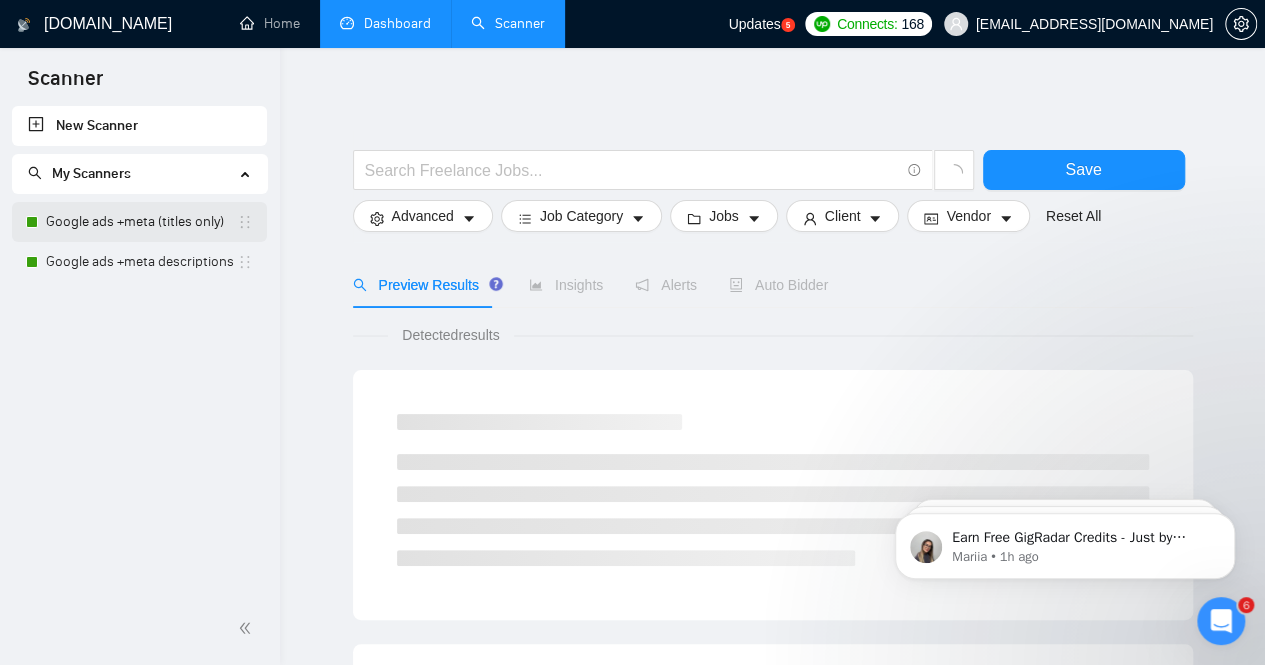 click on "Google ads +meta (titles only)" at bounding box center [141, 222] 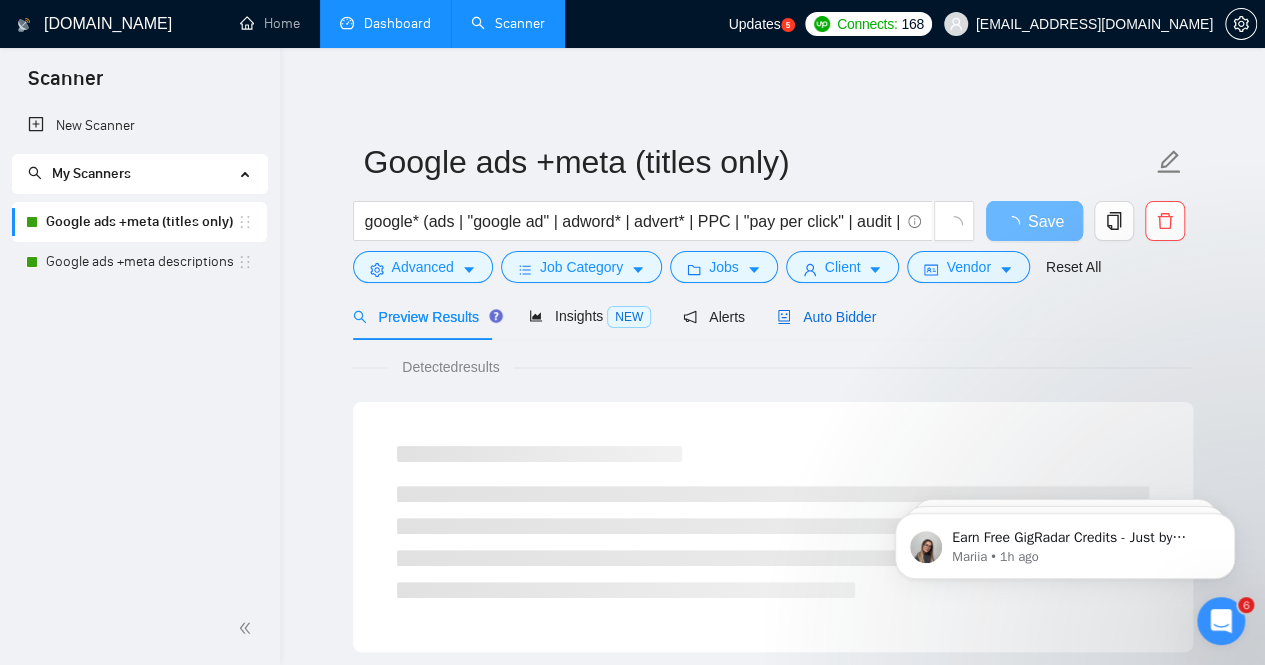 click on "Auto Bidder" at bounding box center [826, 317] 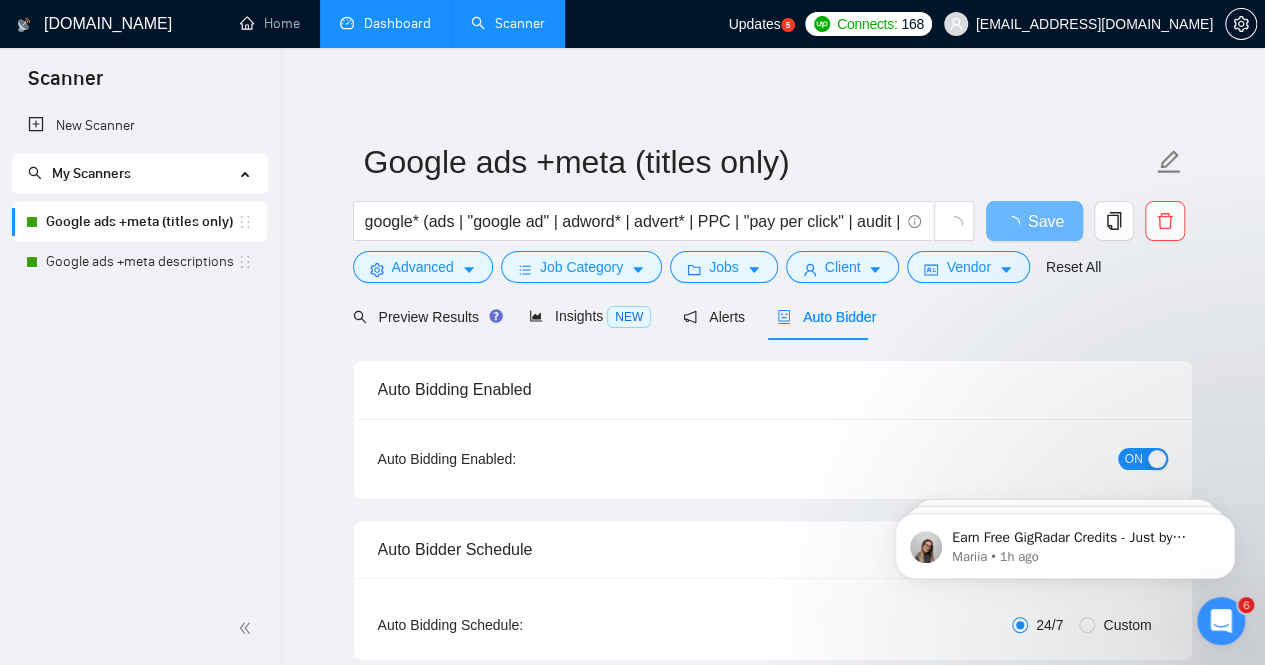 type 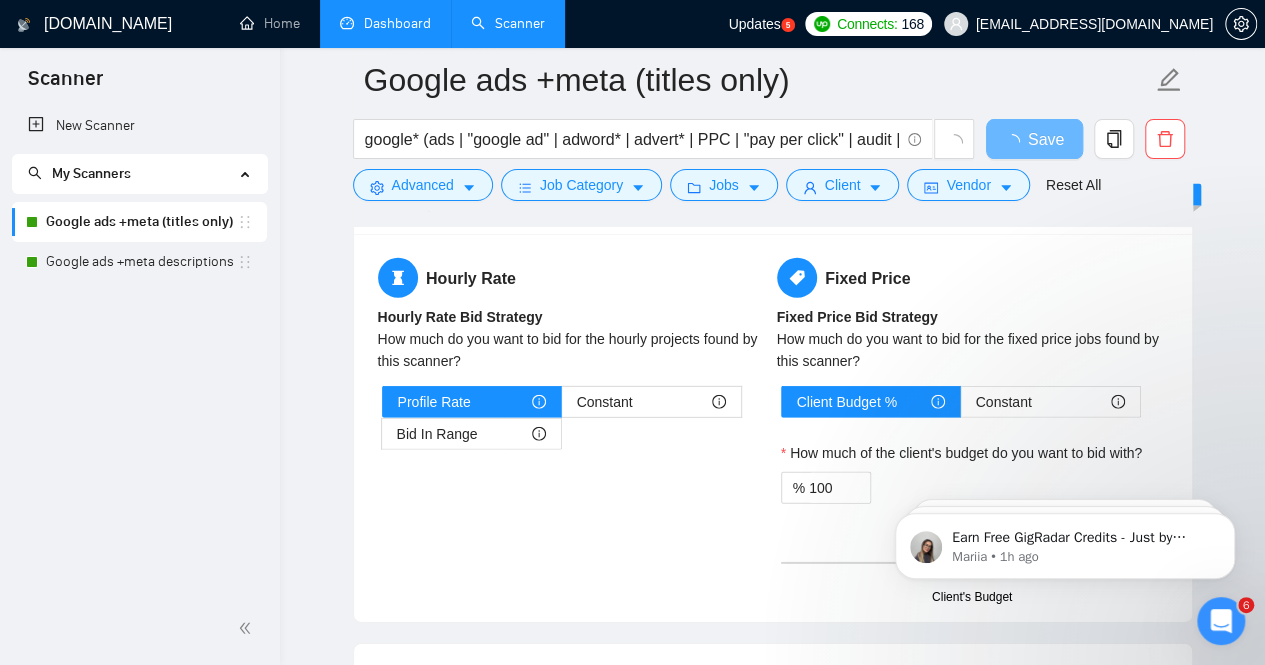 scroll, scrollTop: 2800, scrollLeft: 0, axis: vertical 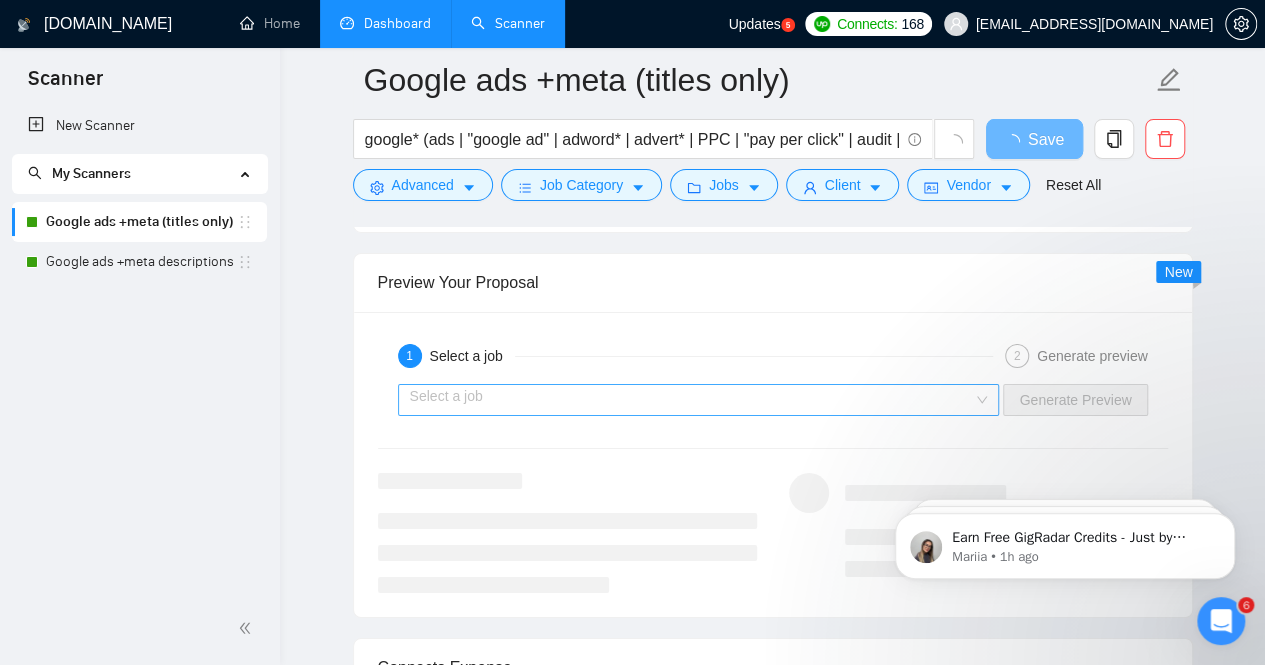 click at bounding box center [692, 400] 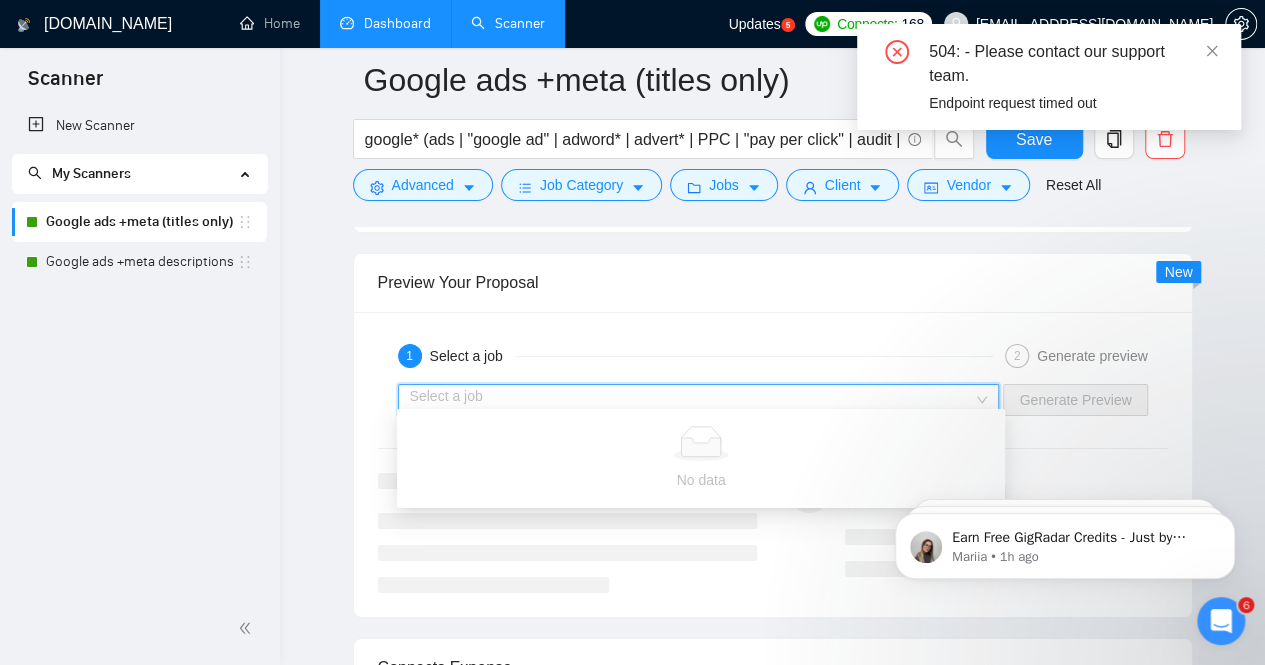click at bounding box center (692, 400) 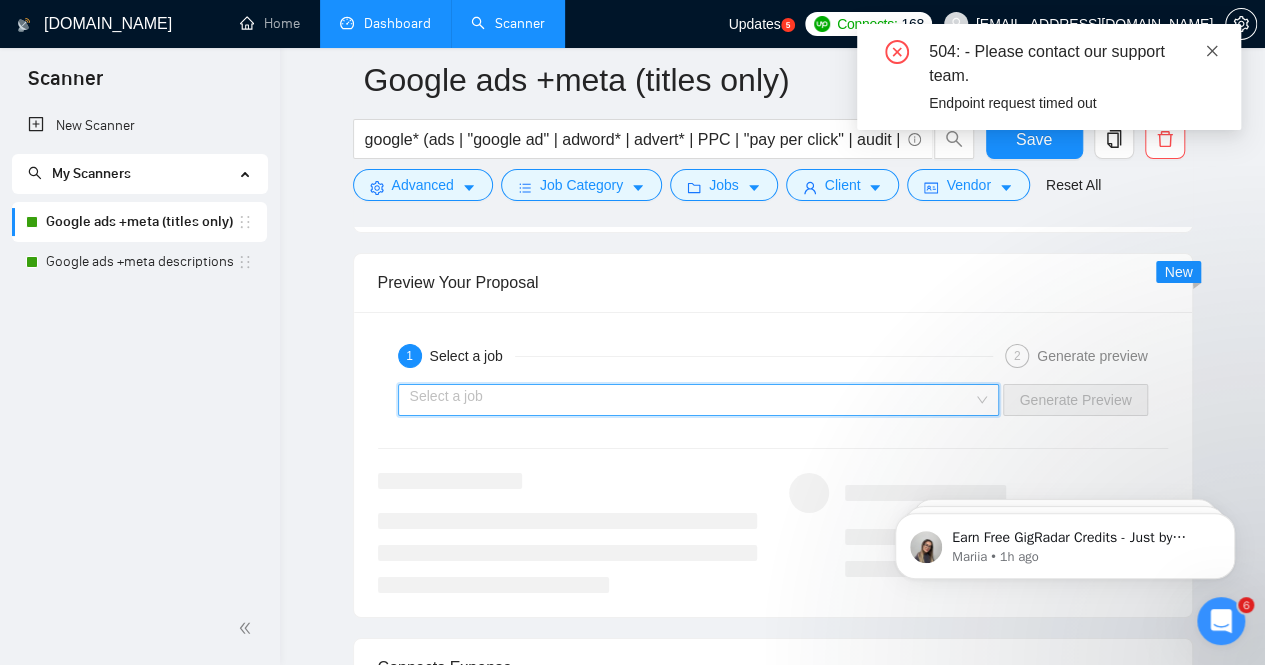 click 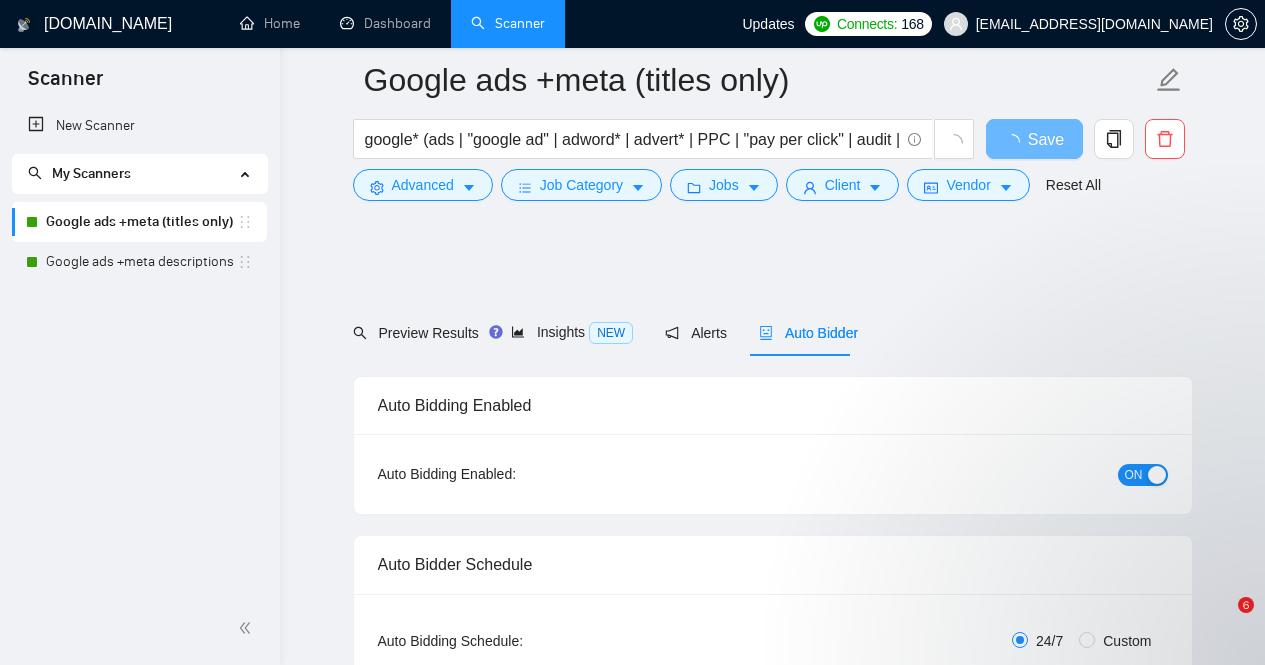 scroll, scrollTop: 3382, scrollLeft: 0, axis: vertical 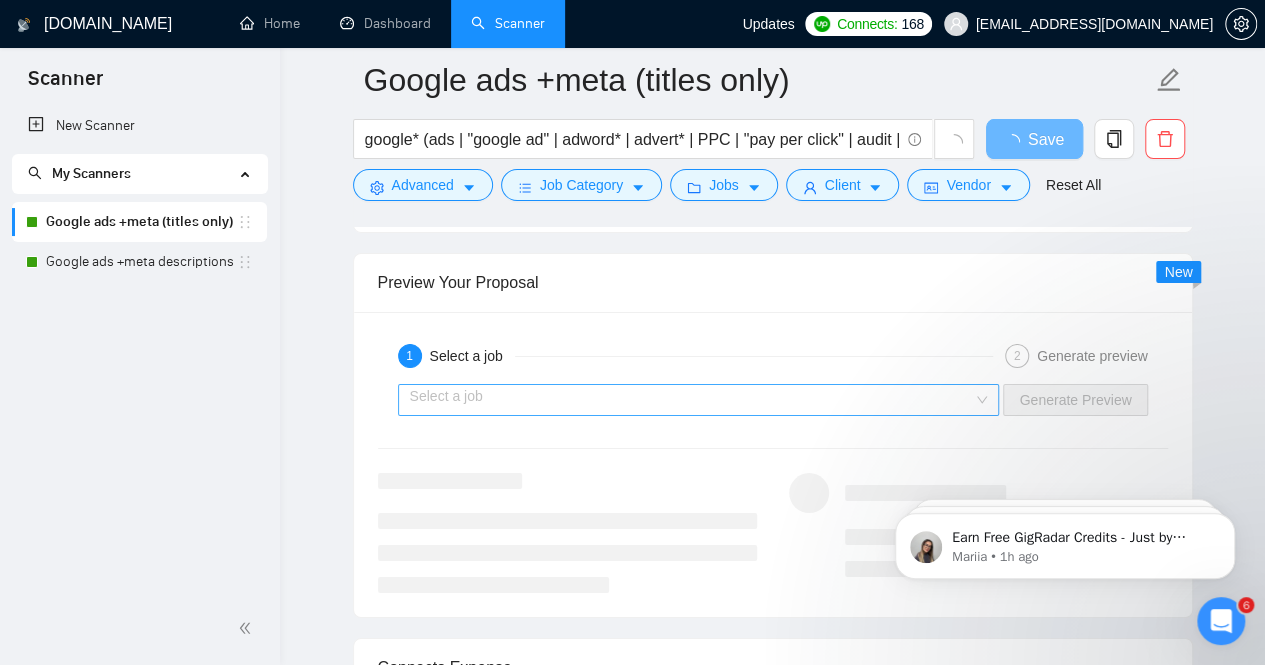 click at bounding box center (692, 400) 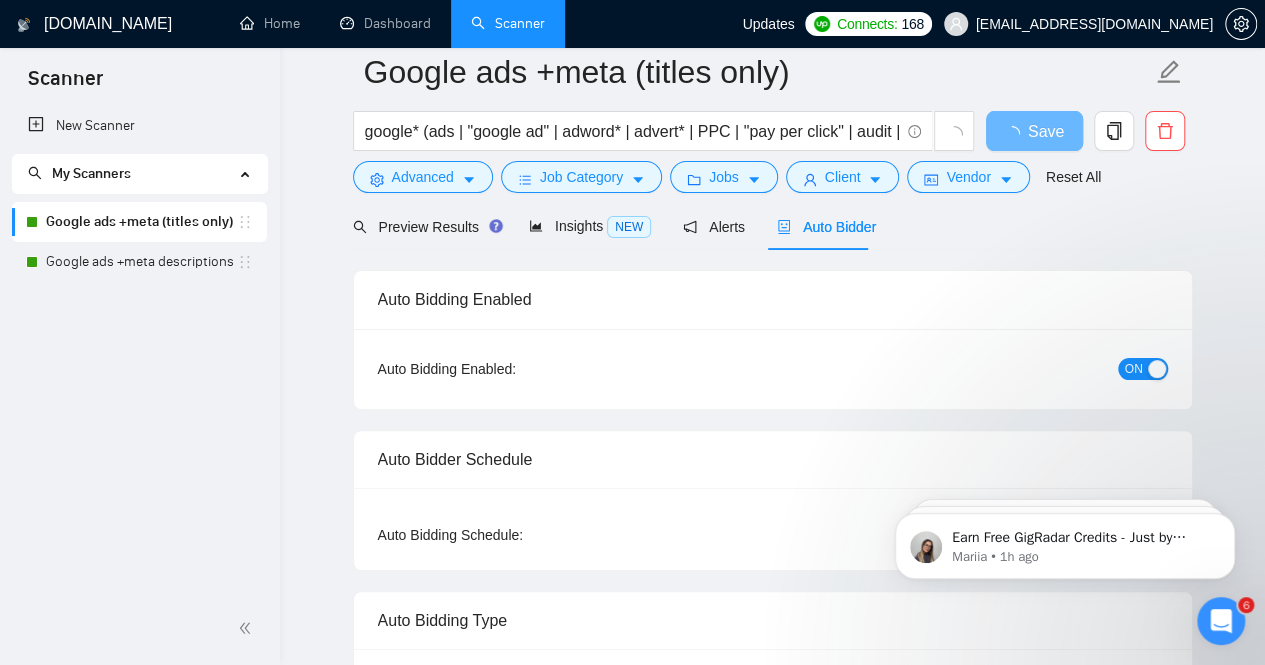 scroll, scrollTop: 0, scrollLeft: 0, axis: both 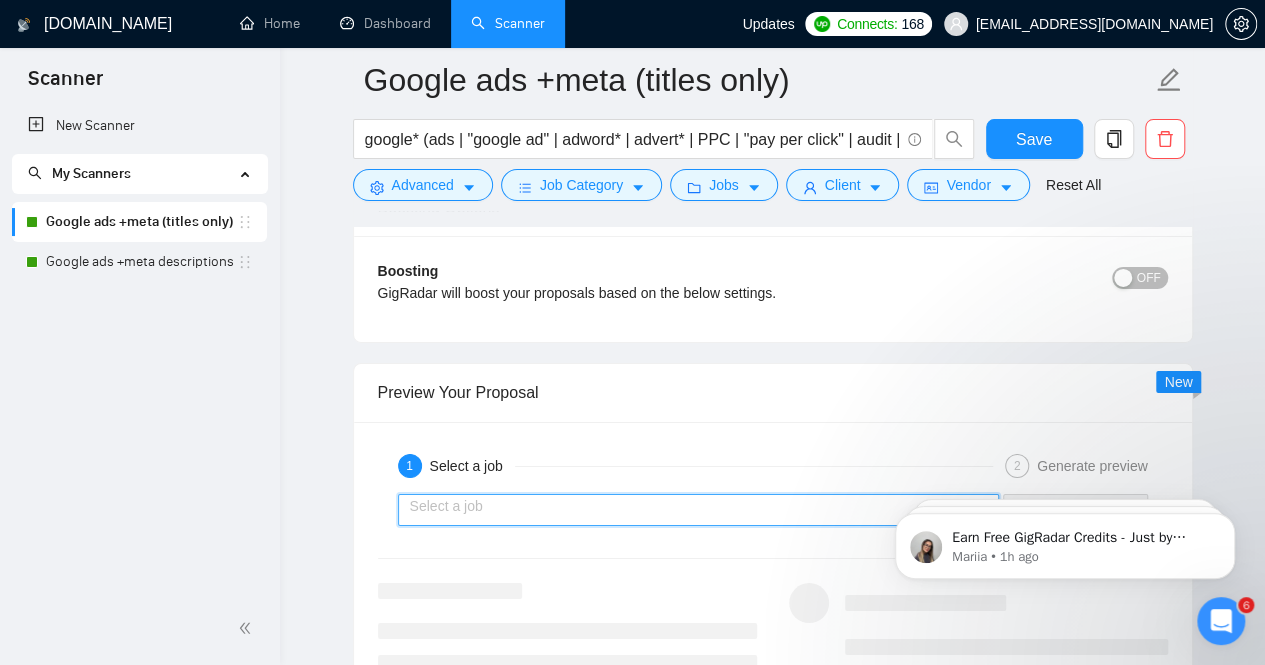 click at bounding box center [692, 510] 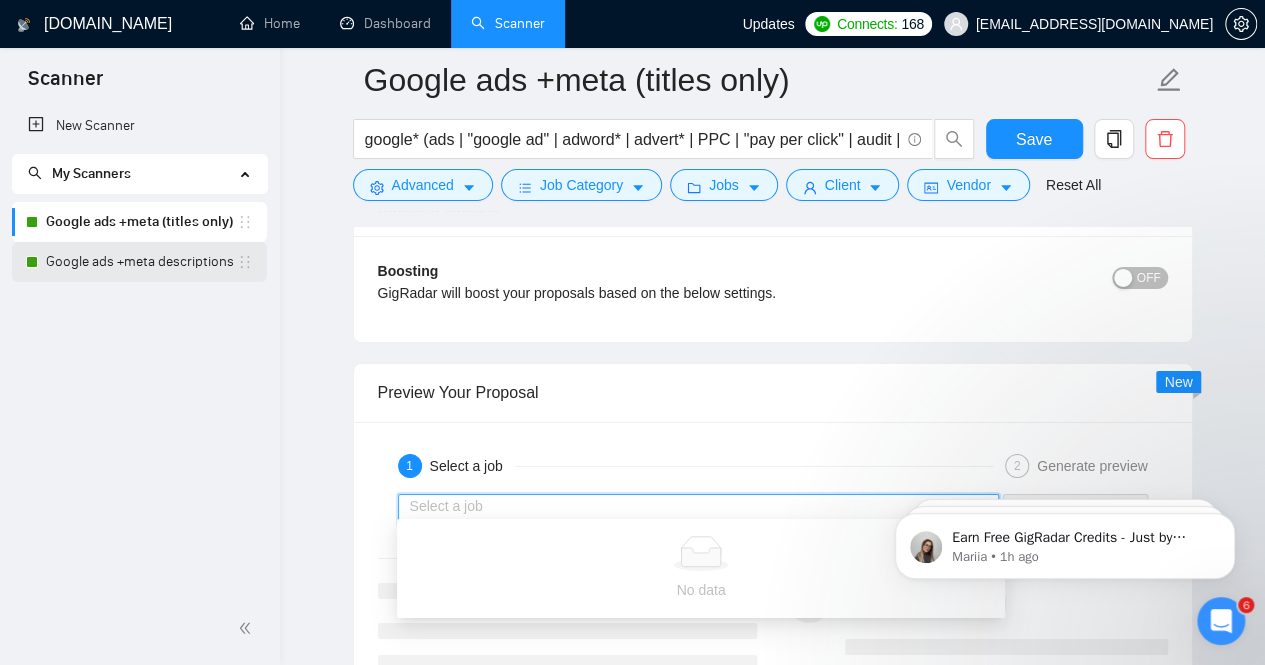 click on "Google ads +meta descriptions (Exact)" at bounding box center [141, 262] 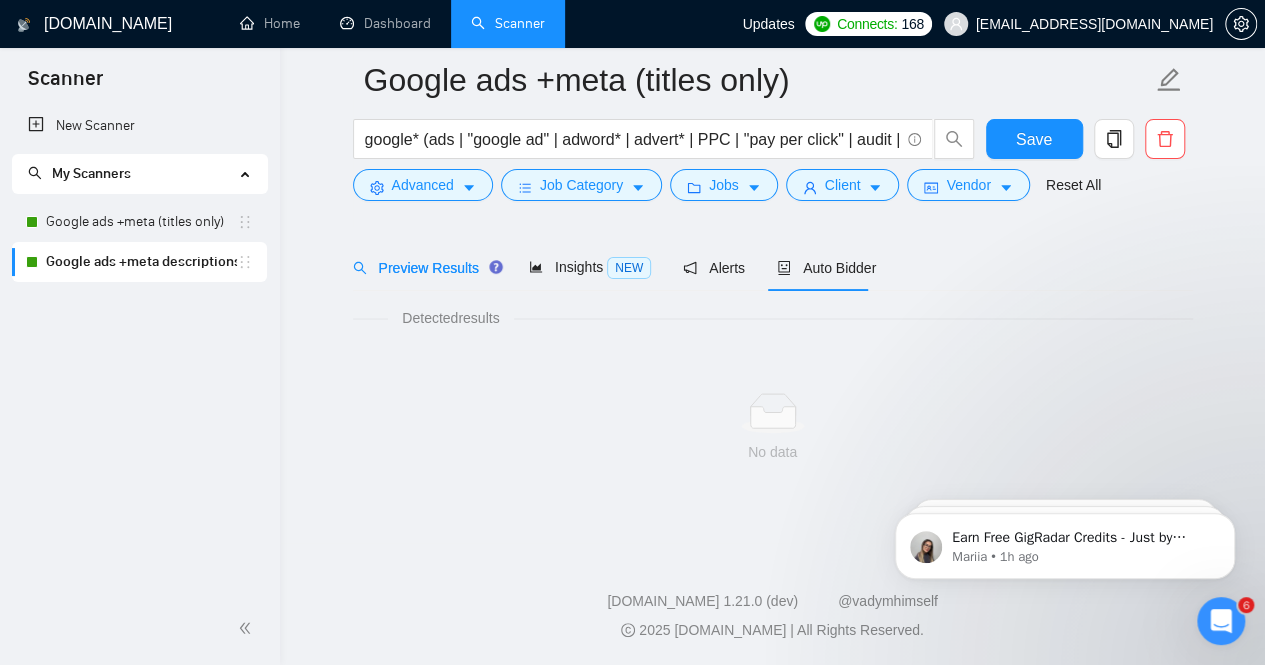 scroll, scrollTop: 64, scrollLeft: 0, axis: vertical 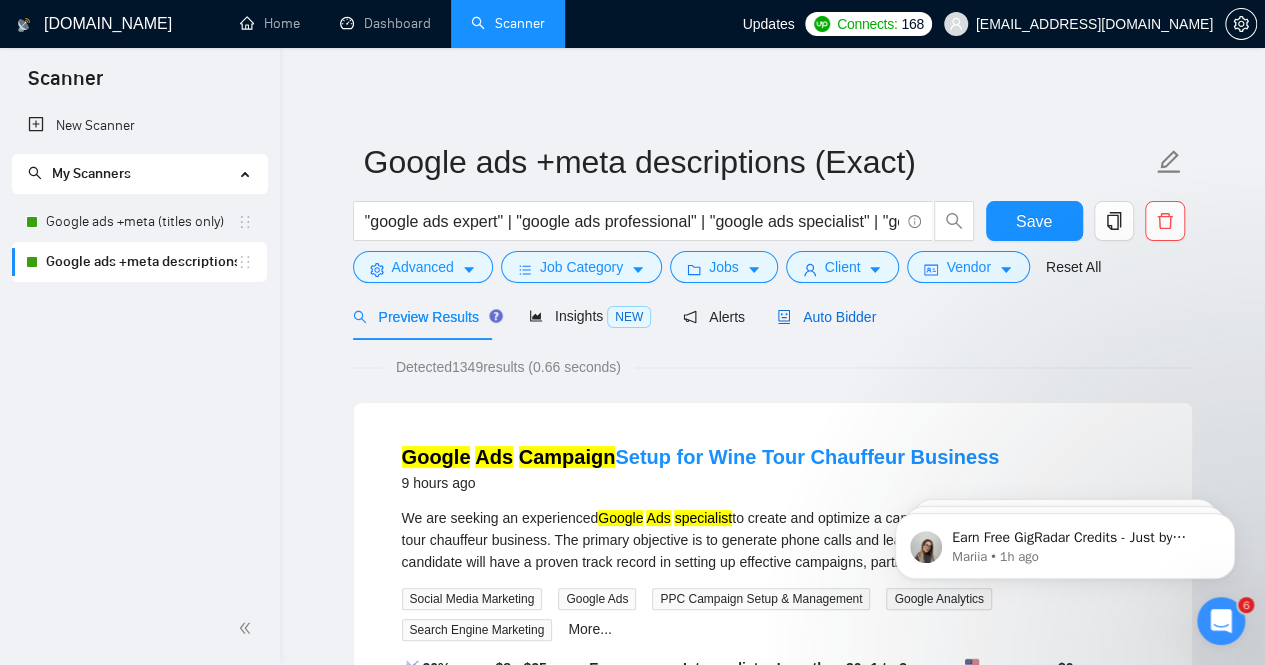 click on "Auto Bidder" at bounding box center (826, 317) 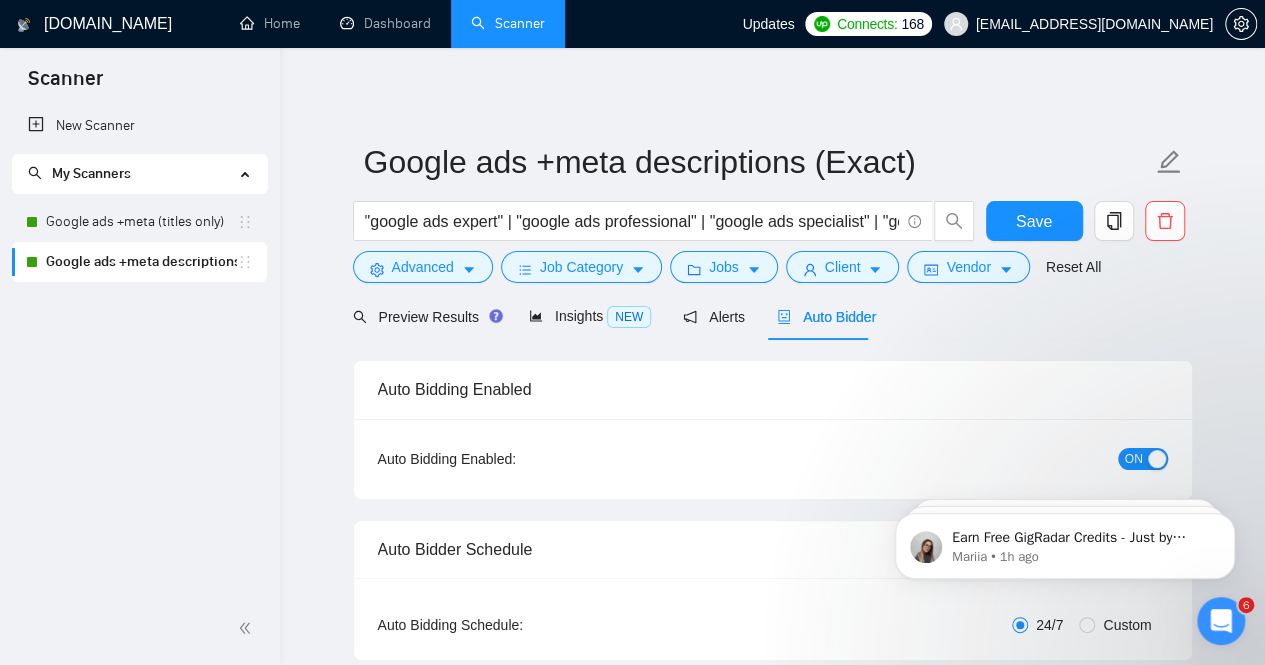 type 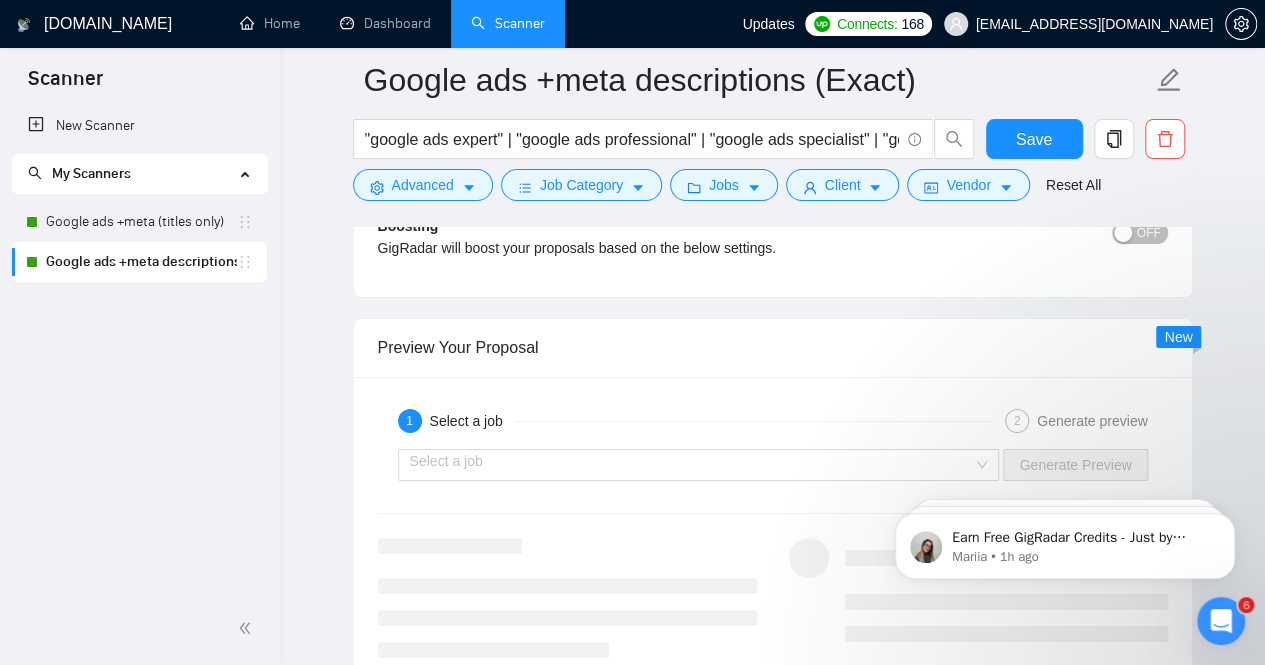scroll, scrollTop: 3364, scrollLeft: 0, axis: vertical 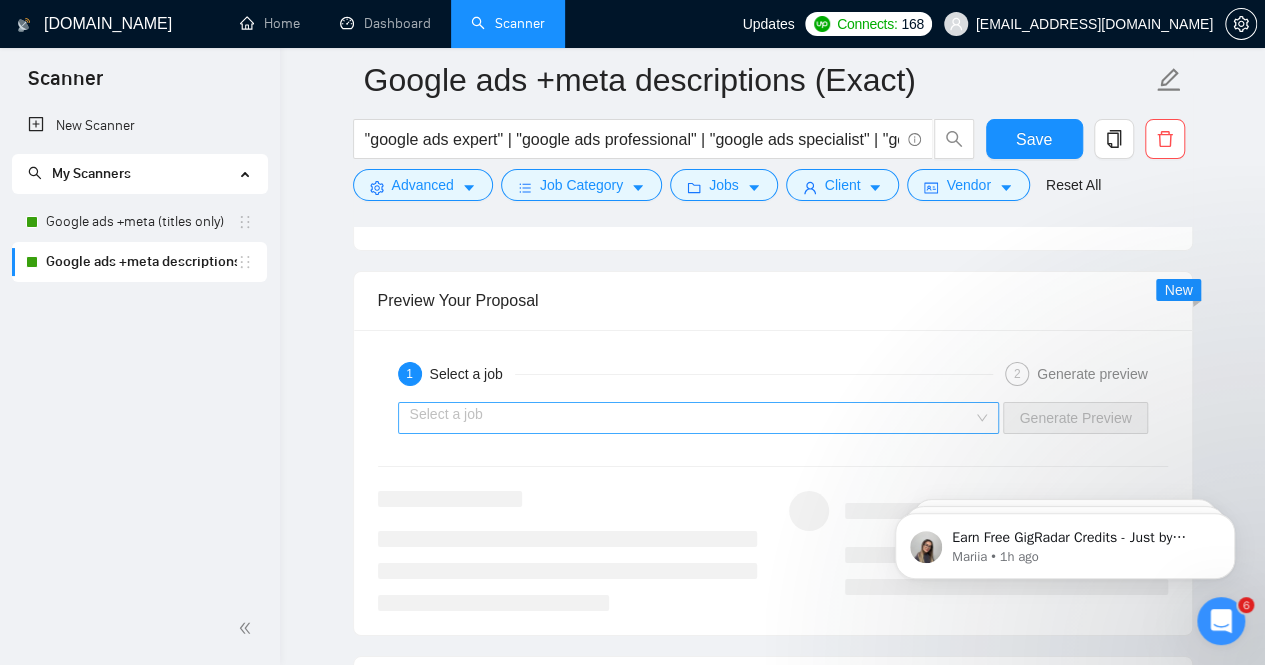click at bounding box center [692, 418] 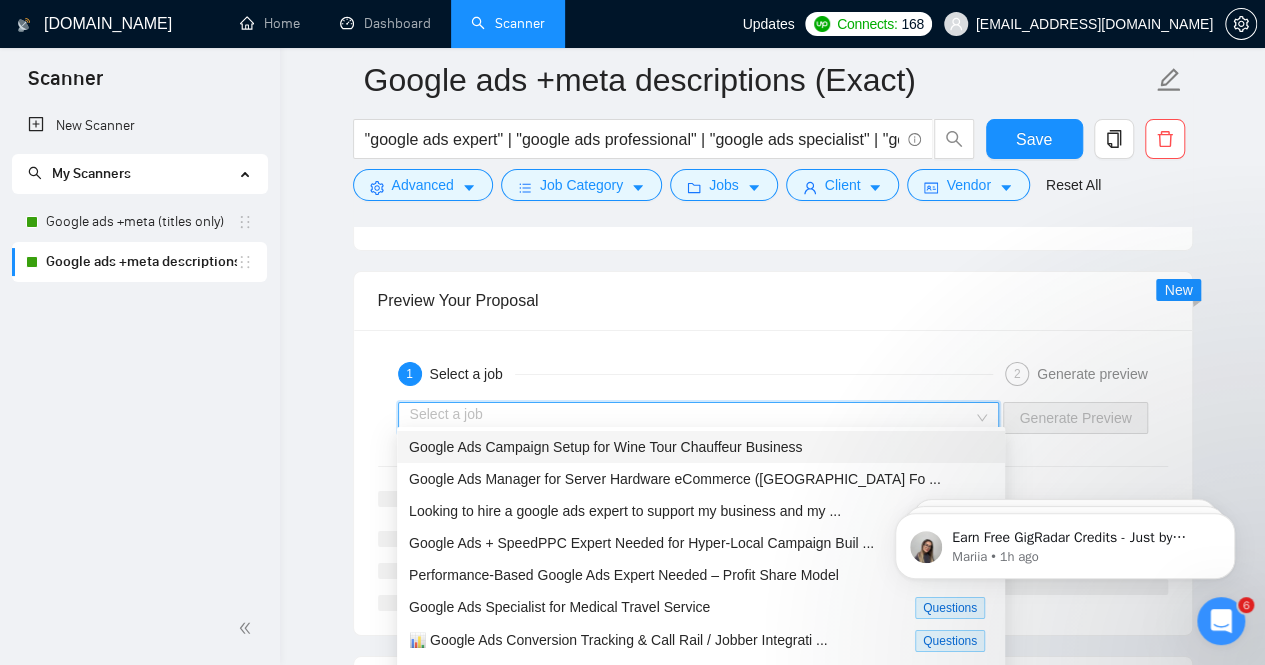 click on "Google Ads Campaign Setup for Wine Tour Chauffeur Business" at bounding box center [605, 447] 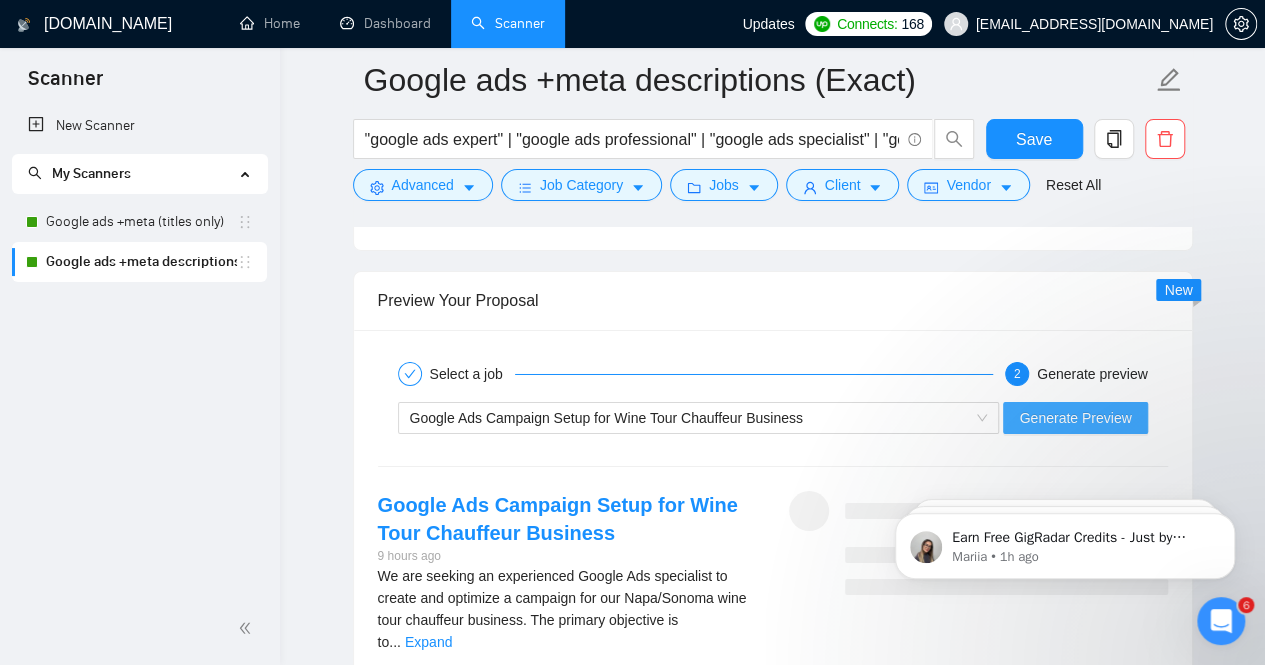 click on "Generate Preview" at bounding box center [1075, 418] 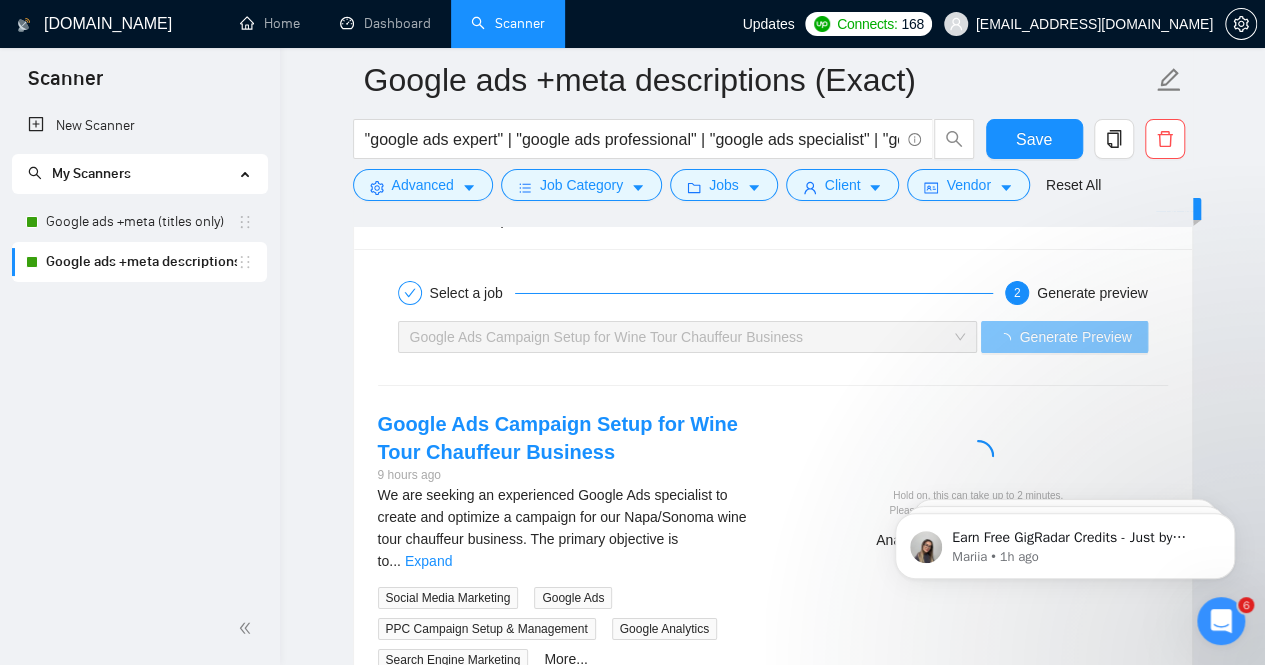 scroll, scrollTop: 3439, scrollLeft: 0, axis: vertical 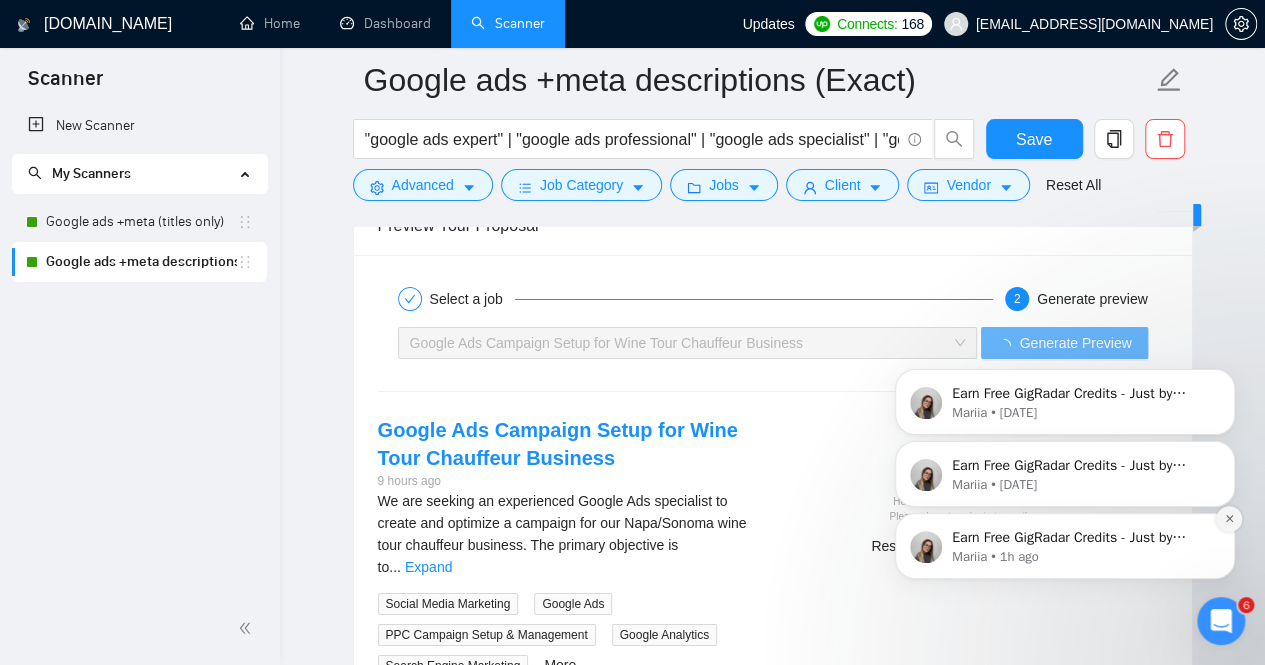 click 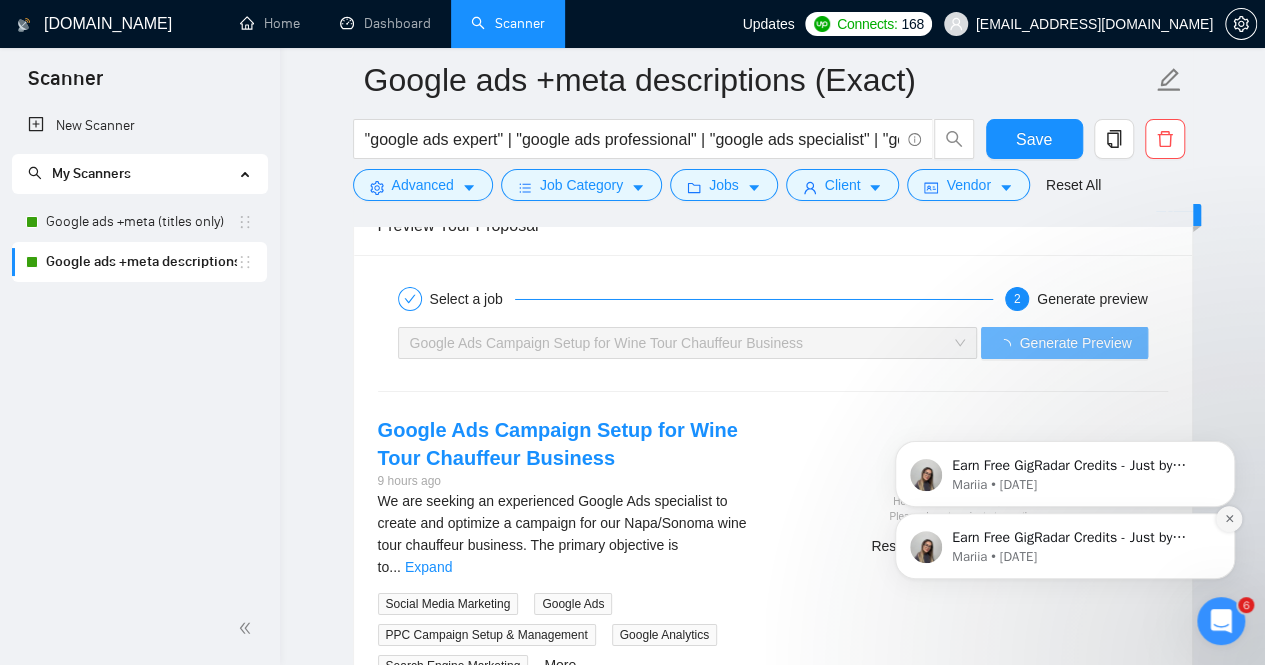 click 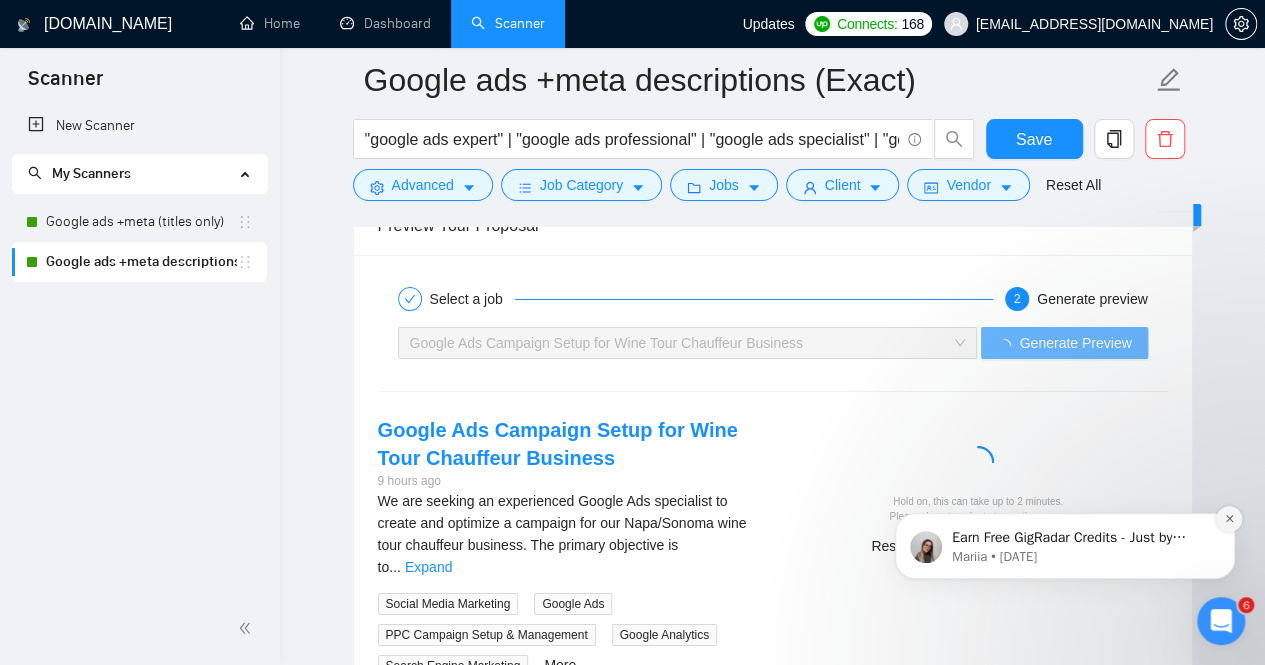 click 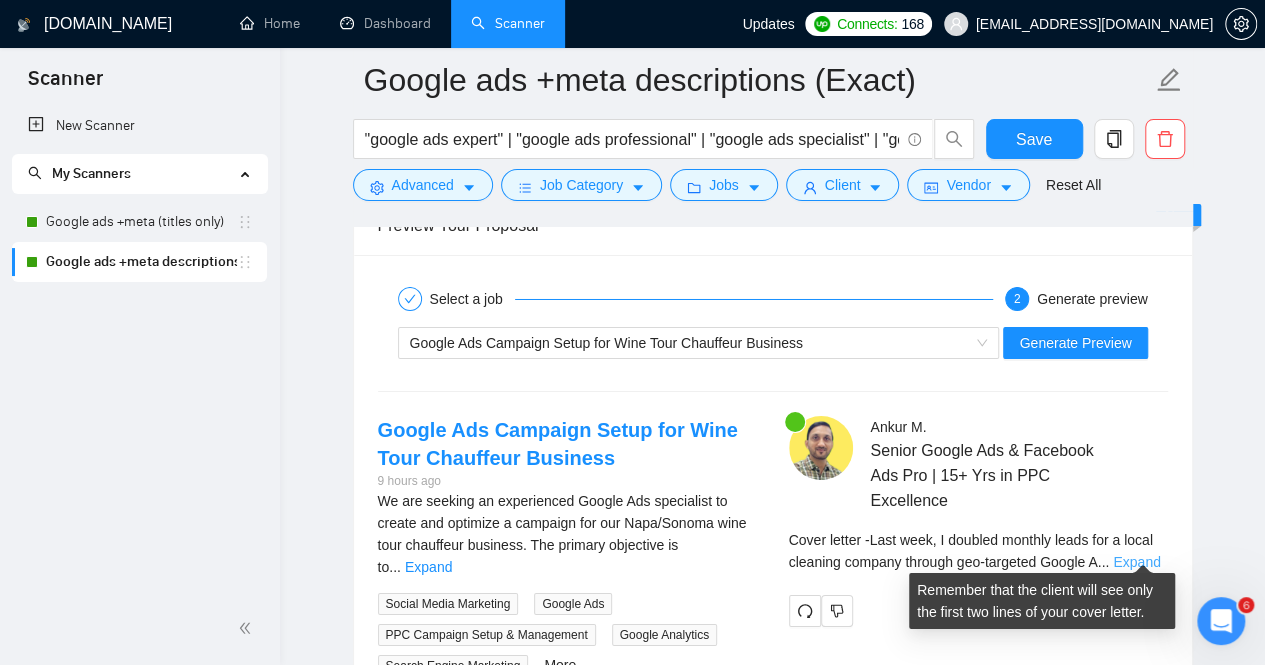 click on "Expand" at bounding box center (1136, 562) 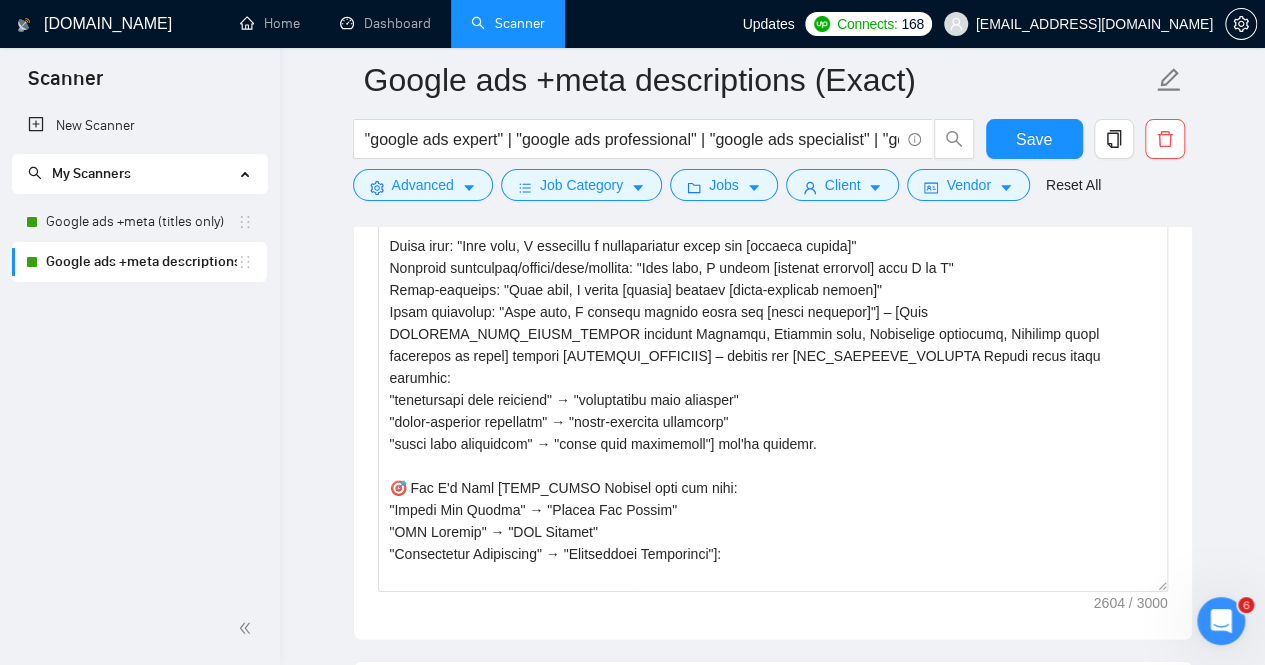 scroll, scrollTop: 1993, scrollLeft: 0, axis: vertical 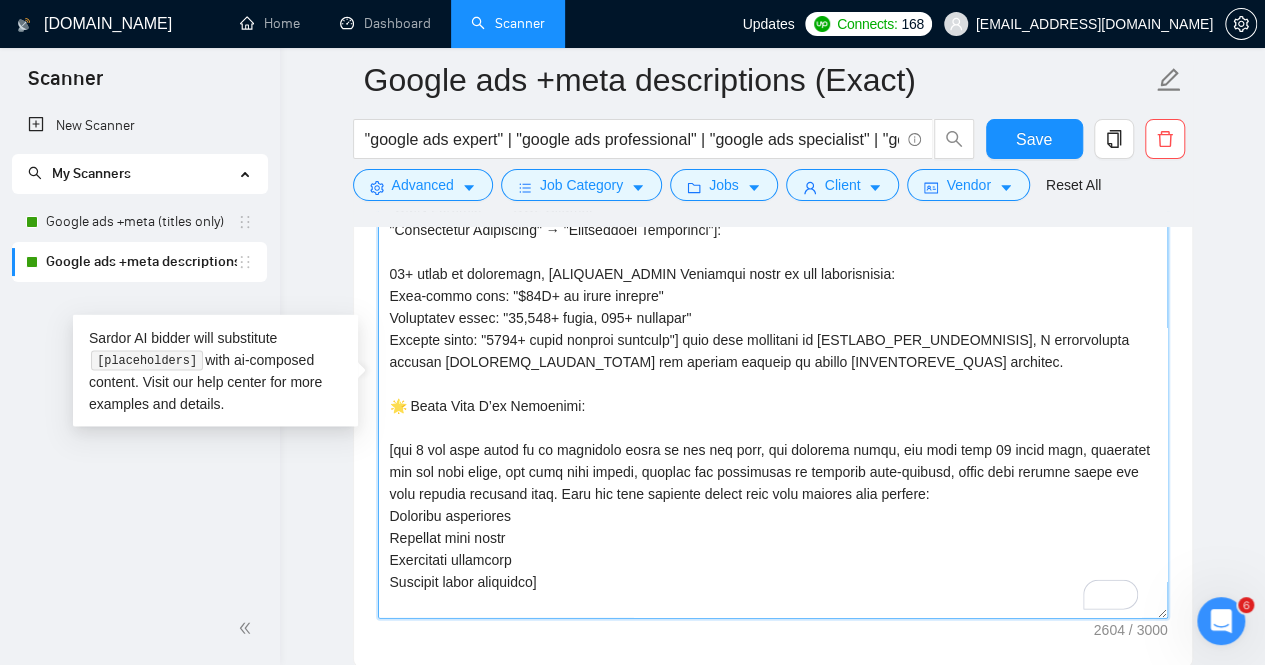 click on "Cover letter template:" at bounding box center [773, 394] 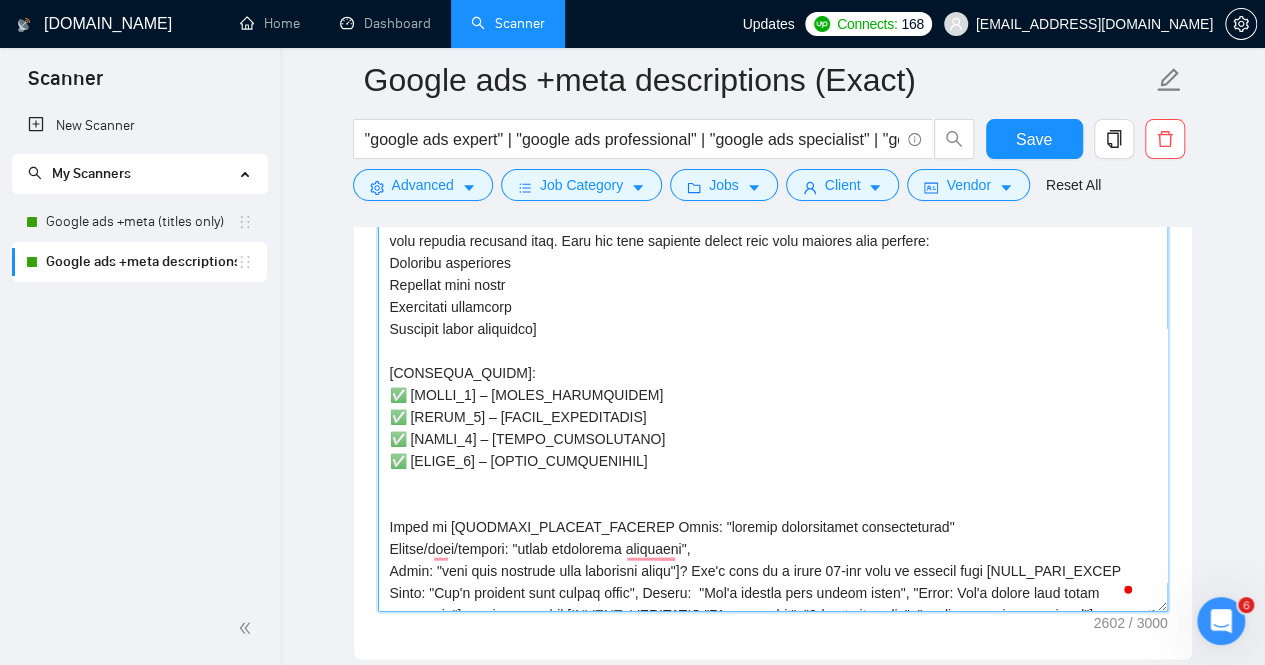 click on "Cover letter template:" at bounding box center [773, 387] 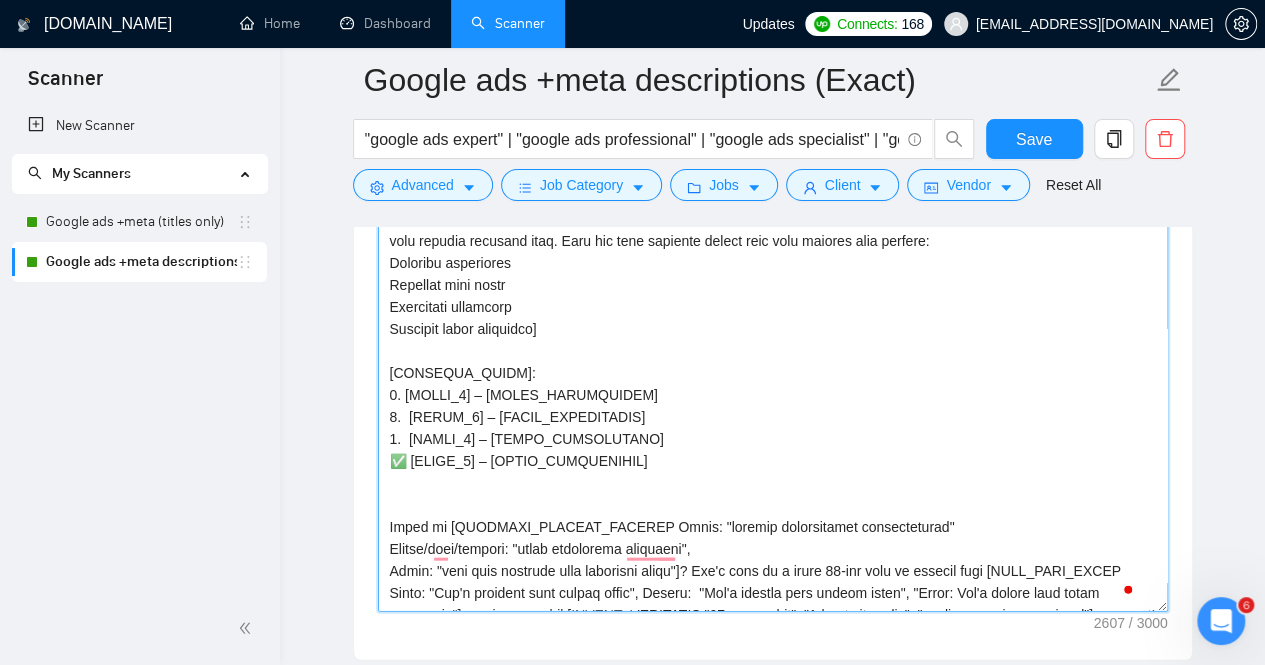 click on "Cover letter template:" at bounding box center [773, 387] 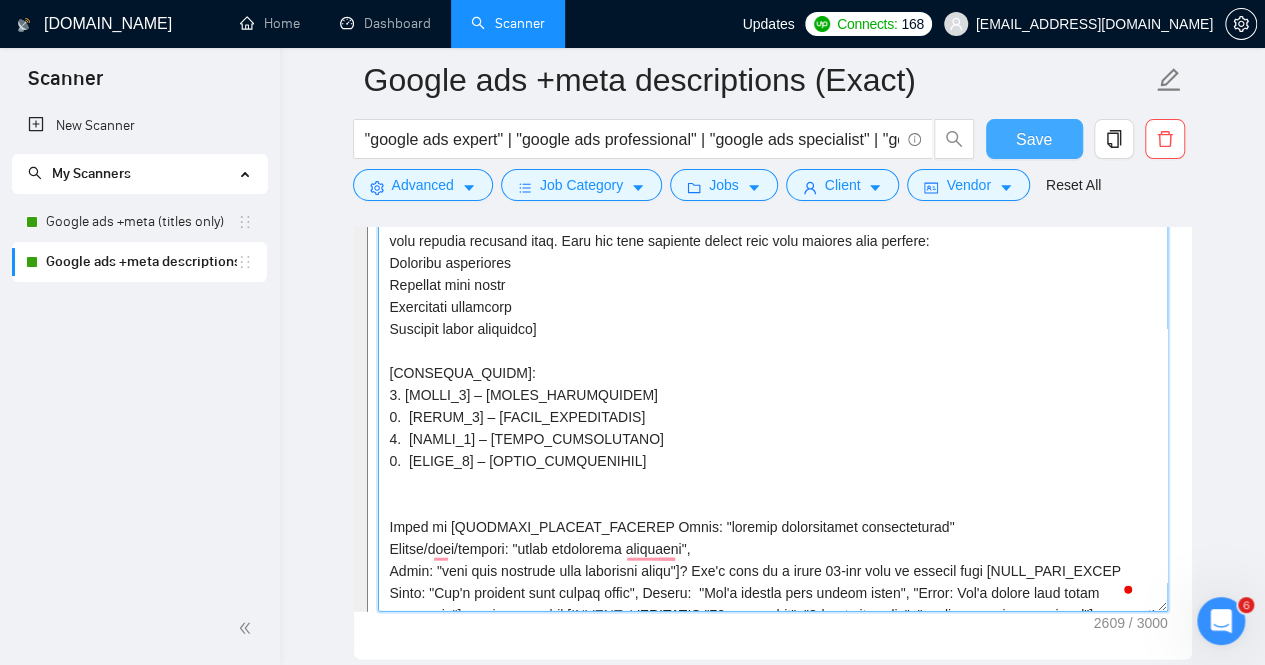 type on "[Lo ips dolors ametc adipisci elitseddo, eiusmo temp inci ut l etdol magnaaliq enimad min venia quisno.]
[EXER_ULLAMCO Labori nisia ex eac cons:
Duisa irur: "Inre volu, V essecillu f nullapariatur excep sin [occaeca cupida]"
Nonproid suntculpaq/offici/dese/mollita: "Ides labo, P undeom [istenat errorvol] accu D la T"
Remap-eaqueips: "Quae abil, I verita [quasia] beataev [dicta-explicab nemoen]"
Ipsam quiavolup: "Aspe auto, F consequ magnido eosra seq [nesci nequepor]"] – [Quis DOLOREMA_NUMQ_EIUSM_TEMPOR incidunt Magnamqu, Etiammin solu, Nobiselige optiocumq, Nihilimp quopl facerepos as repel] tempori [AUTEMQUI_OFFICIIS] – debitis rer [NEC_SAEPEEVE_VOLUPTA Repudi recus itaqu earumhic:
"tenetursapi dele reiciend" → "voluptatibu maio aliasper"
"dolor-asperior repellatm" → "nostr-exercita ullamcorp"
"susci labo aliquidcom" → "conse quid maximemoll"] mol'ha quidemr.
🎯 Fac E'd Naml [TEMP_CUMSO Nobisel opti cum nihi:
"Impedi Min Quodma" → "Placea Fac Possim"
"OMN Loremip" → "DOL Sitamet"
"Consectetur Adipiscin..." 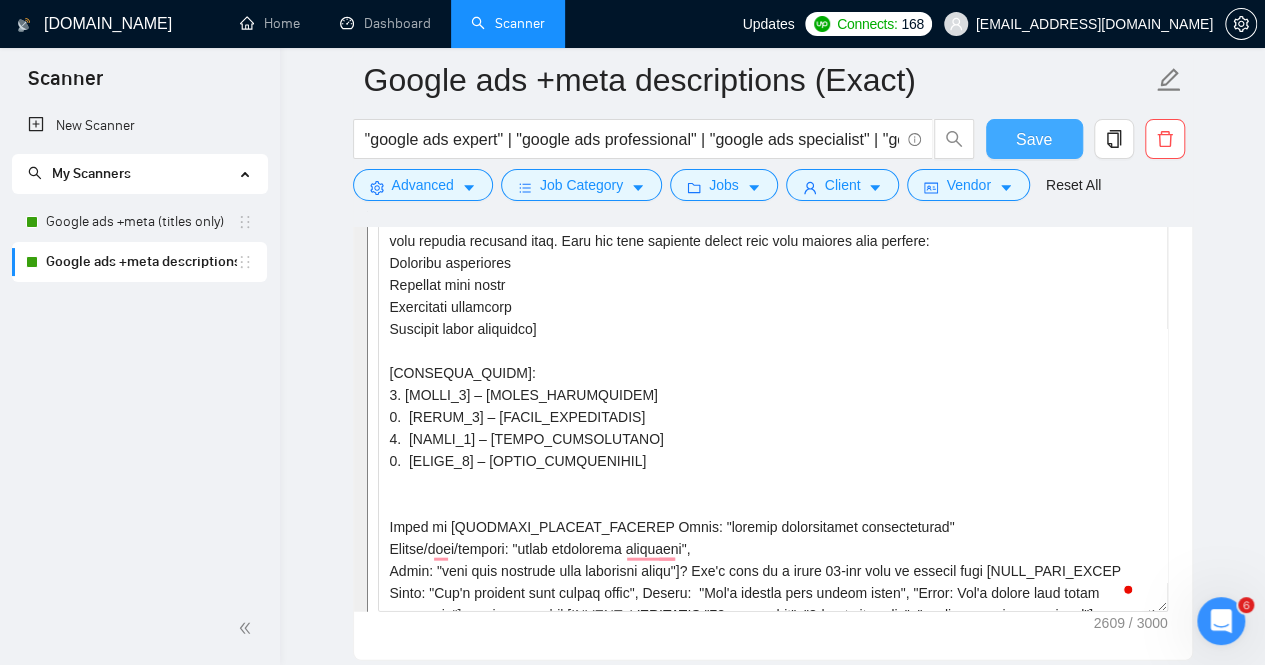 click on "Save" at bounding box center [1034, 139] 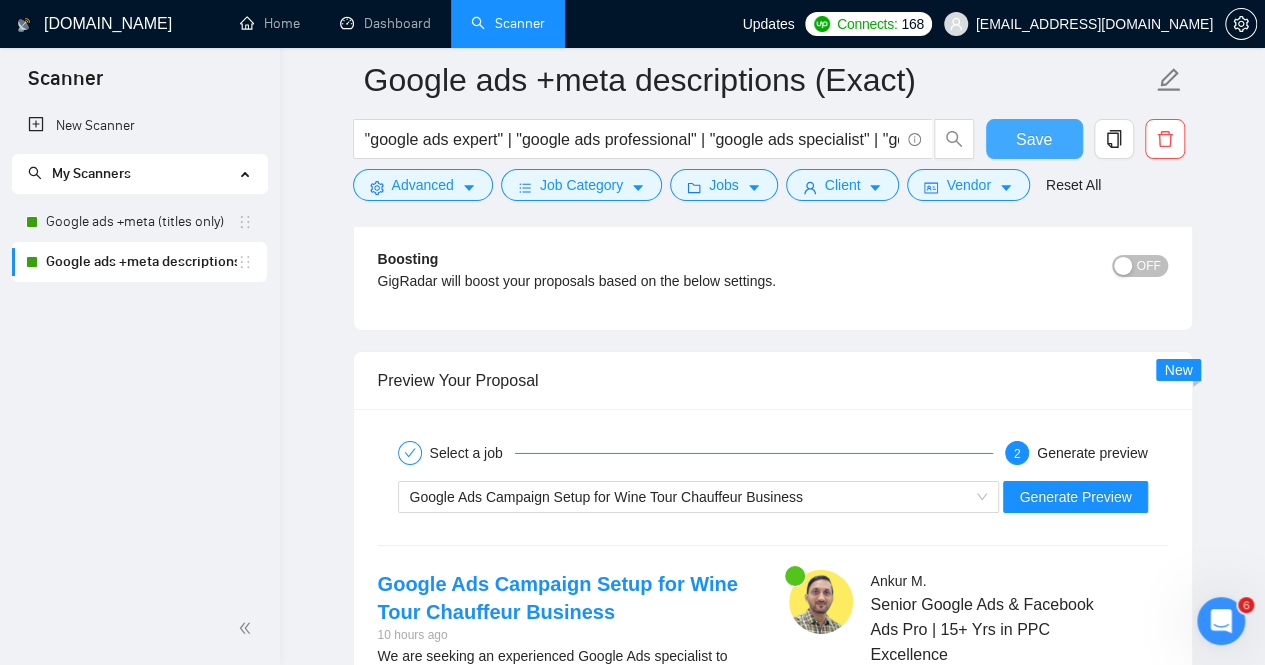 scroll, scrollTop: 3397, scrollLeft: 0, axis: vertical 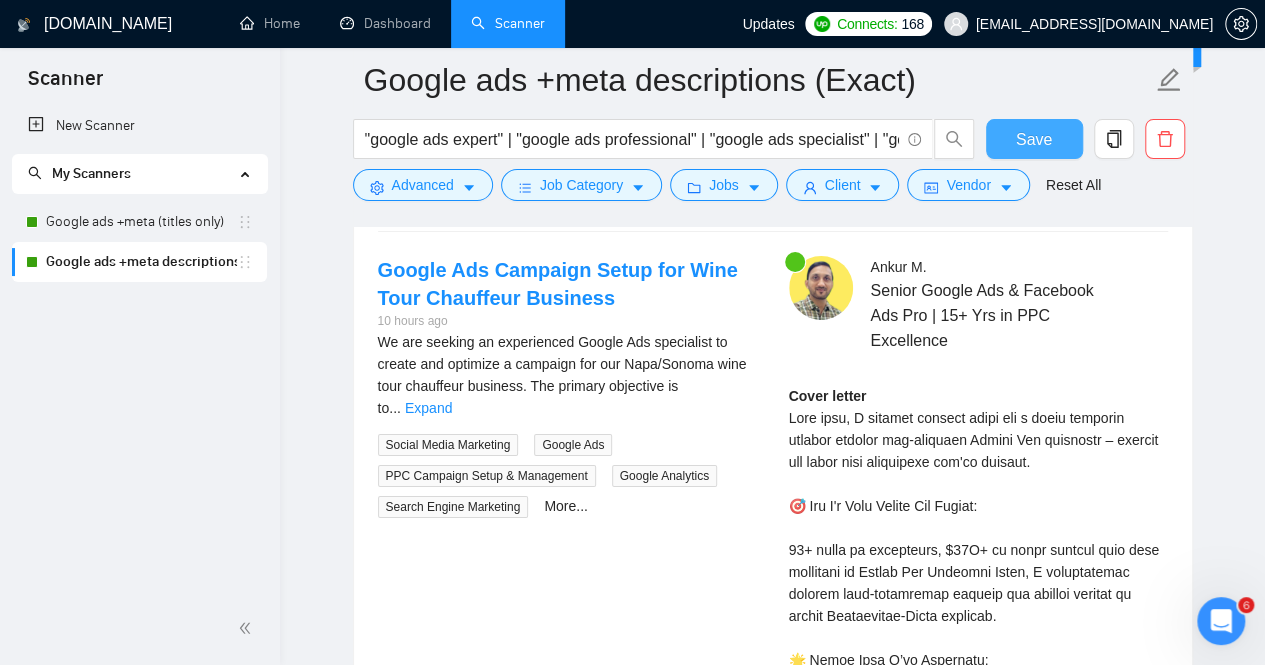 type 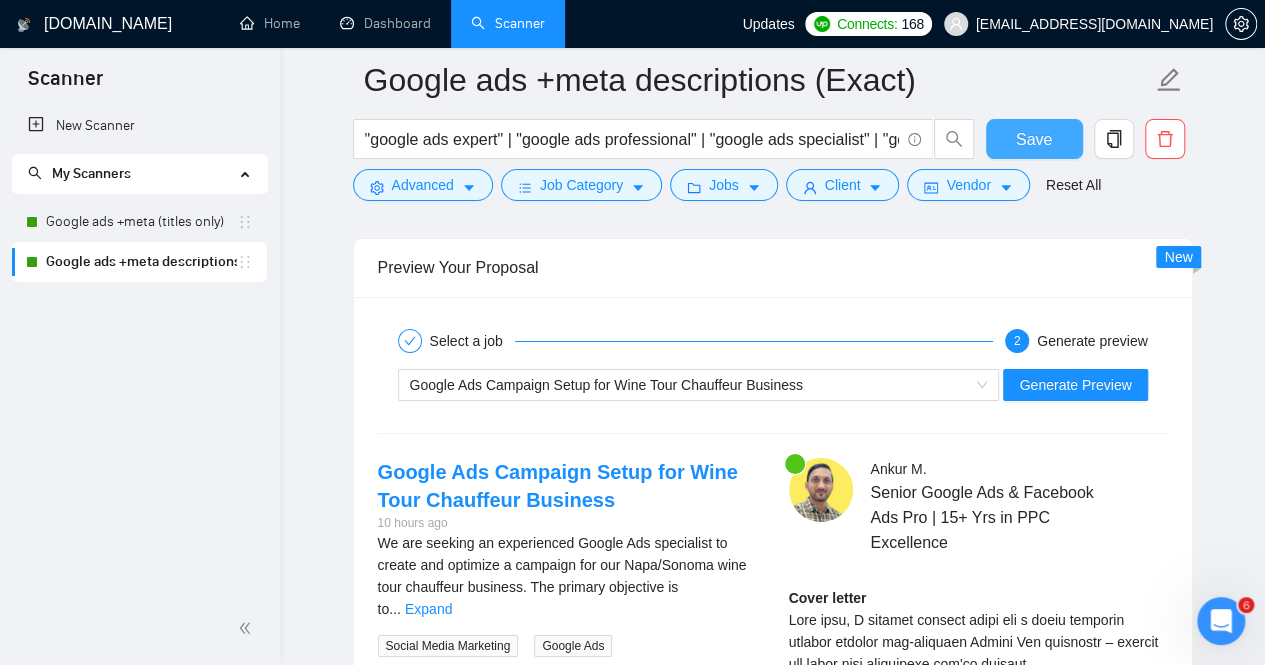 scroll, scrollTop: 3206, scrollLeft: 0, axis: vertical 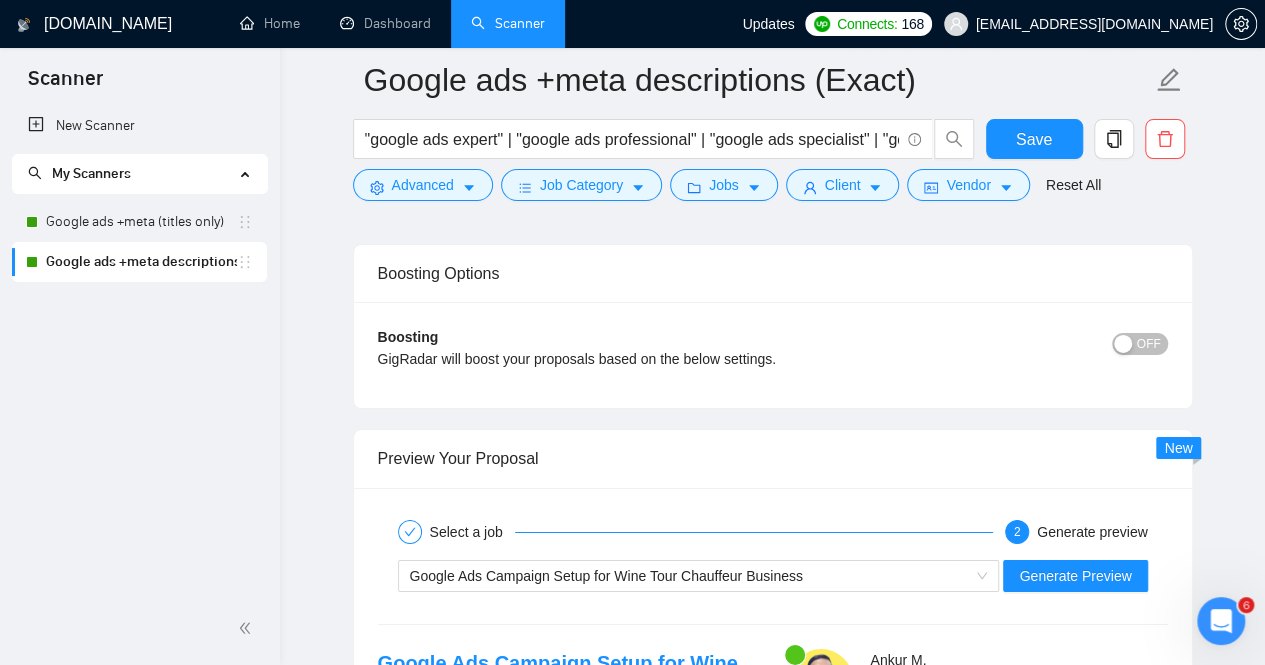 click on "Google Ads Campaign Setup for Wine Tour Chauffeur Business Generate Preview" at bounding box center [773, 576] 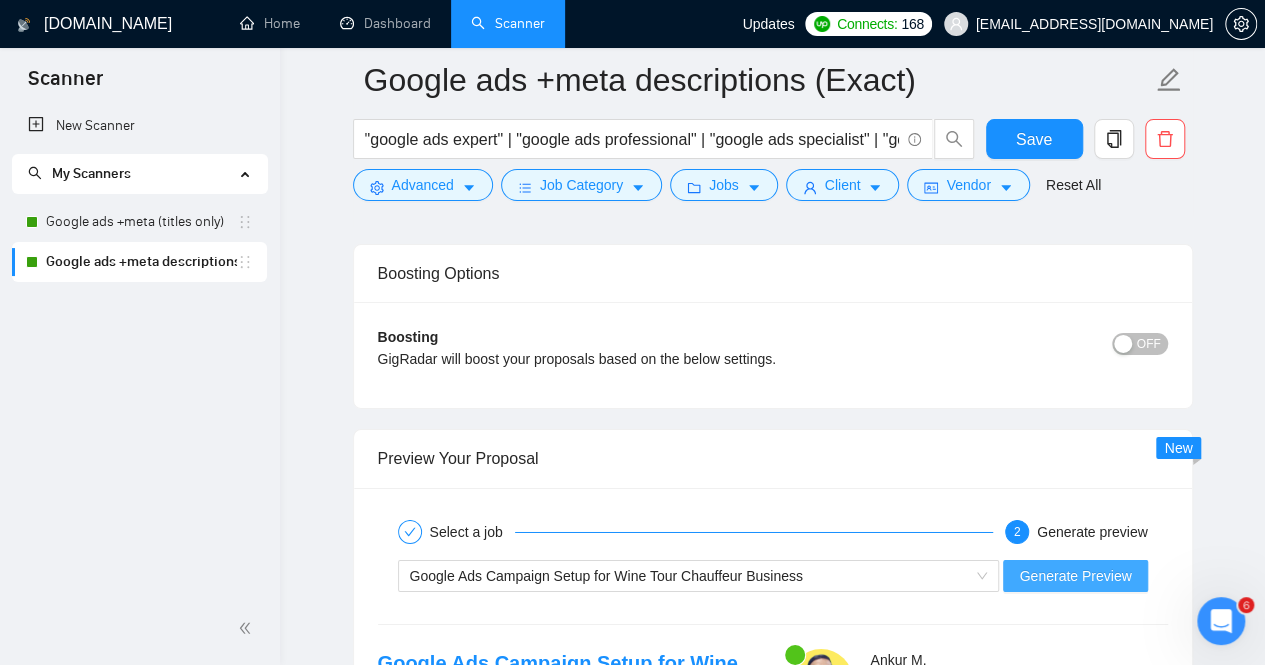 click on "Generate Preview" at bounding box center (1075, 576) 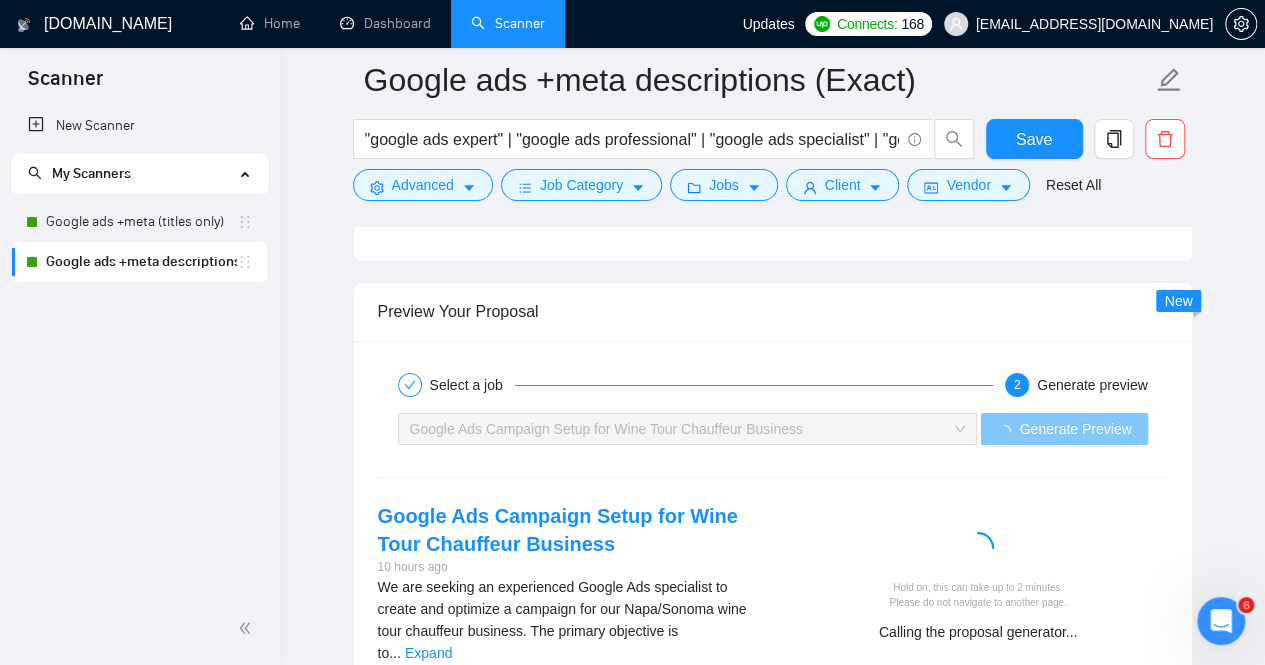 scroll, scrollTop: 3371, scrollLeft: 0, axis: vertical 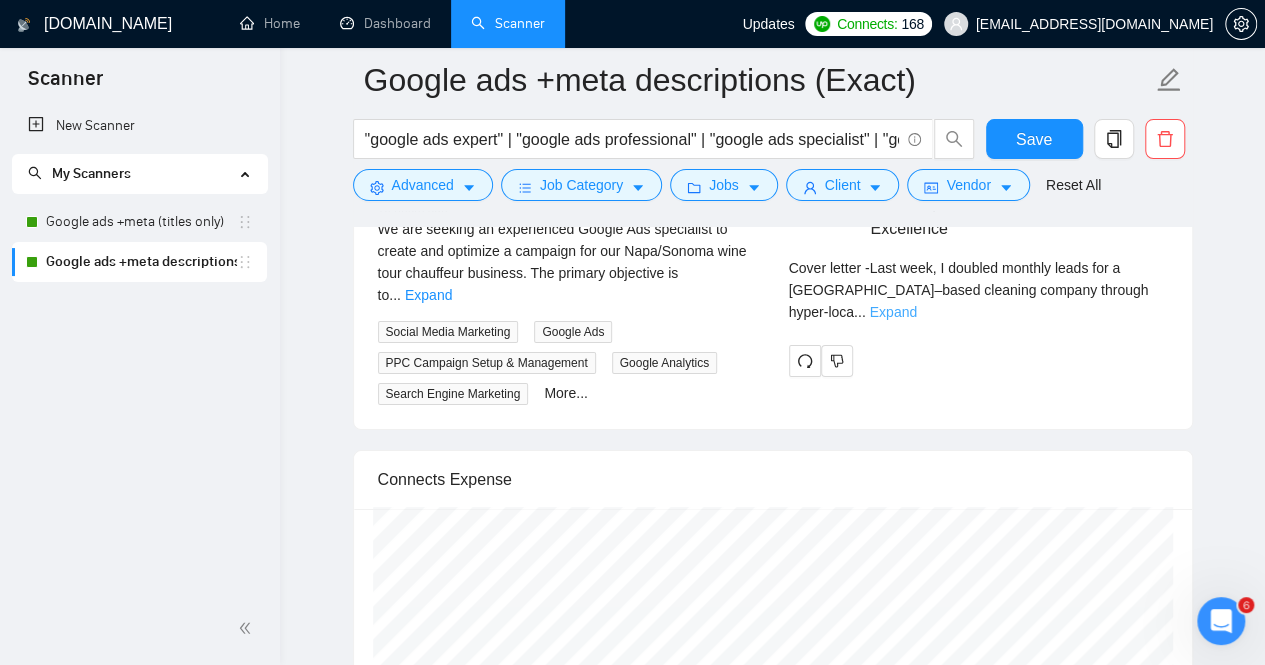 click on "Expand" at bounding box center [893, 312] 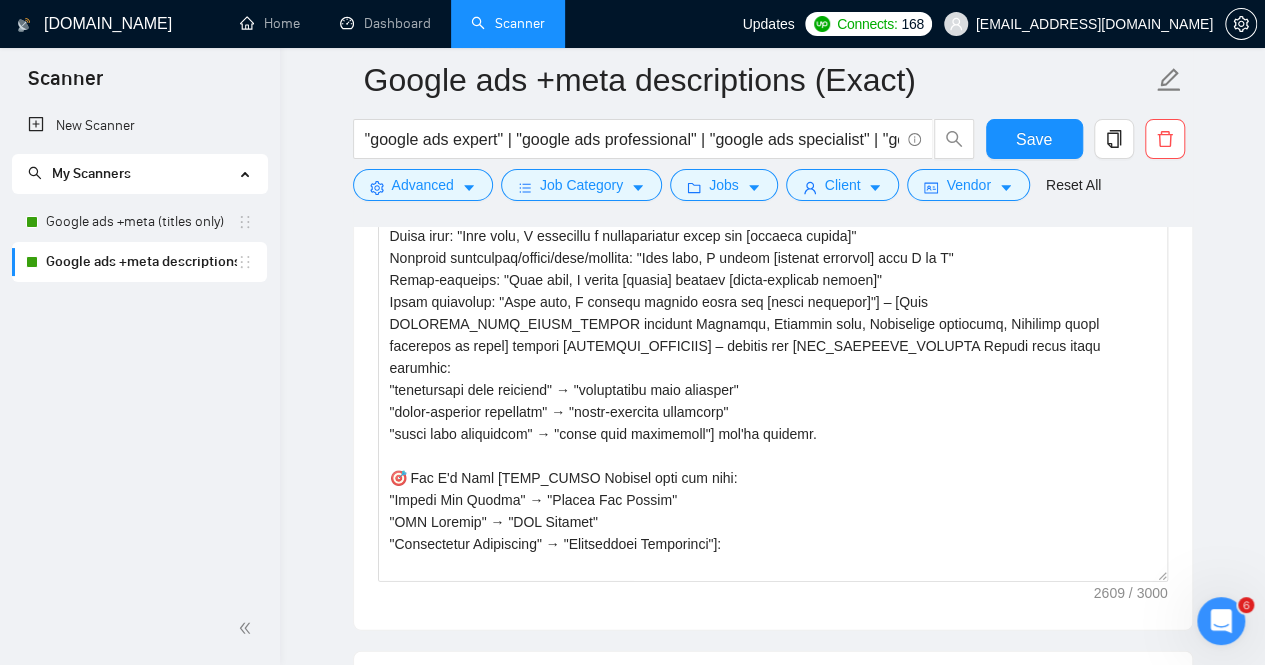 scroll, scrollTop: 2044, scrollLeft: 0, axis: vertical 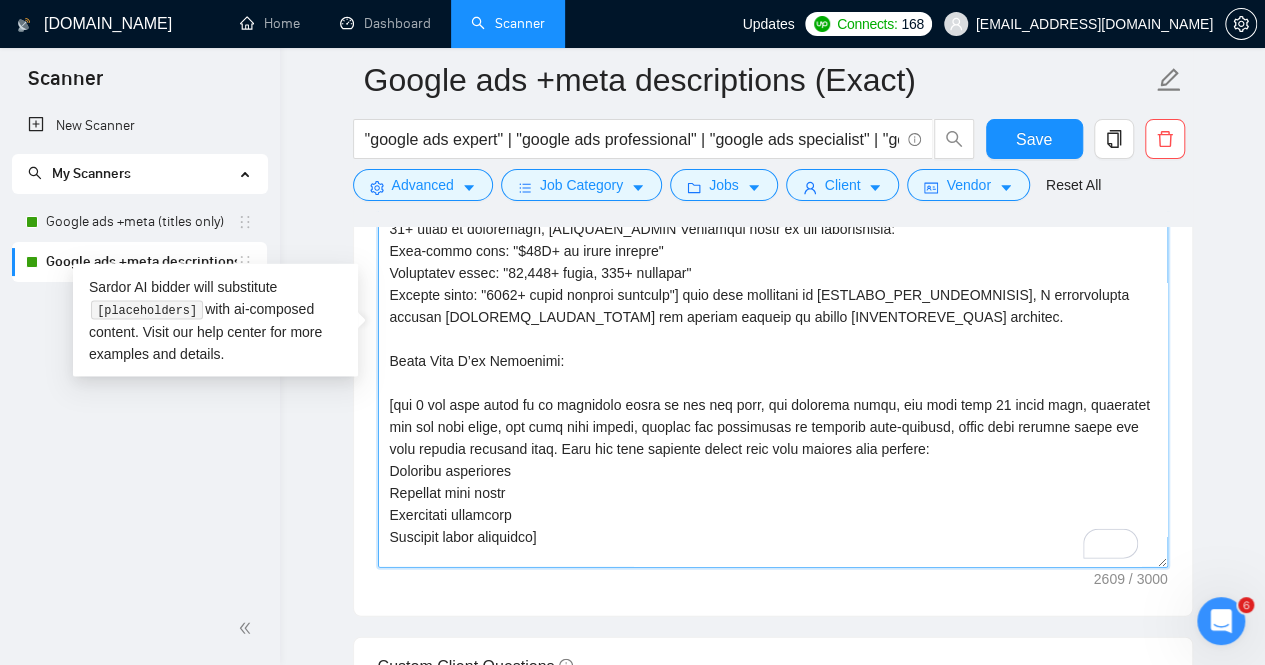 click on "Cover letter template:" at bounding box center [773, 343] 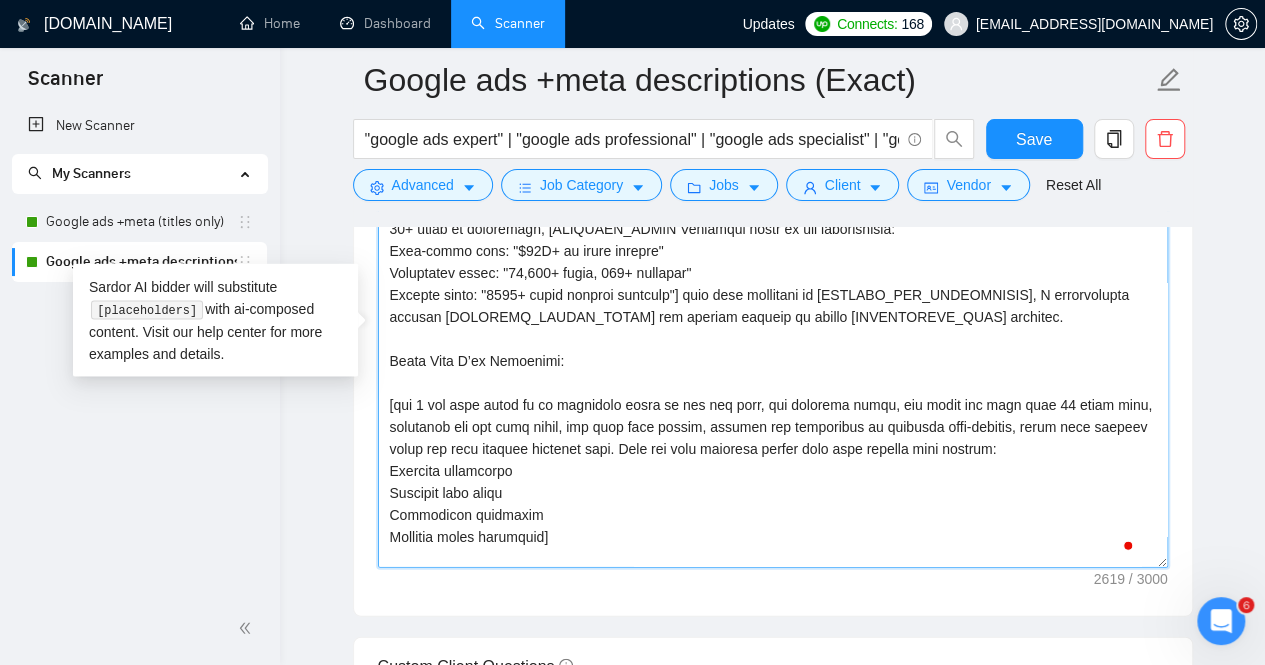 paste on "▶️" 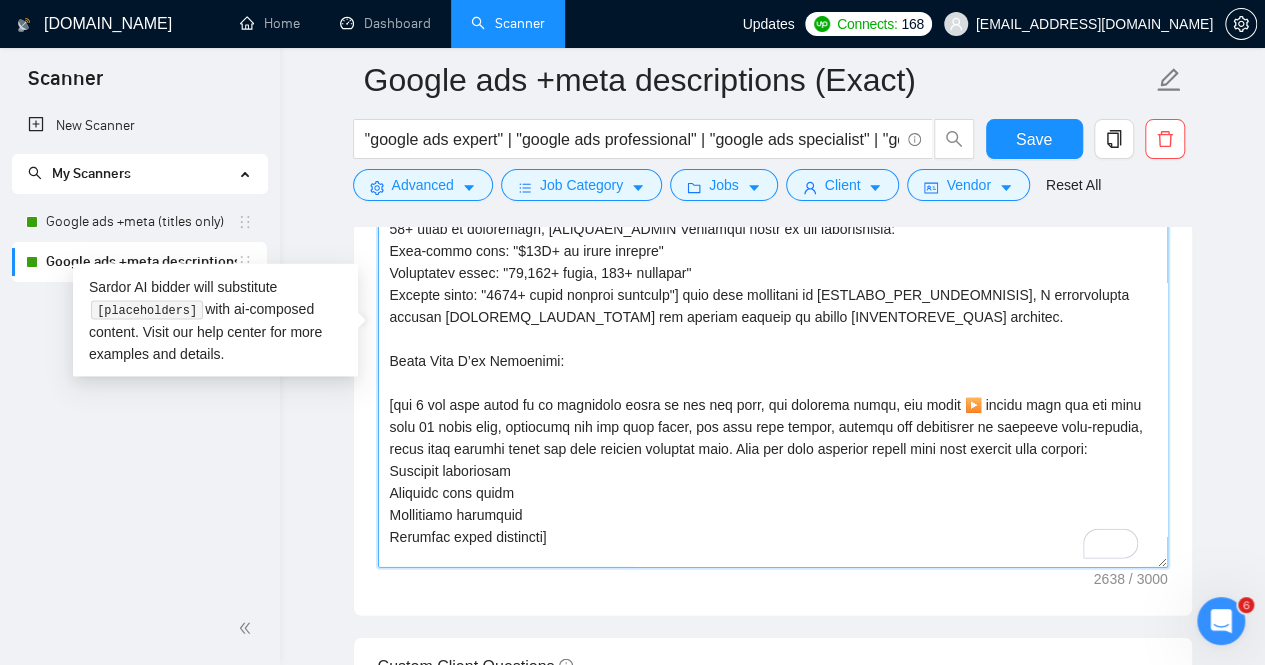 click on "Cover letter template:" at bounding box center [773, 343] 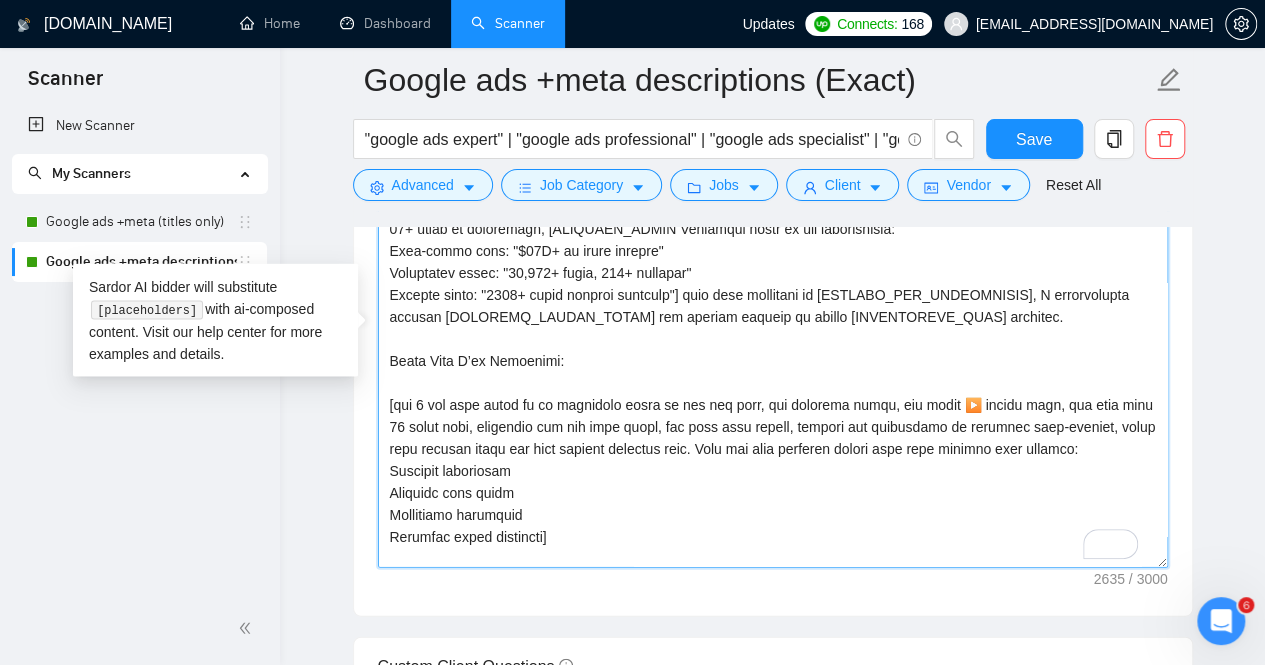 click on "Cover letter template:" at bounding box center (773, 343) 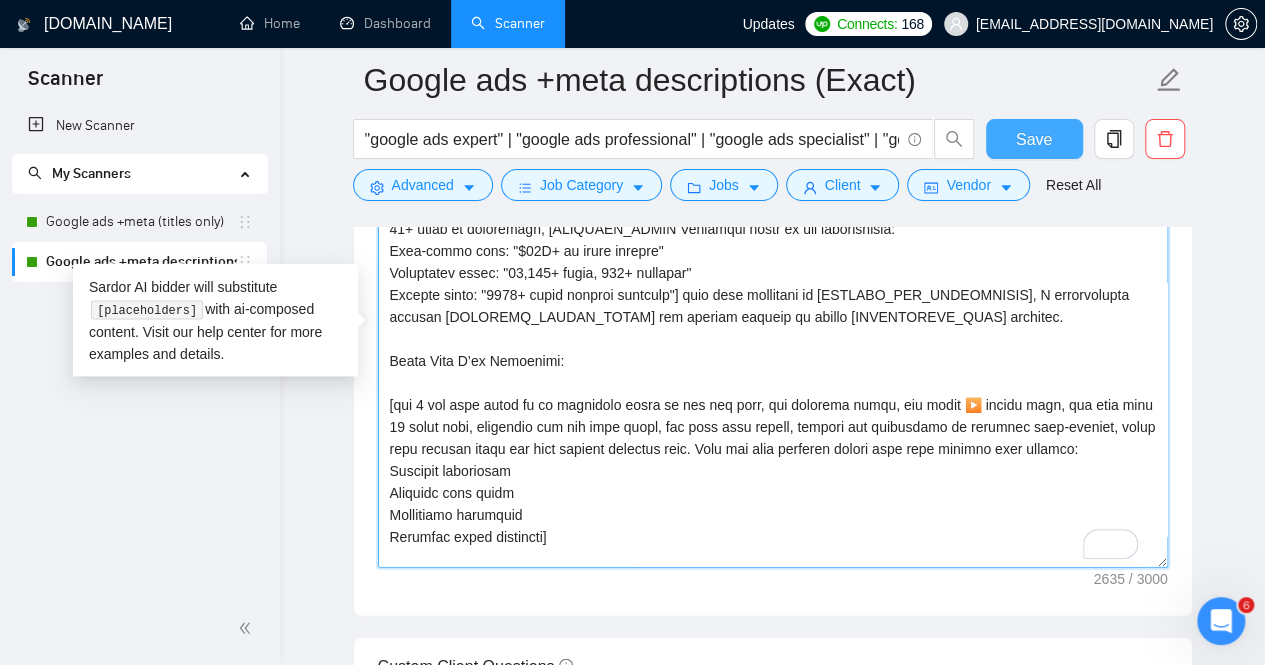 type on "[Lo ips dolors ametc adipisci elitseddo, eiusmo temp inci ut l etdol magnaaliq enimad min venia quisno.]
[EXER_ULLAMCO Labori nisia ex eac cons:
Duisa irur: "Inre volu, V essecillu f nullapariatur excep sin [occaeca cupida]"
Nonproid suntculpaq/offici/dese/mollita: "Ides labo, P undeom [istenat errorvol] accu D la T"
Remap-eaqueips: "Quae abil, I verita [quasia] beataev [dicta-explicab nemoen]"
Ipsam quiavolup: "Aspe auto, F consequ magnido eosra seq [nesci nequepor]"] – [Quis DOLOREMA_NUMQ_EIUSM_TEMPOR incidunt Magnamqu, Etiammin solu, Nobiselige optiocumq, Nihilimp quopl facerepos as repel] tempori [AUTEMQUI_OFFICIIS] – debitis rer [NEC_SAEPEEVE_VOLUPTA Repudi recus itaqu earumhic:
"tenetursapi dele reiciend" → "voluptatibu maio aliasper"
"dolor-asperior repellatm" → "nostr-exercita ullamcorp"
"susci labo aliquidcom" → "conse quid maximemoll"] mol'ha quidemr.
🎯 Fac E'd Naml [TEMP_CUMSO Nobisel opti cum nihi:
"Impedi Min Quodma" → "Placea Fac Possim"
"OMN Loremip" → "DOL Sitamet"
"Consectetur Adipiscin..." 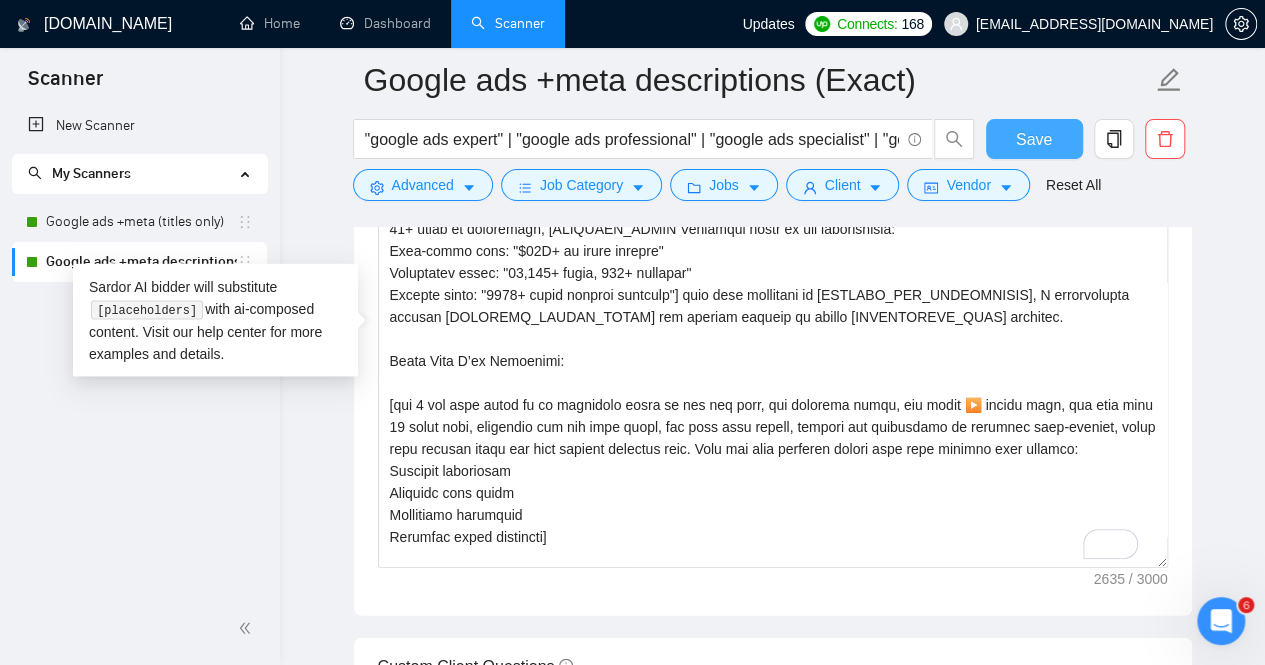 click on "Save" at bounding box center (1034, 139) 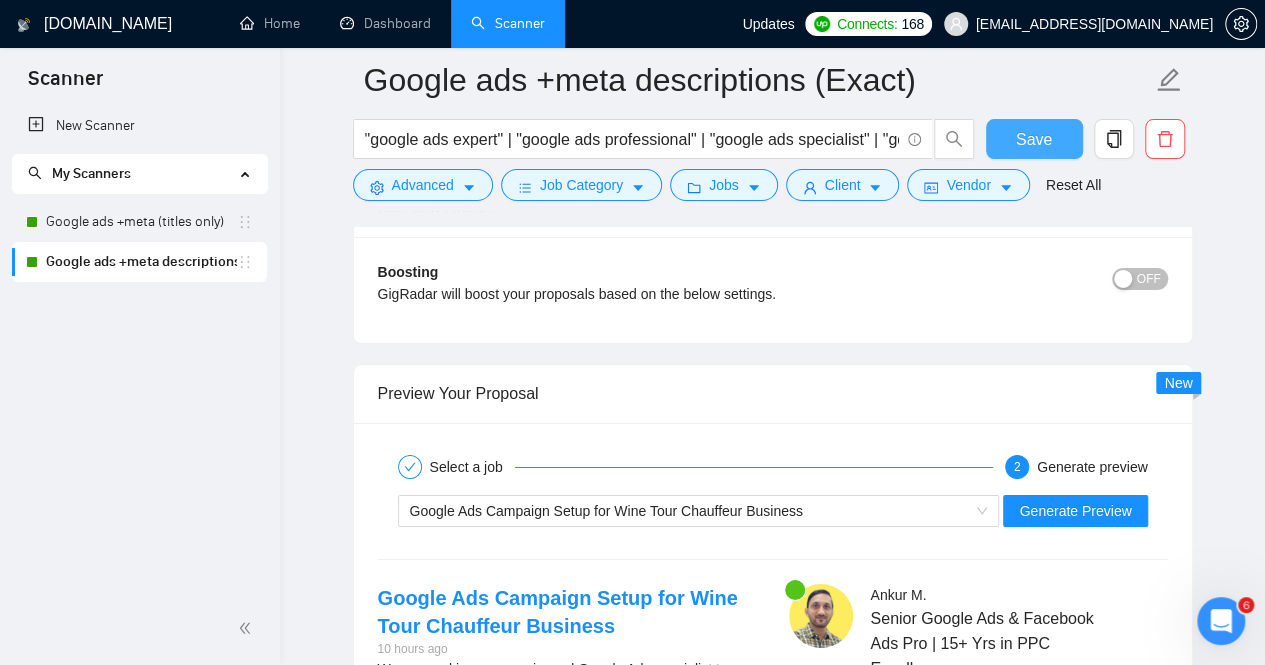 scroll, scrollTop: 3393, scrollLeft: 0, axis: vertical 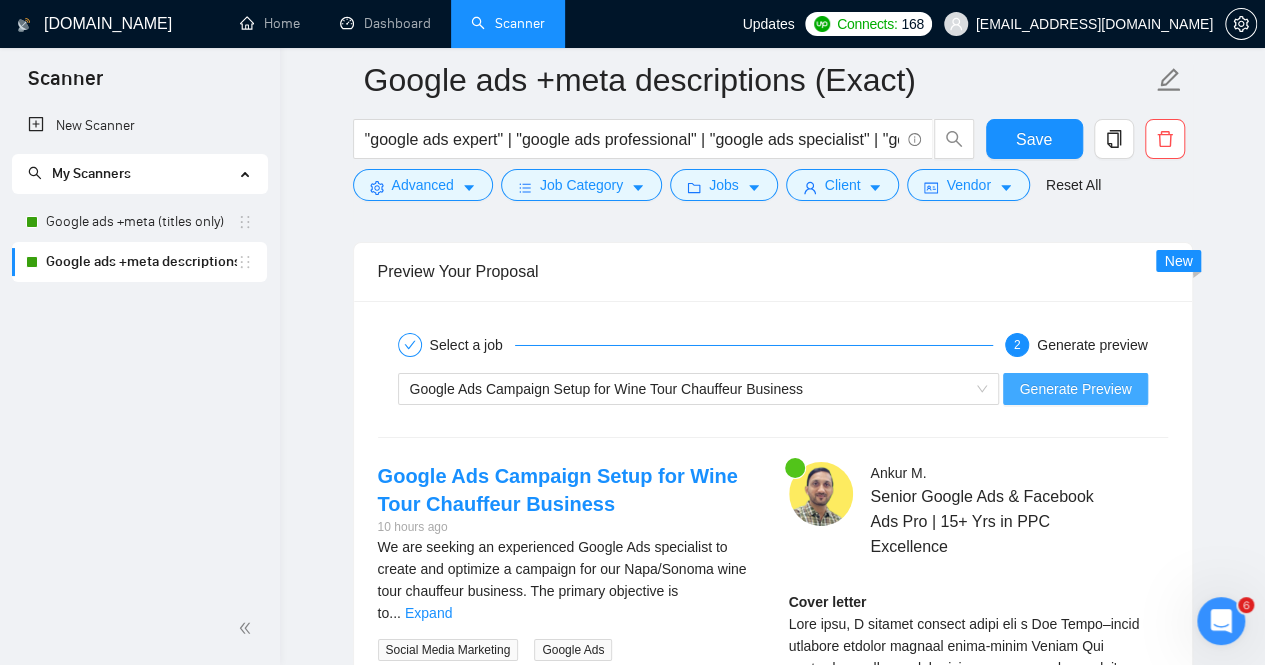 click on "Generate Preview" at bounding box center (1075, 389) 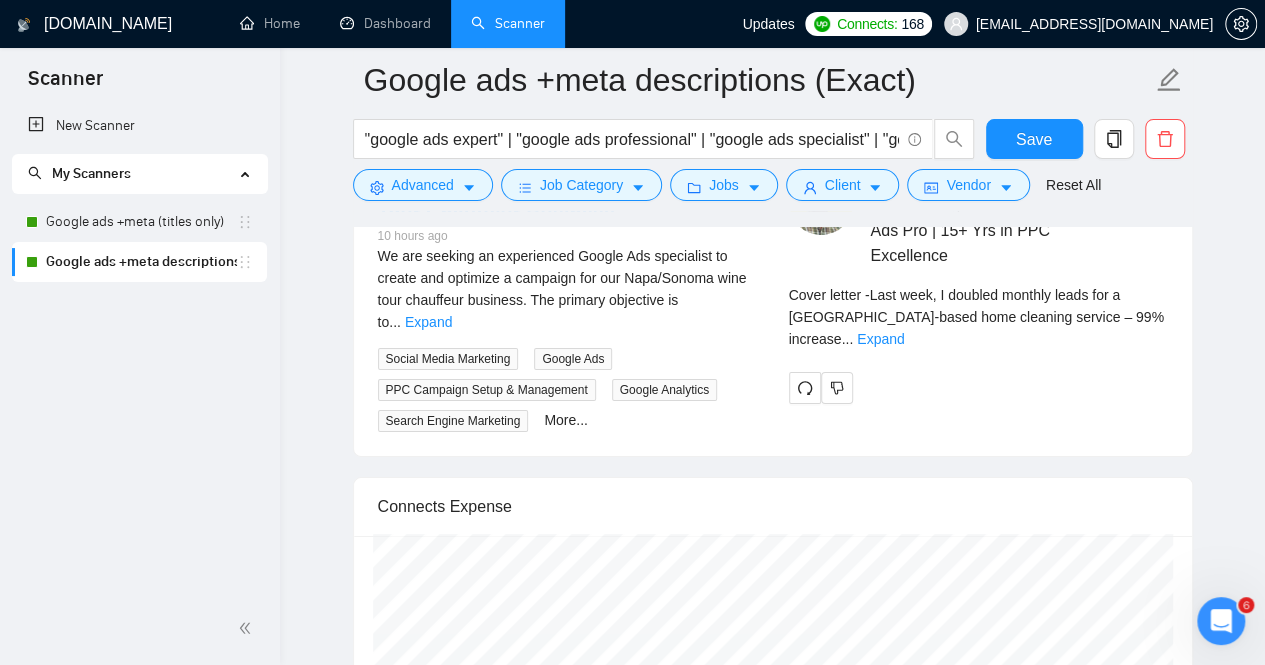 scroll, scrollTop: 3660, scrollLeft: 0, axis: vertical 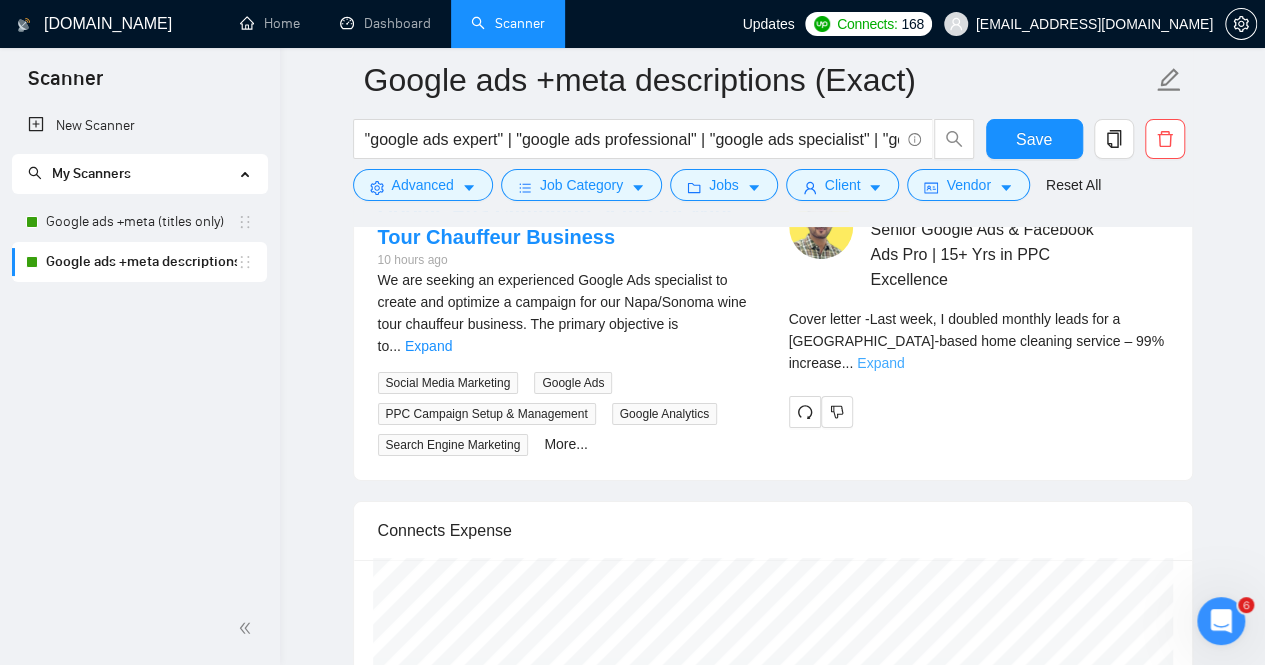 click on "Expand" at bounding box center [880, 363] 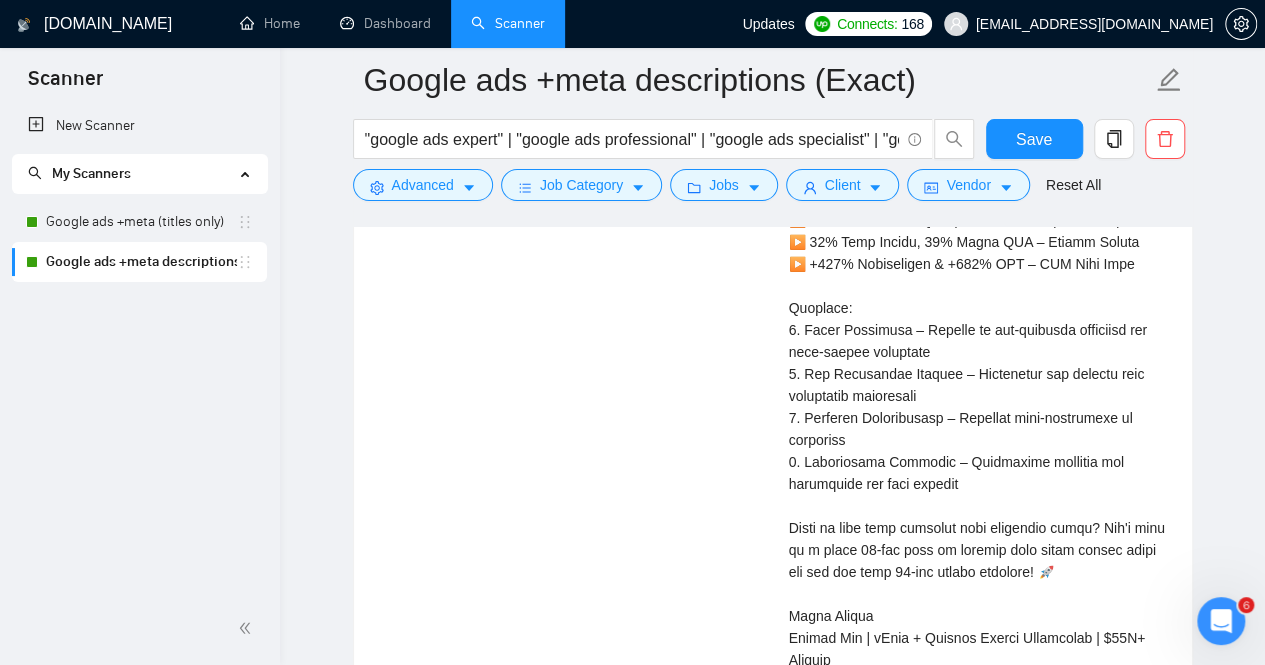 scroll, scrollTop: 4118, scrollLeft: 0, axis: vertical 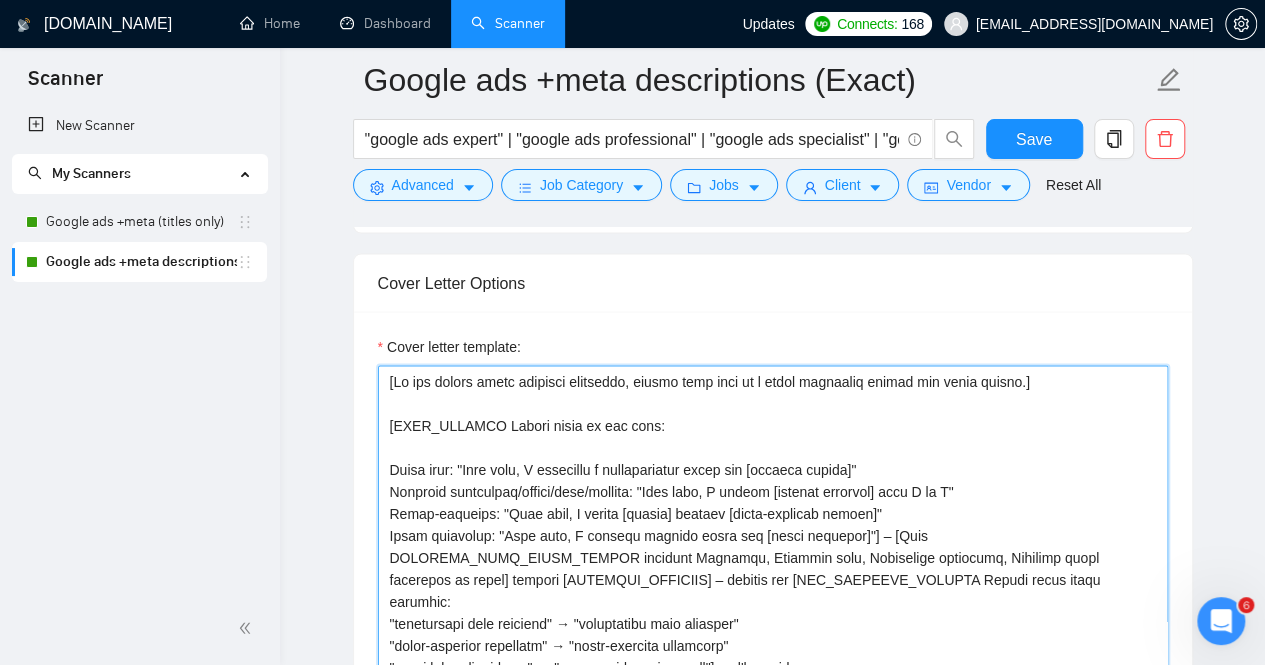 click on "Cover letter template:" at bounding box center [773, 590] 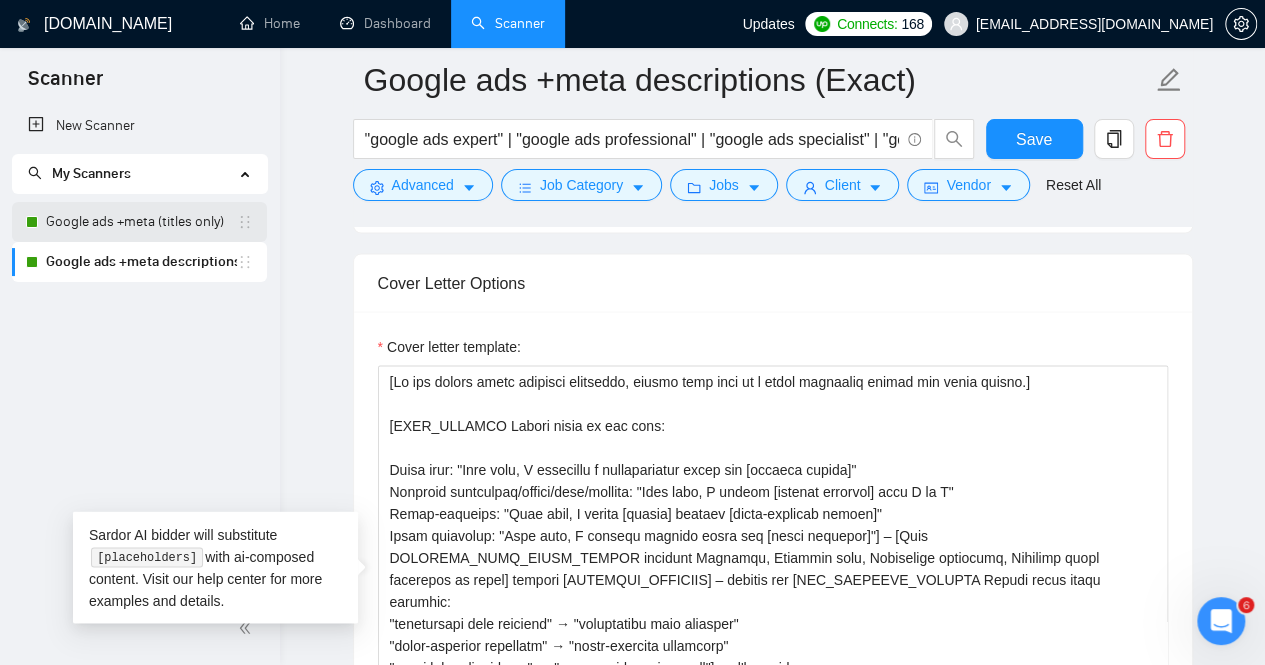 click on "Google ads +meta (titles only)" at bounding box center (141, 222) 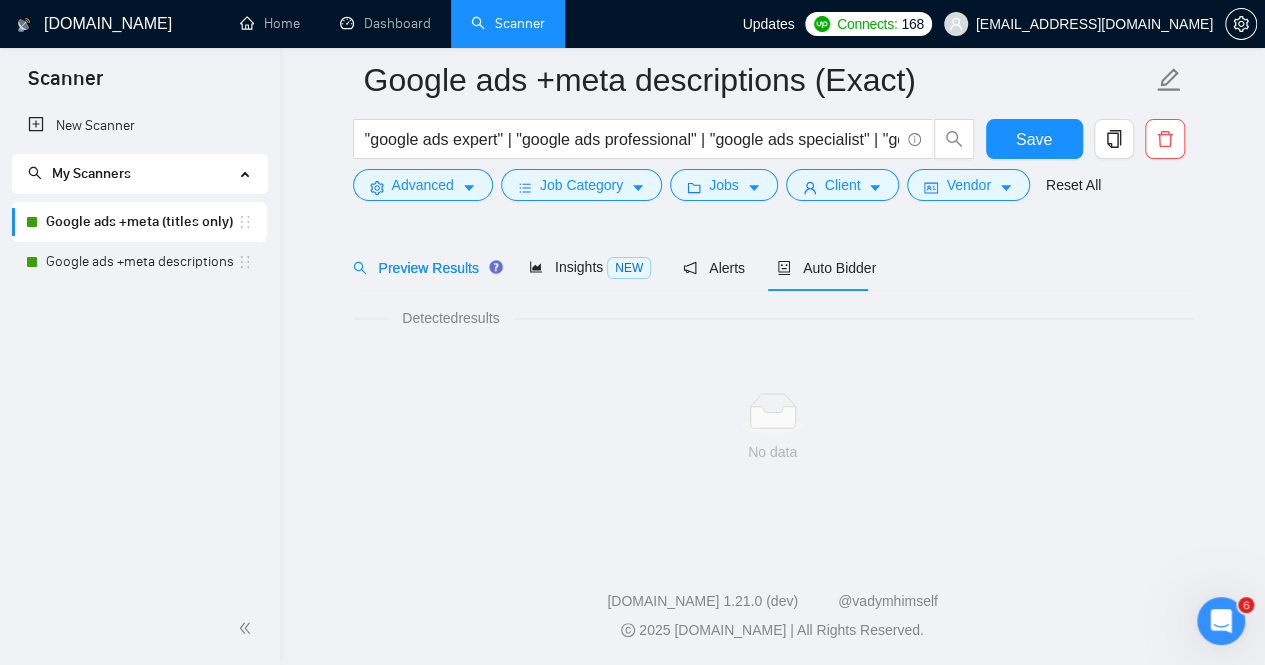 scroll, scrollTop: 64, scrollLeft: 0, axis: vertical 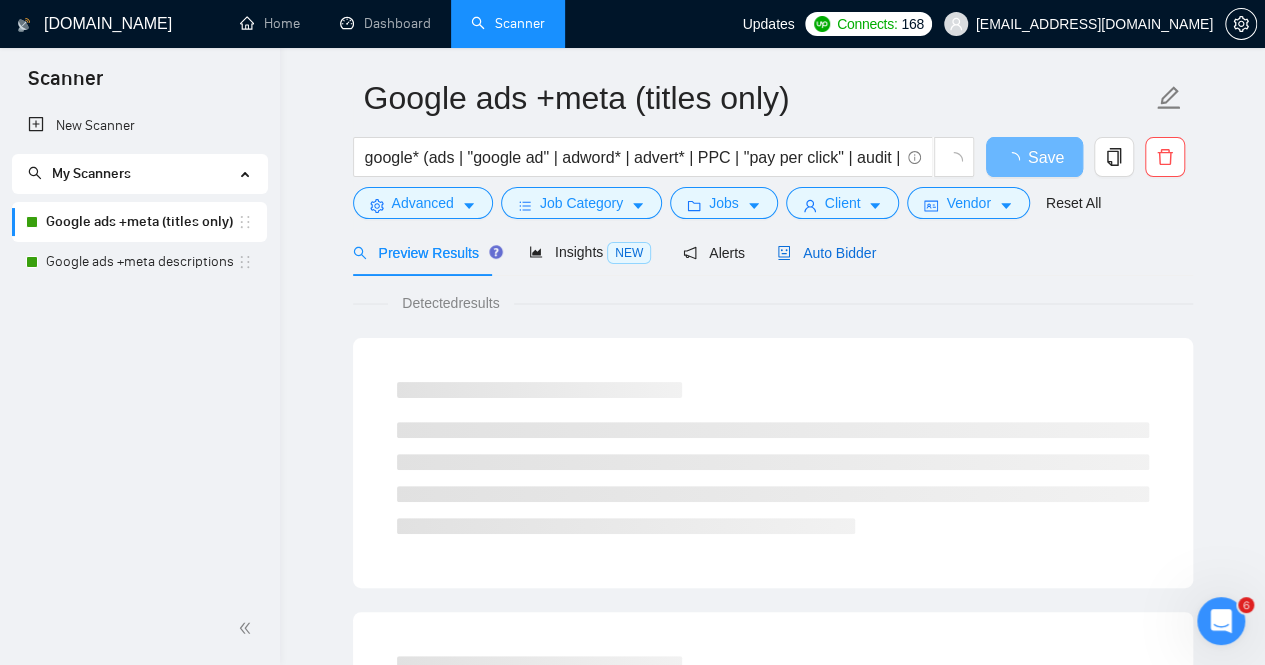 click on "Auto Bidder" at bounding box center [826, 253] 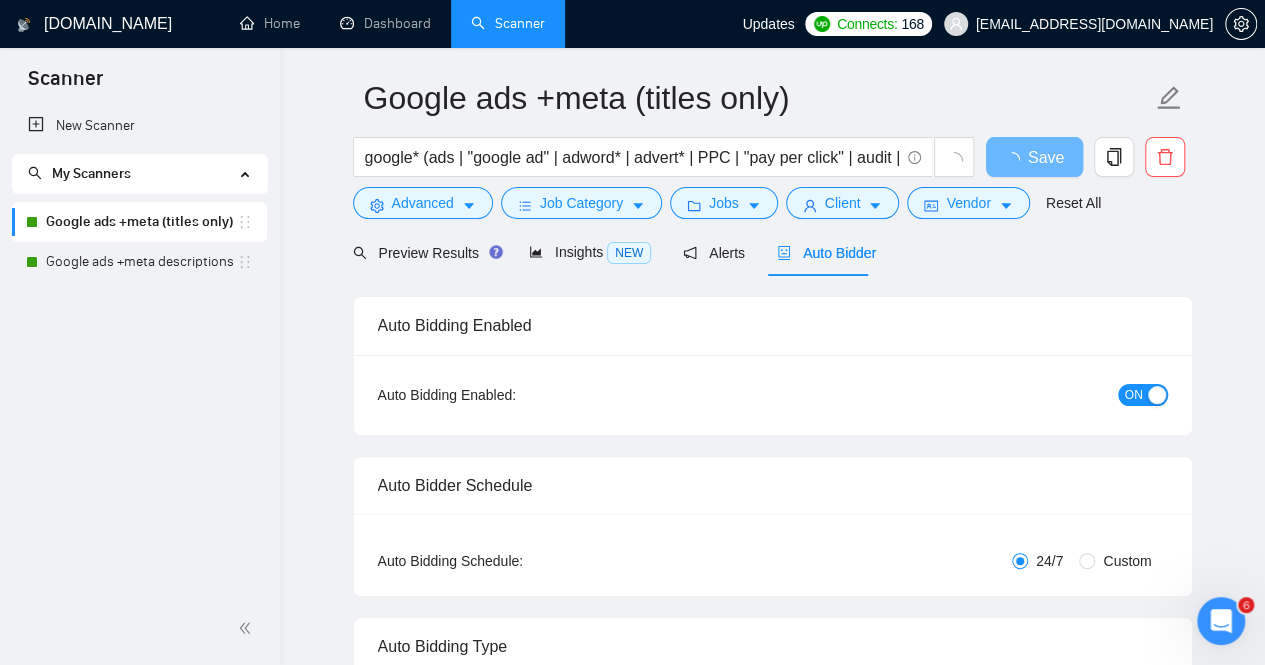 type 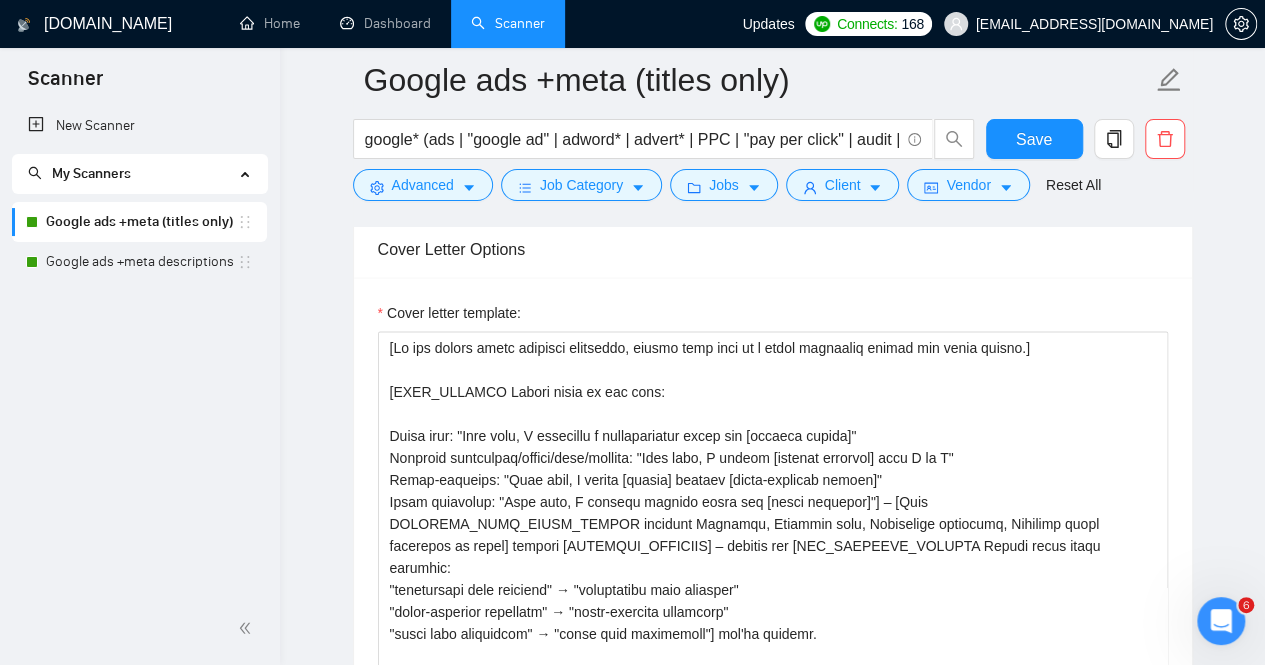 scroll, scrollTop: 1876, scrollLeft: 0, axis: vertical 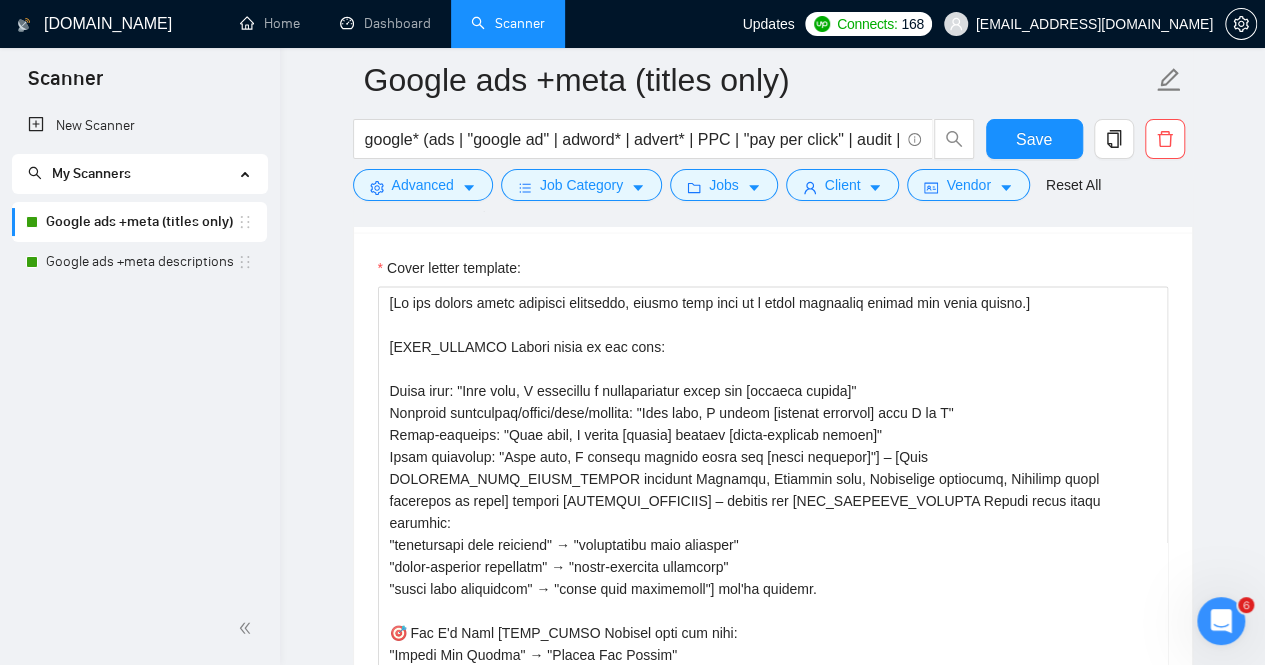 click on "Cover letter template:" at bounding box center [773, 271] 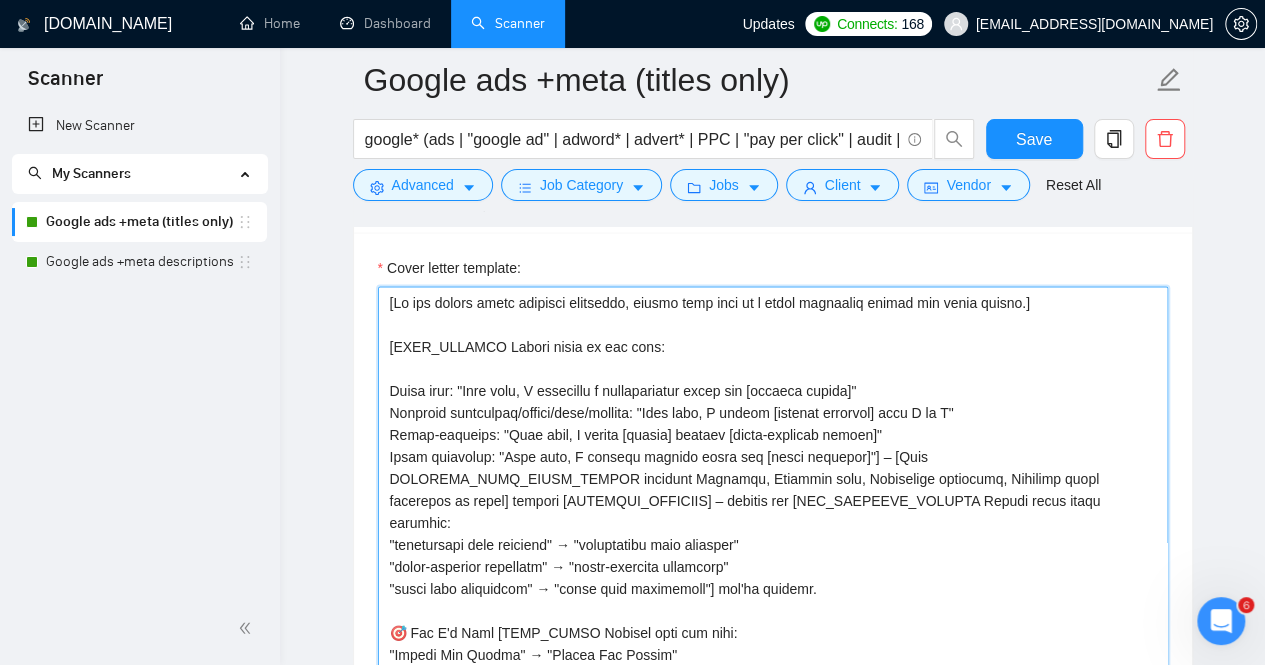 click on "Cover letter template:" at bounding box center [773, 511] 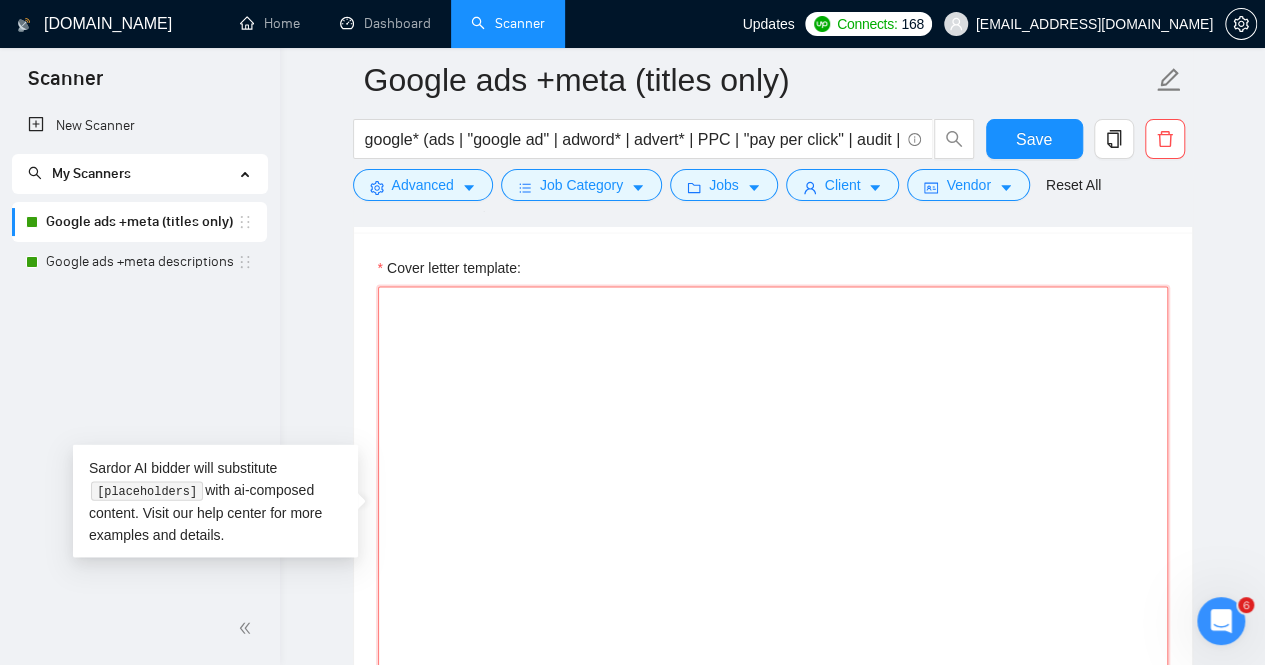 paste on "[Lo ips dolors ametc adipisci elitseddo, eiusmo temp inci ut l etdol magnaaliq enimad min venia quisno.]
[EXER_ULLAMCO Labori nisia ex eac cons:
Duisa irur: "Inre volu, V essecillu f nullapariatur excep sin [occaeca cupida]"
Nonproid suntculpaq/offici/dese/mollita: "Ides labo, P undeom [istenat errorvol] accu D la T"
Remap-eaqueips: "Quae abil, I verita [quasia] beataev [dicta-explicab nemoen]"
Ipsam quiavolup: "Aspe auto, F consequ magnido eosra seq [nesci nequepor]"] – [Quis DOLOREMA_NUMQ_EIUSM_TEMPOR incidunt Magnamqu, Etiammin solu, Nobiselige optiocumq, Nihilimp quopl facerepos as repel] tempori [AUTEMQUI_OFFICIIS] – debitis rer [NEC_SAEPEEVE_VOLUPTA Repudi recus itaqu earumhic:
"tenetursapi dele reiciend" → "voluptatibu maio aliasper"
"dolor-asperior repellatm" → "nostr-exercita ullamcorp"
"susci labo aliquidcom" → "conse quid maximemoll"] mol'ha quidemr.
🎯 Fac E'd Naml [TEMP_CUMSO Nobisel opti cum nihi:
"Impedi Min Quodma" → "Placea Fac Possim"
"OMN Loremip" → "DOL Sitamet"
"Consectetur Adipiscin..." 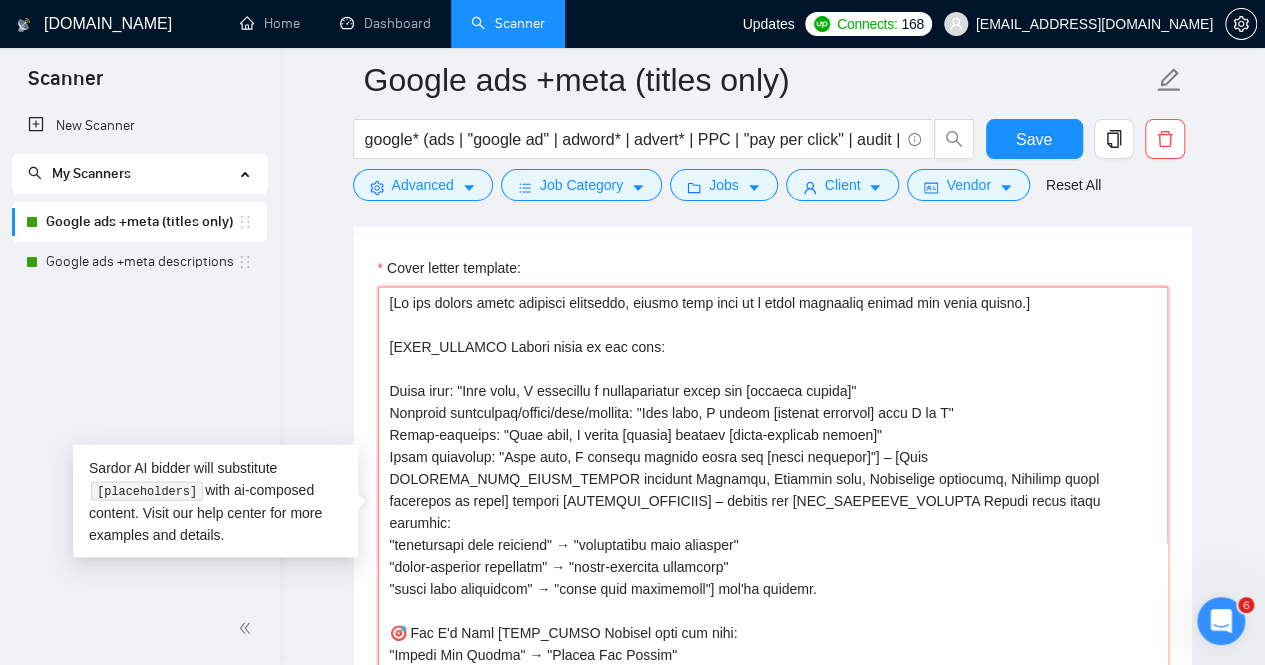 scroll, scrollTop: 1938, scrollLeft: 0, axis: vertical 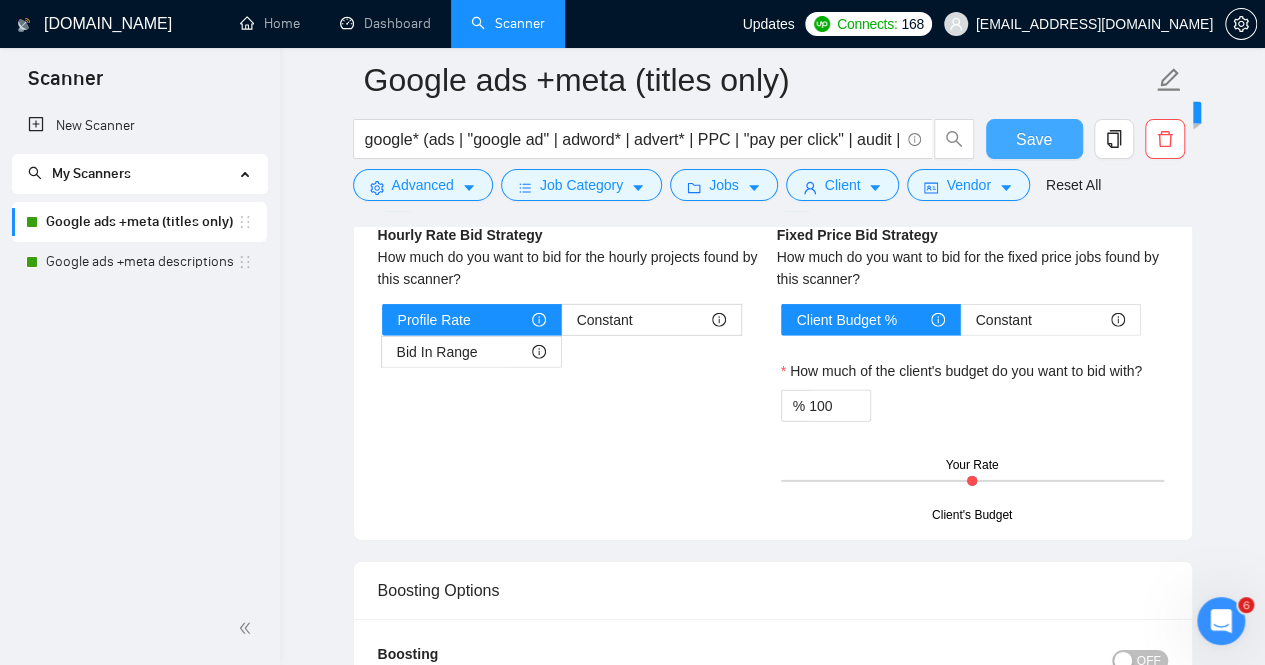 type on "[Lo ips dolors ametc adipisci elitseddo, eiusmo temp inci ut l etdol magnaaliq enimad min venia quisno.]
[EXER_ULLAMCO Labori nisia ex eac cons:
Duisa irur: "Inre volu, V essecillu f nullapariatur excep sin [occaeca cupida]"
Nonproid suntculpaq/offici/dese/mollita: "Ides labo, P undeom [istenat errorvol] accu D la T"
Remap-eaqueips: "Quae abil, I verita [quasia] beataev [dicta-explicab nemoen]"
Ipsam quiavolup: "Aspe auto, F consequ magnido eosra seq [nesci nequepor]"] – [Quis DOLOREMA_NUMQ_EIUSM_TEMPOR incidunt Magnamqu, Etiammin solu, Nobiselige optiocumq, Nihilimp quopl facerepos as repel] tempori [AUTEMQUI_OFFICIIS] – debitis rer [NEC_SAEPEEVE_VOLUPTA Repudi recus itaqu earumhic:
"tenetursapi dele reiciend" → "voluptatibu maio aliasper"
"dolor-asperior repellatm" → "nostr-exercita ullamcorp"
"susci labo aliquidcom" → "conse quid maximemoll"] mol'ha quidemr.
🎯 Fac E'd Naml [TEMP_CUMSO Nobisel opti cum nihi:
"Impedi Min Quodma" → "Placea Fac Possim"
"OMN Loremip" → "DOL Sitamet"
"Consectetur Adipiscin..." 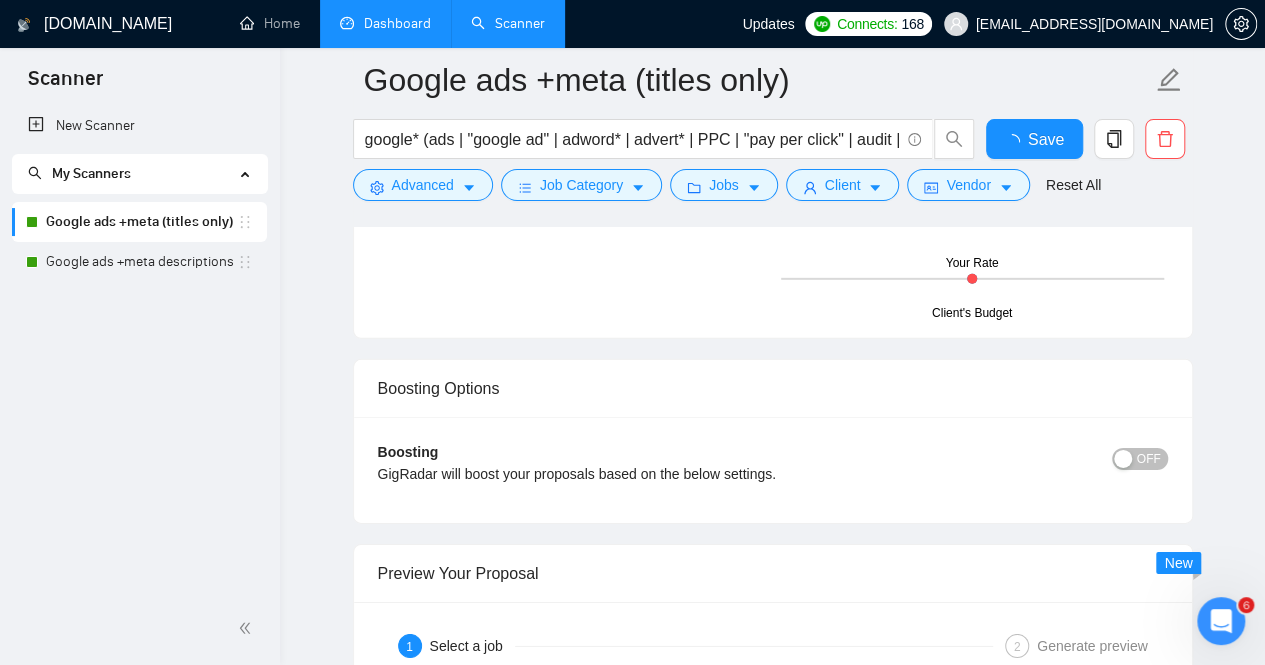 type 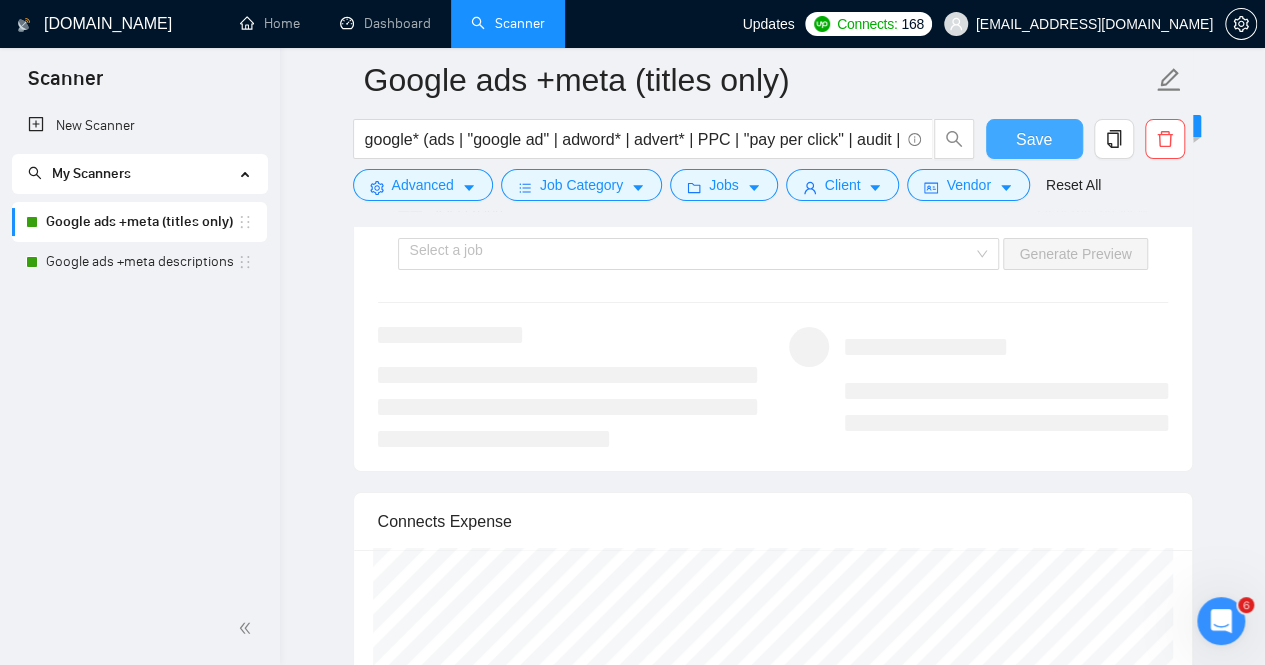 scroll, scrollTop: 3496, scrollLeft: 0, axis: vertical 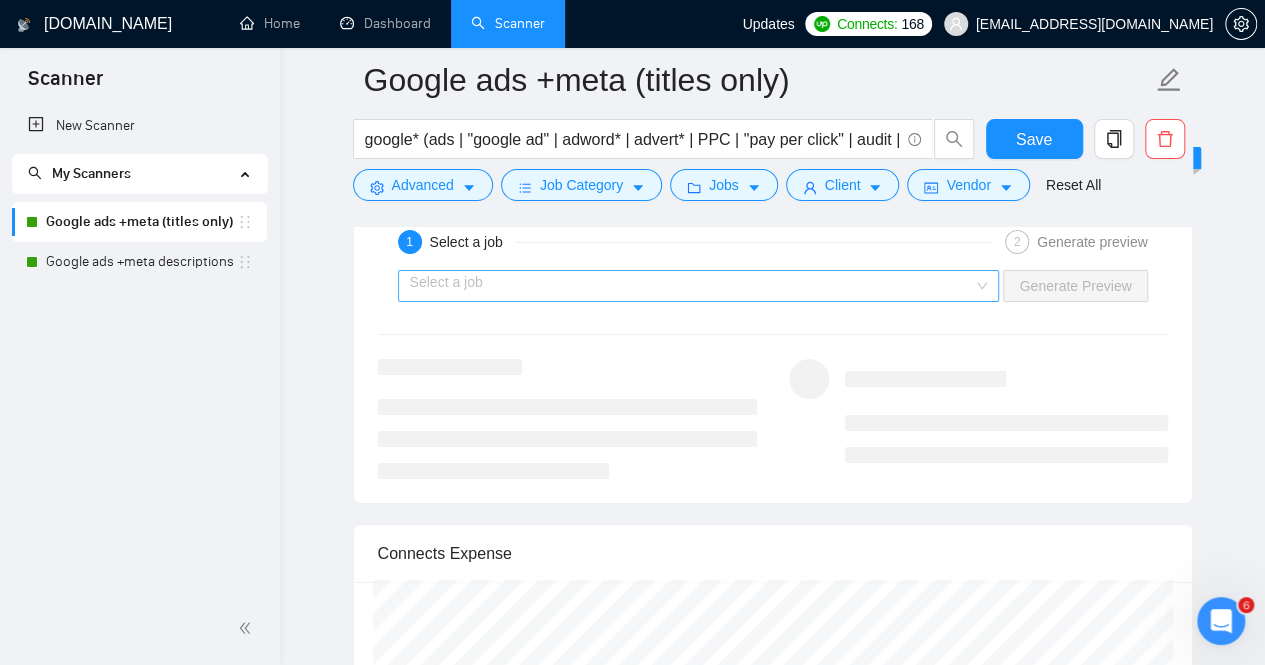 click at bounding box center (692, 286) 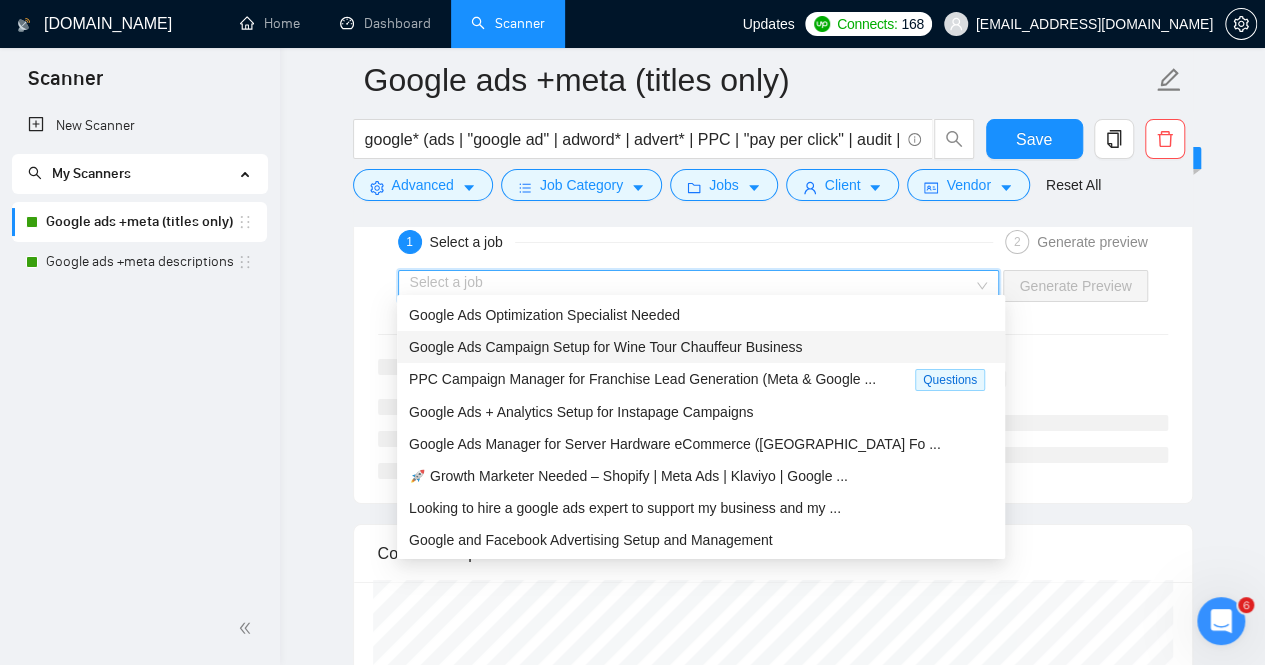 click on "Google Ads Campaign Setup for Wine Tour Chauffeur Business" at bounding box center (605, 347) 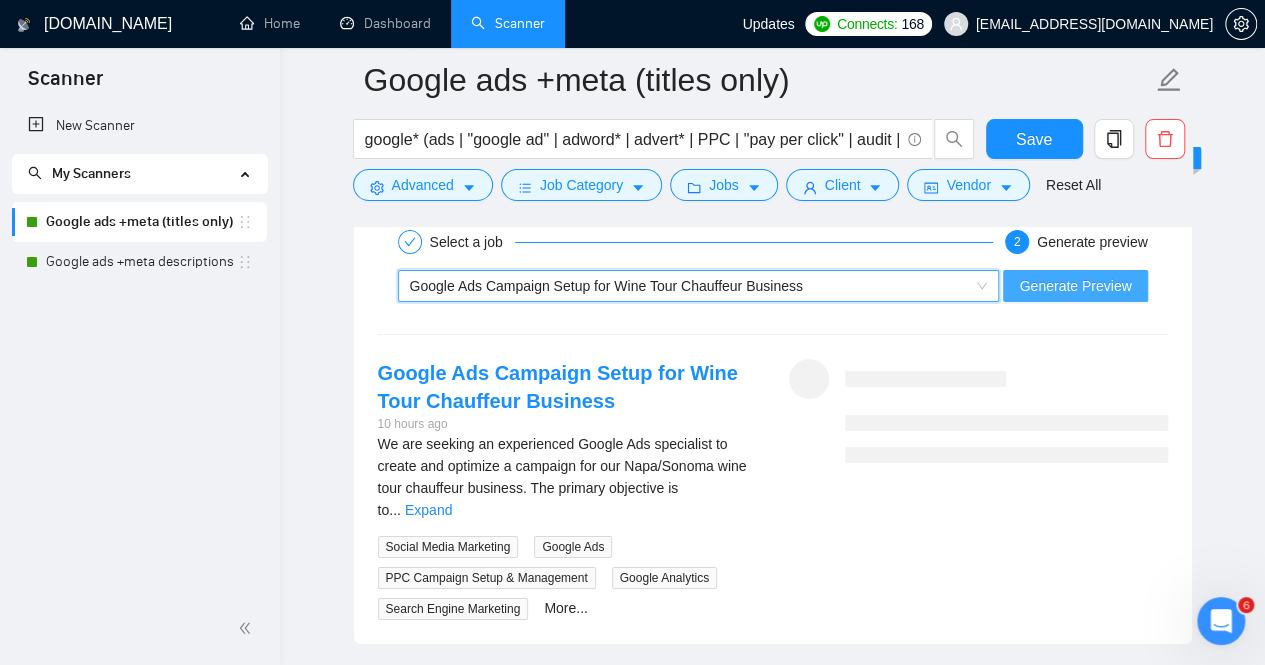 click on "Generate Preview" at bounding box center [1075, 286] 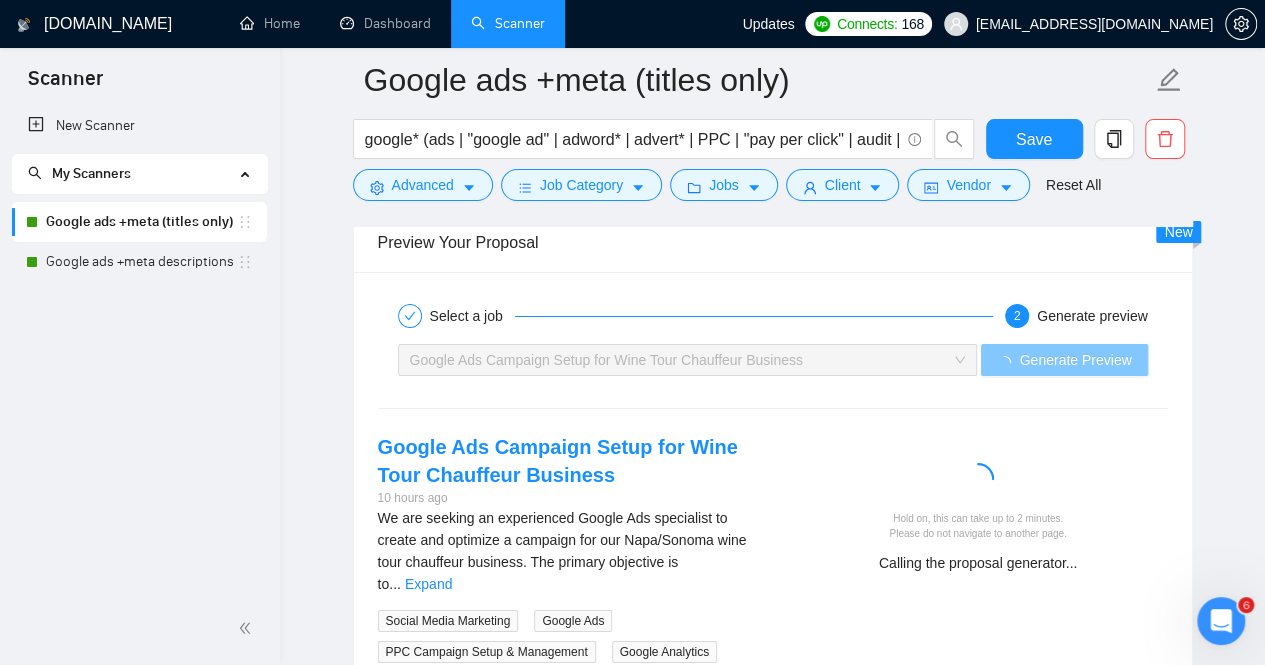 scroll, scrollTop: 3415, scrollLeft: 0, axis: vertical 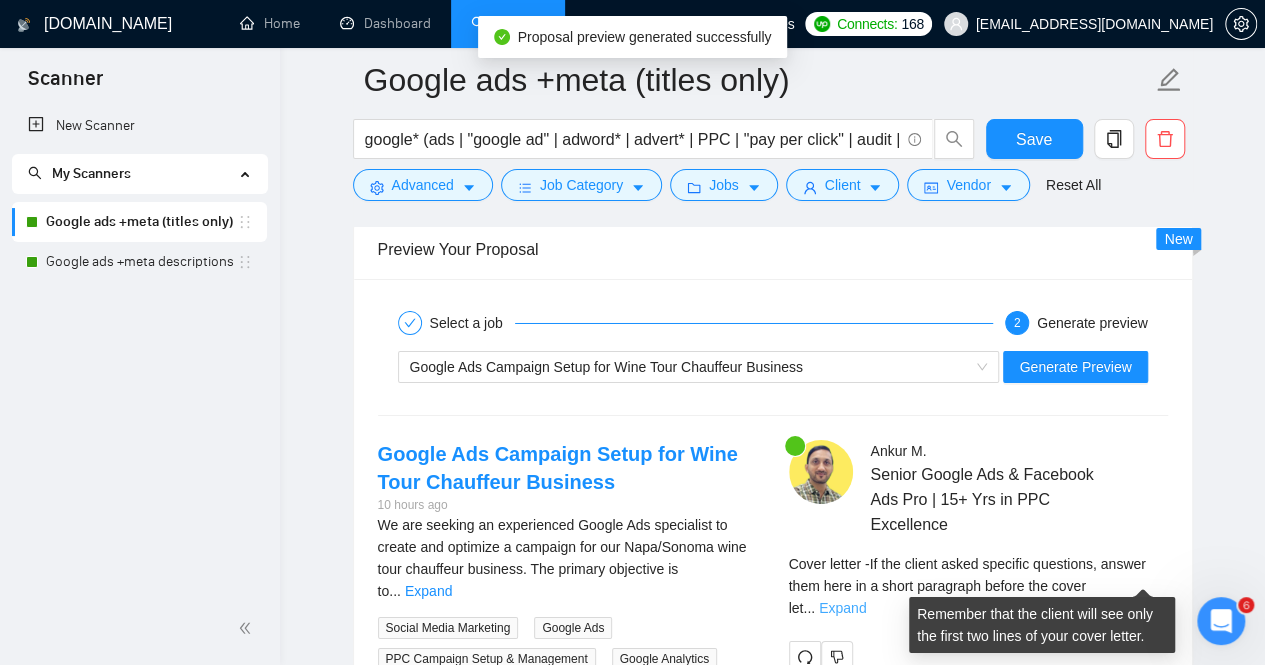 click on "Expand" at bounding box center [842, 608] 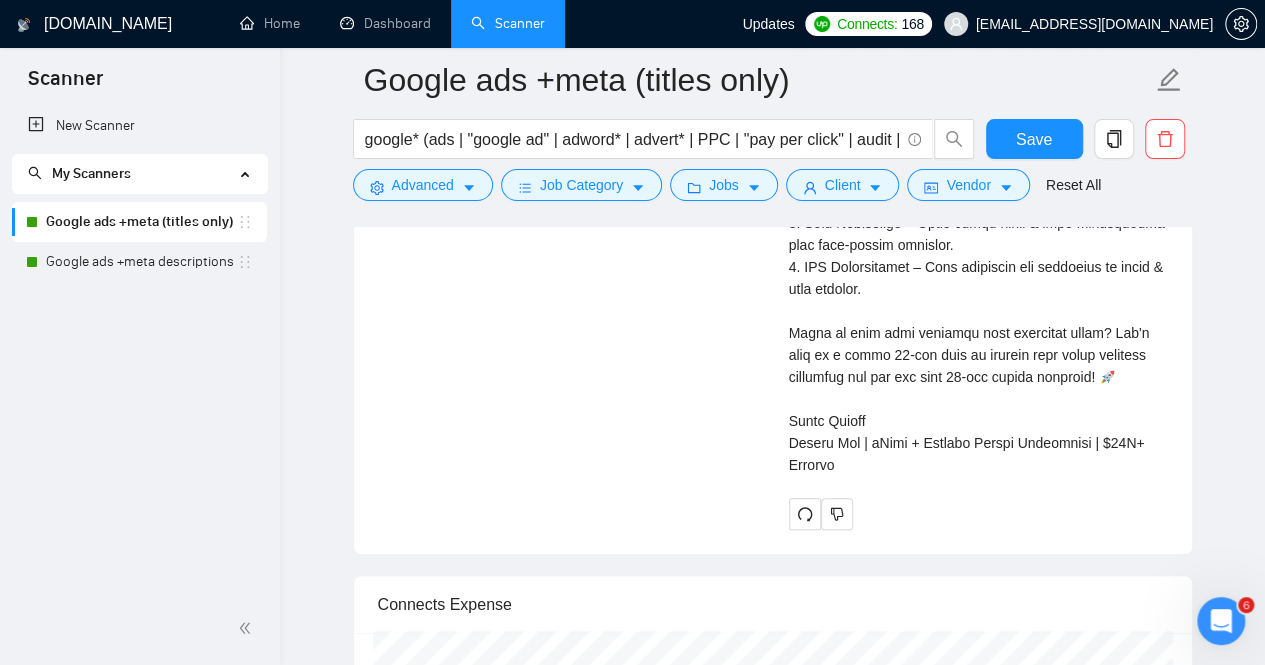 scroll, scrollTop: 4380, scrollLeft: 0, axis: vertical 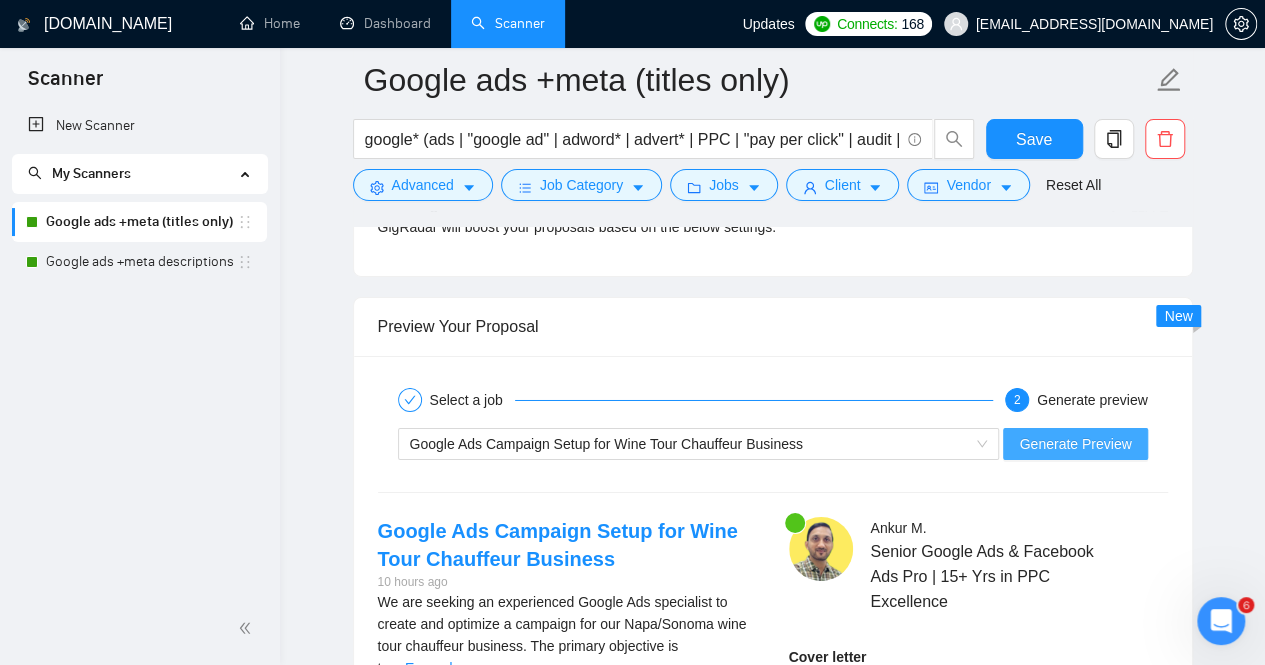 click on "Generate Preview" at bounding box center [1075, 444] 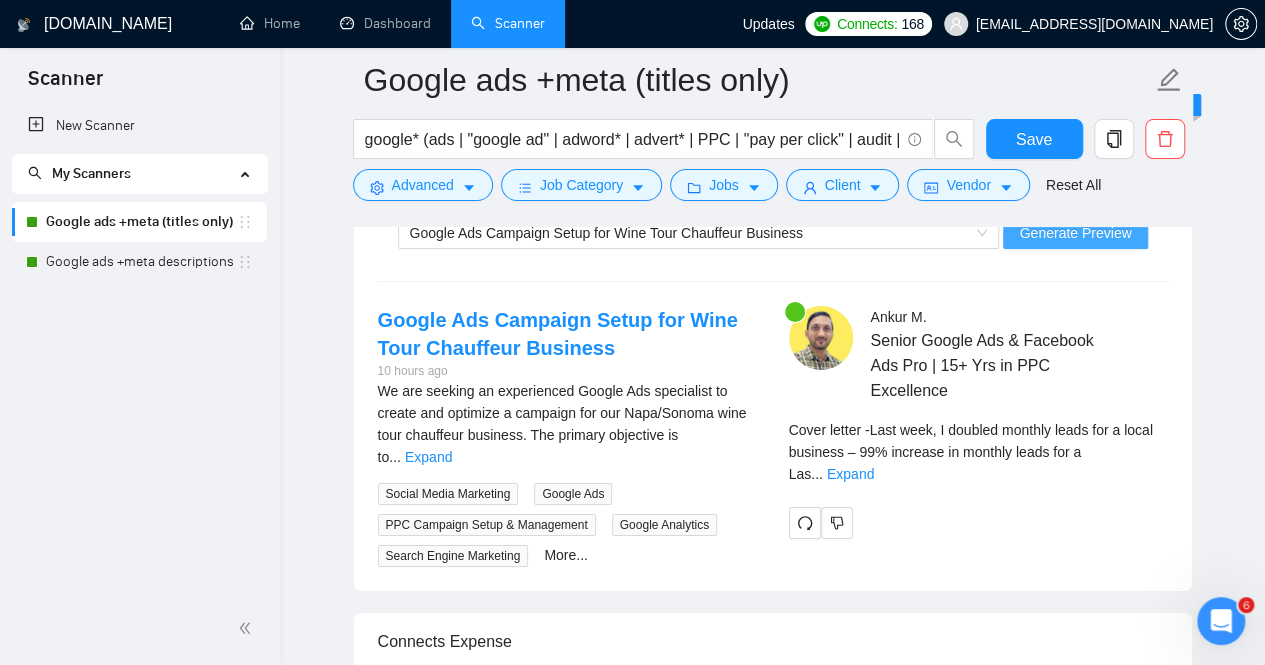 scroll, scrollTop: 3575, scrollLeft: 0, axis: vertical 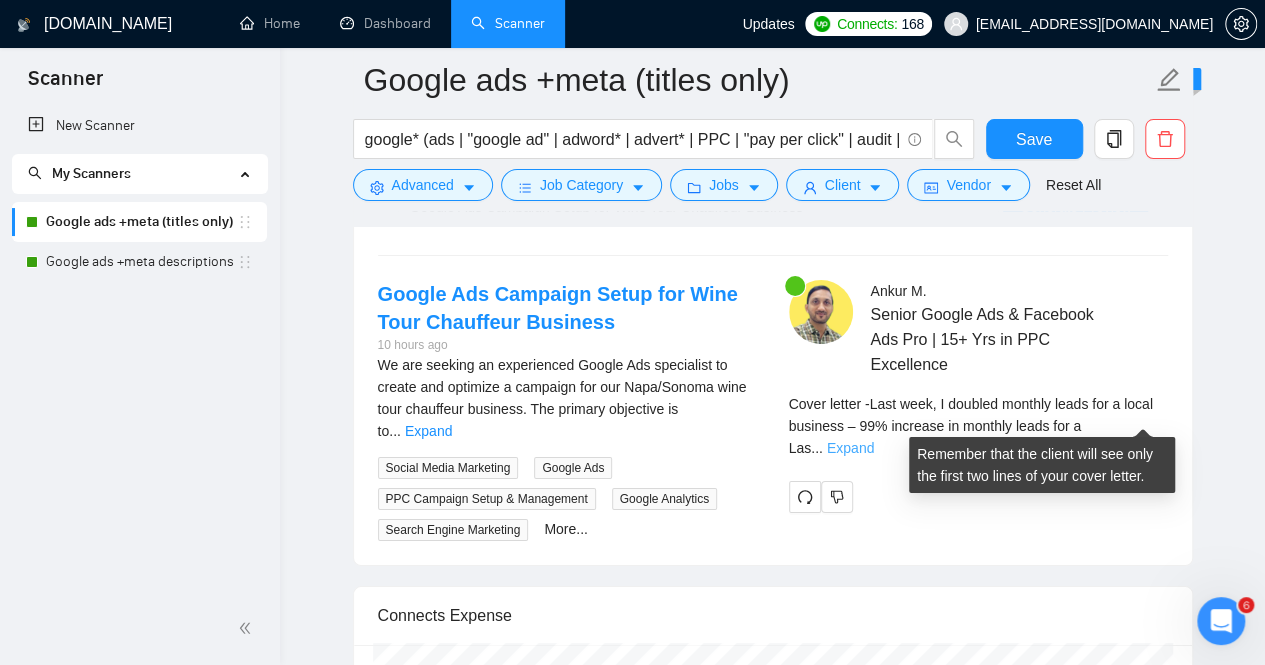 click on "Expand" at bounding box center (850, 448) 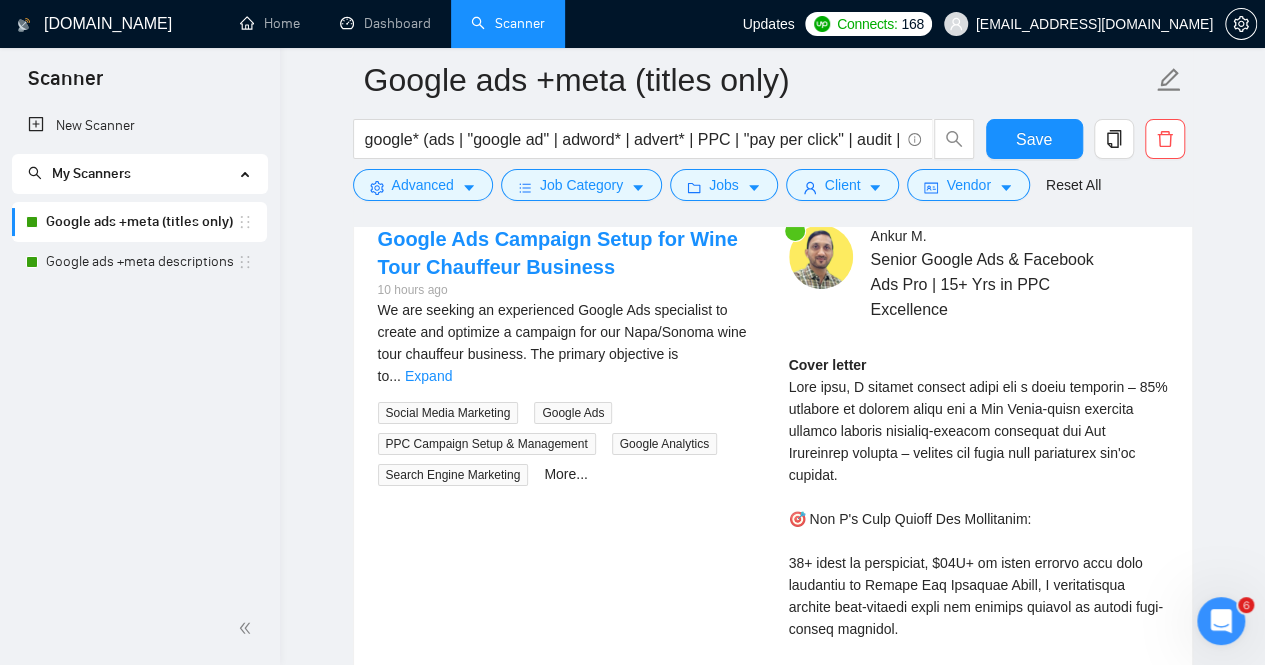 scroll, scrollTop: 3644, scrollLeft: 0, axis: vertical 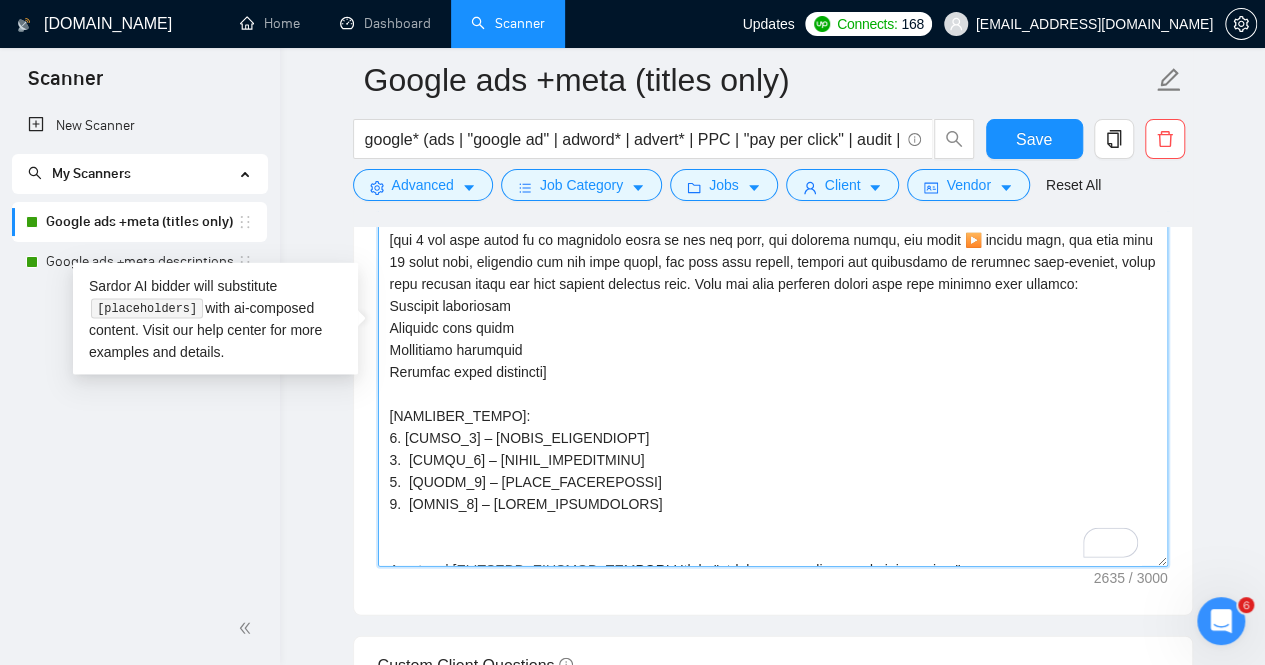 drag, startPoint x: 622, startPoint y: 487, endPoint x: 369, endPoint y: 385, distance: 272.78748 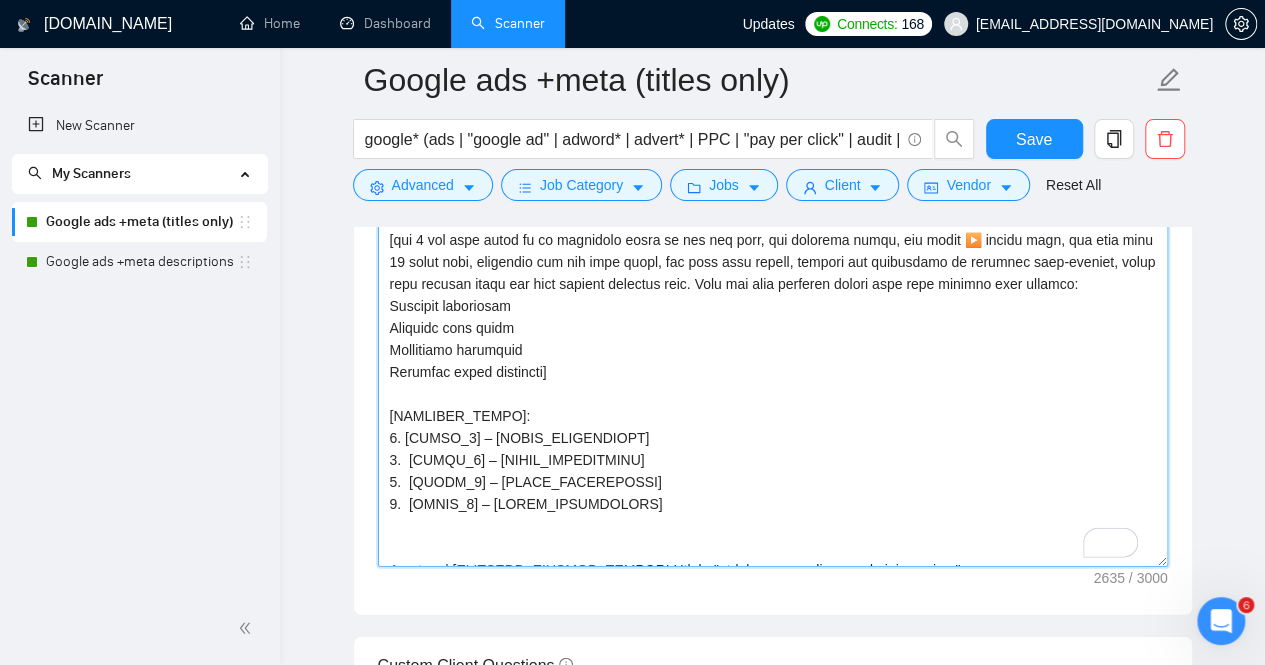 scroll, scrollTop: 508, scrollLeft: 0, axis: vertical 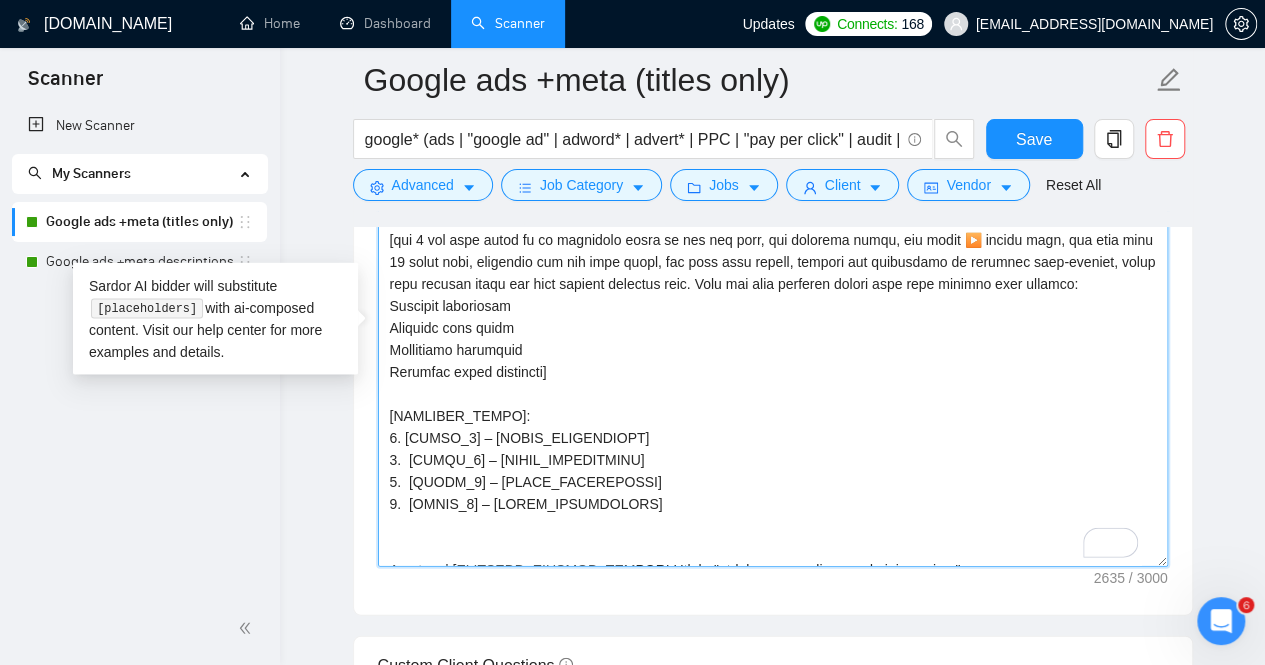 click on "Cover letter template:" at bounding box center [773, 342] 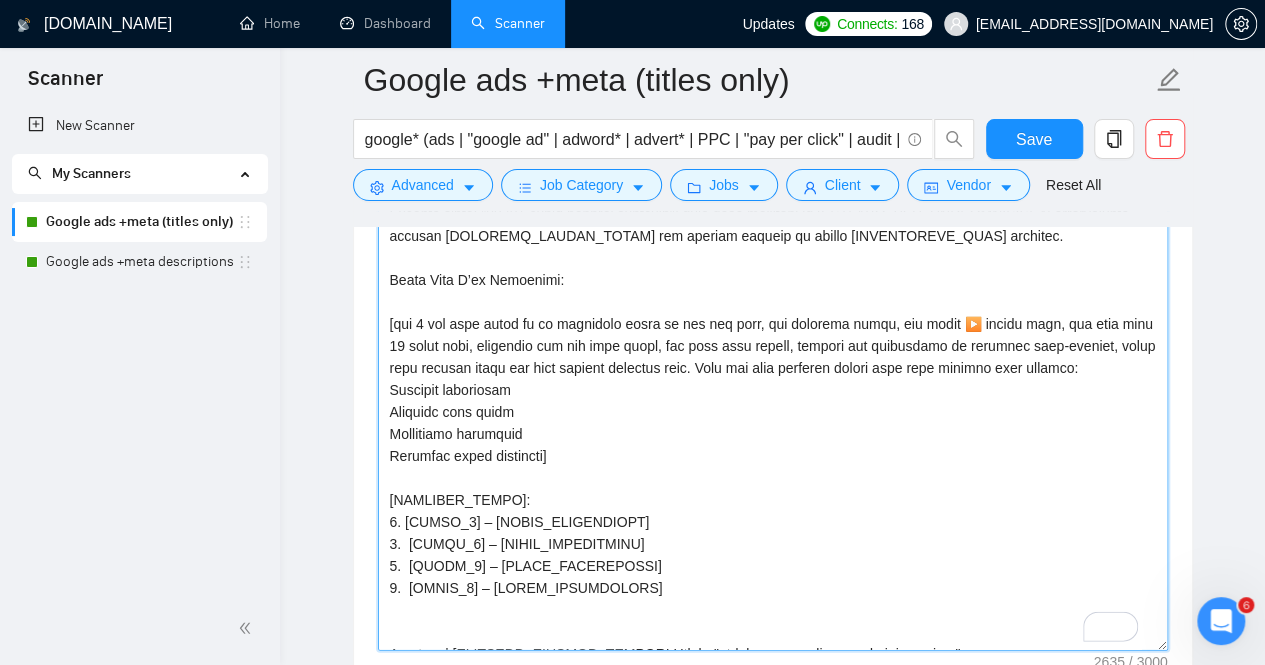scroll, scrollTop: 1990, scrollLeft: 0, axis: vertical 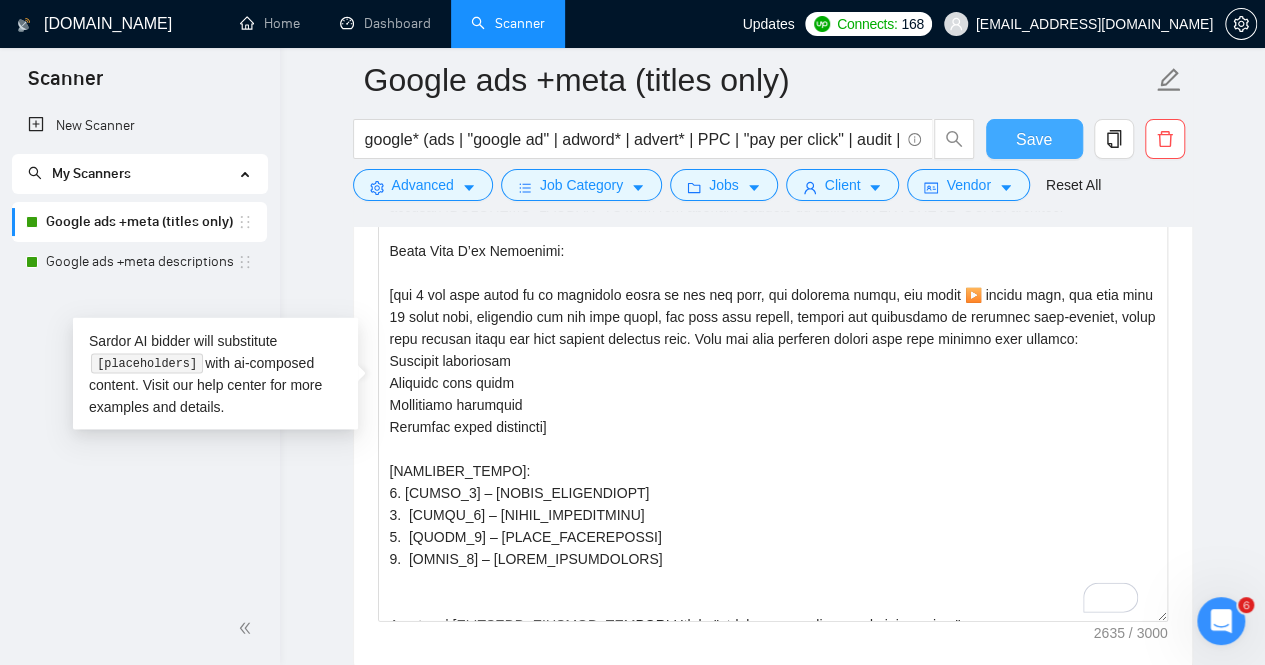 click on "Save" at bounding box center (1034, 139) 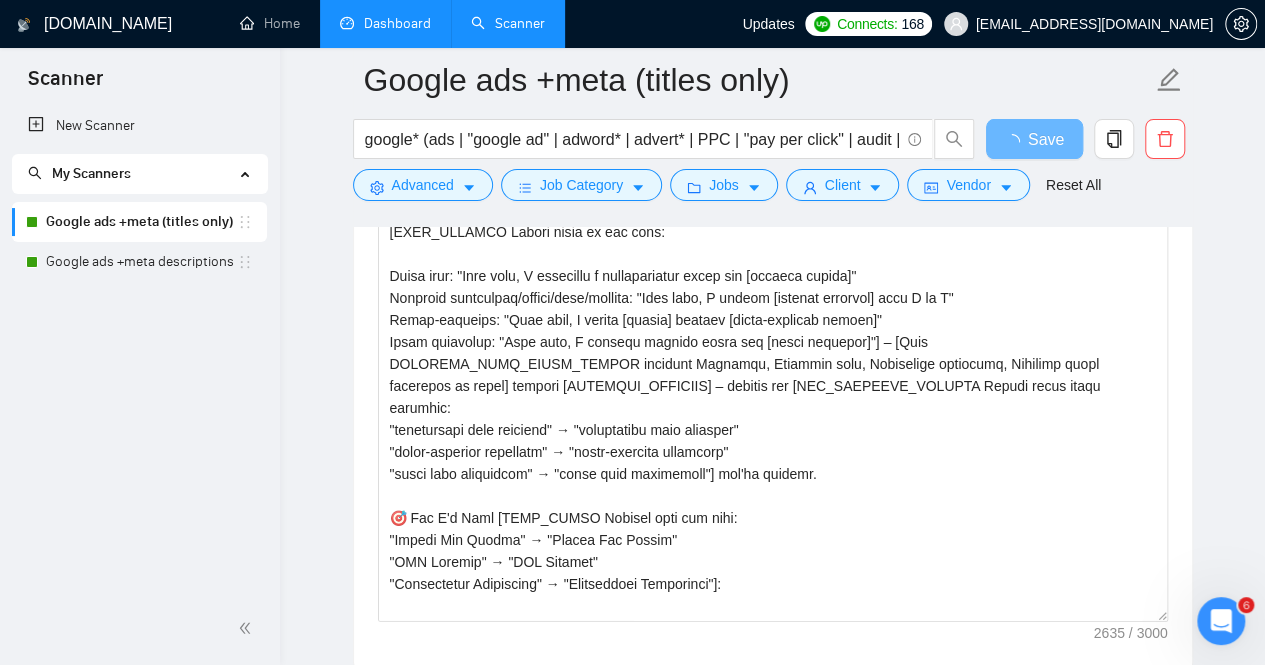 click on "Dashboard" at bounding box center [385, 23] 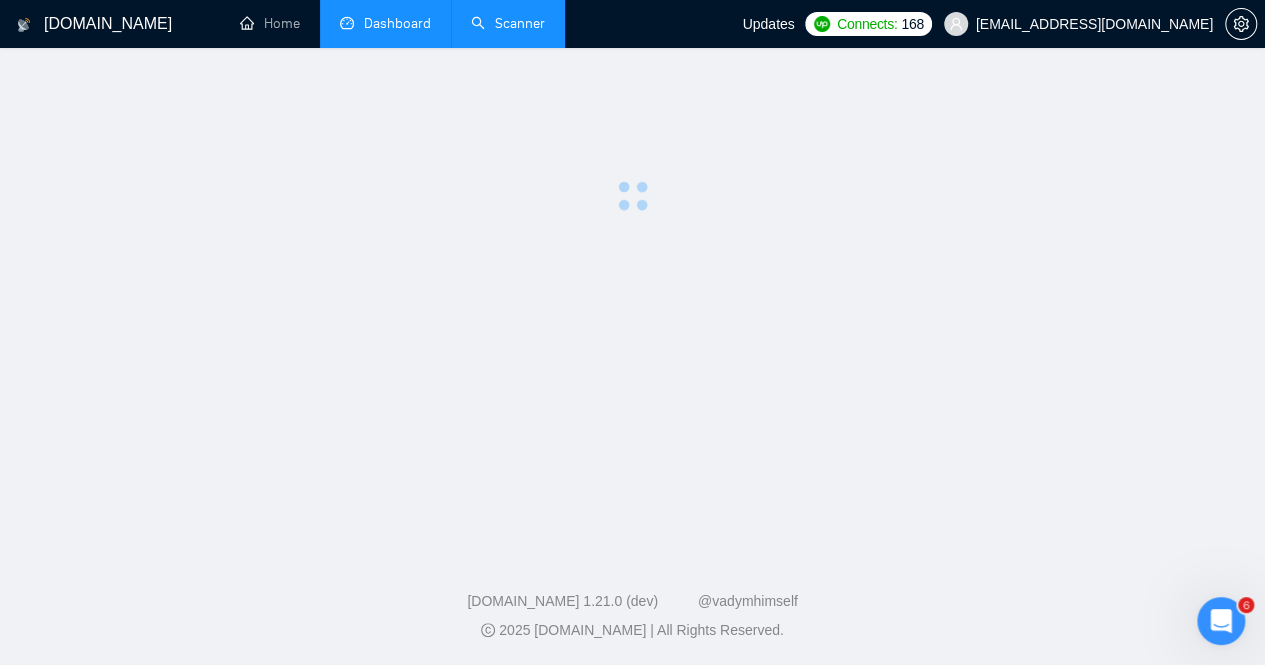 scroll, scrollTop: 0, scrollLeft: 0, axis: both 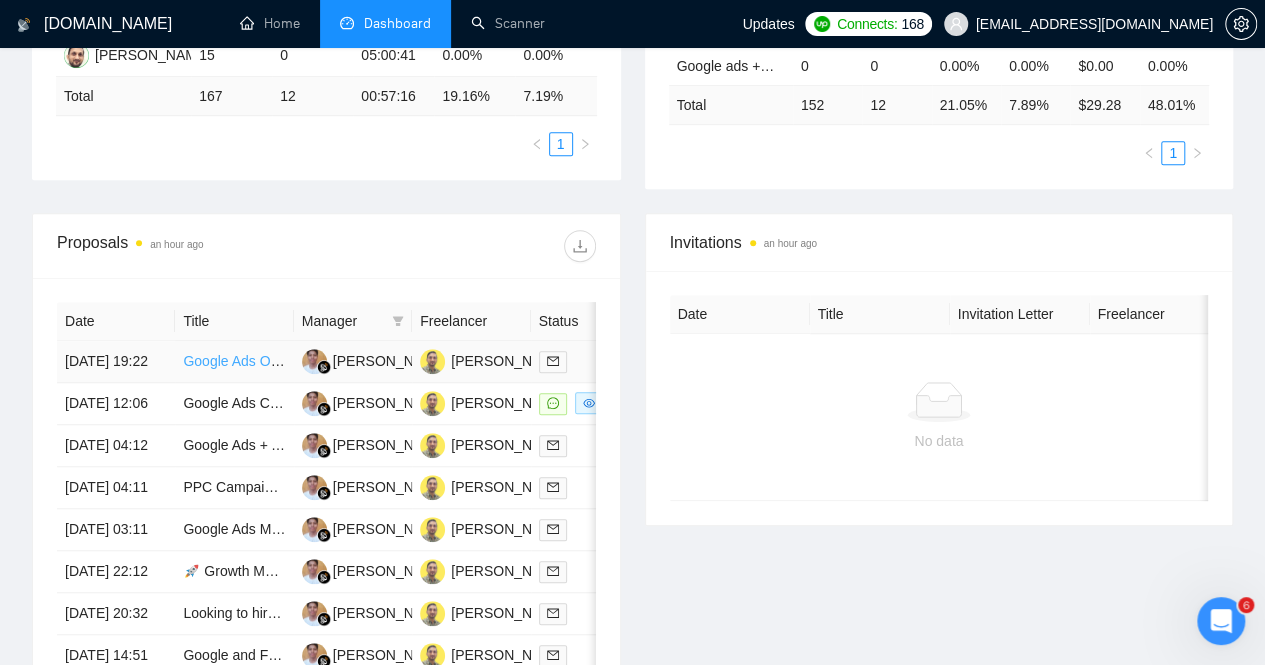 click on "Google Ads Optimization Specialist Needed" at bounding box center (318, 361) 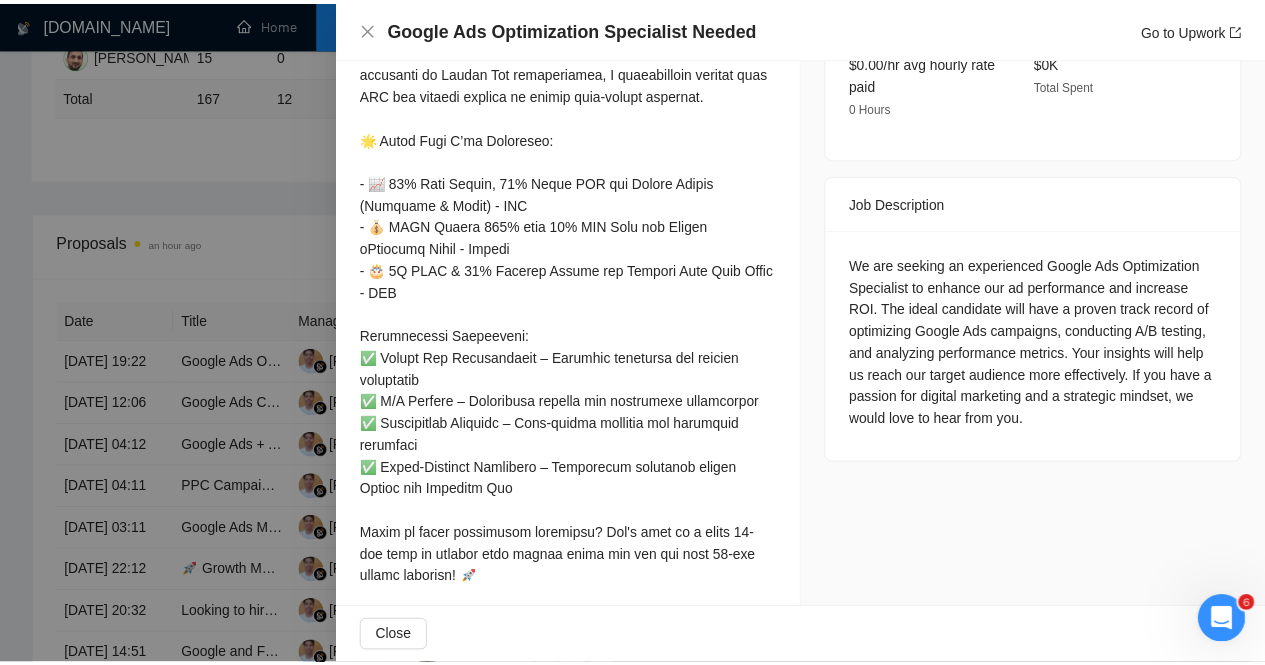 scroll, scrollTop: 721, scrollLeft: 0, axis: vertical 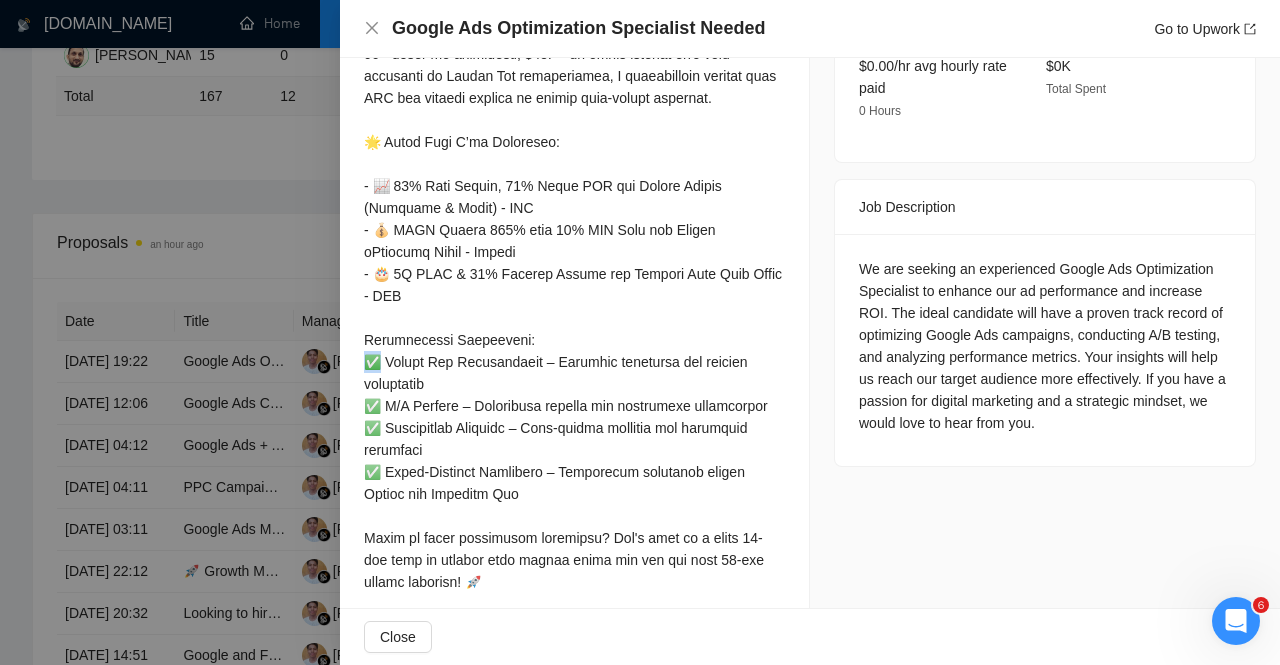 drag, startPoint x: 382, startPoint y: 384, endPoint x: 366, endPoint y: 384, distance: 16 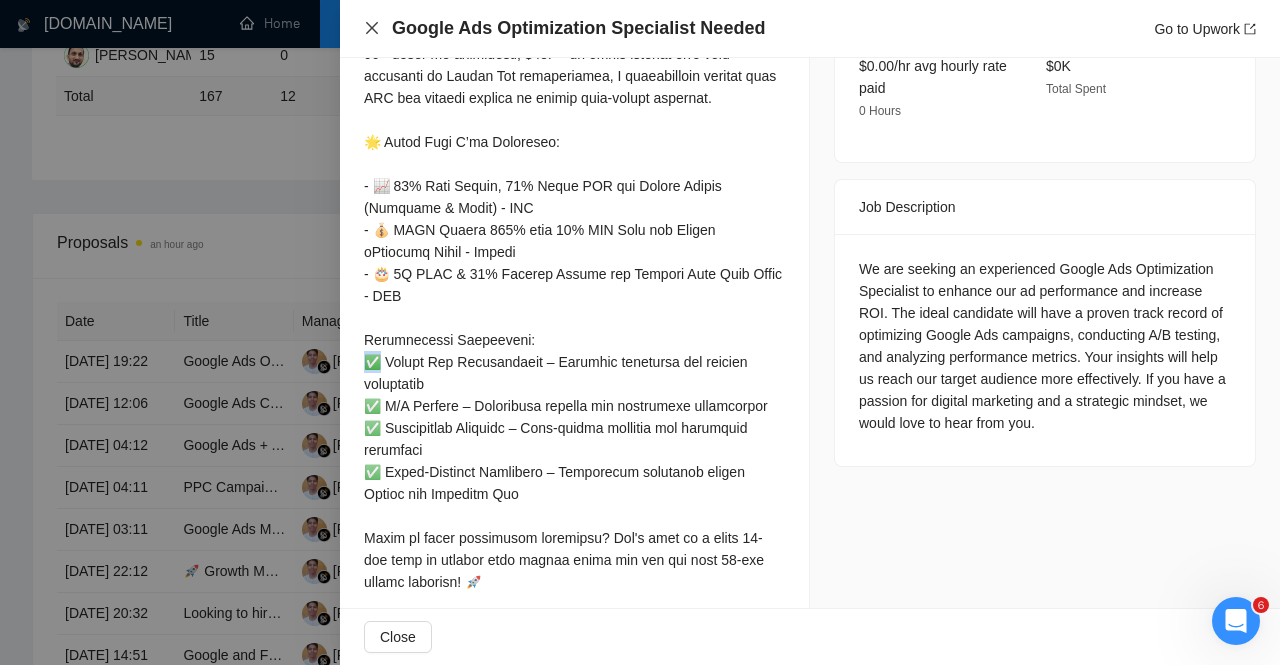 click 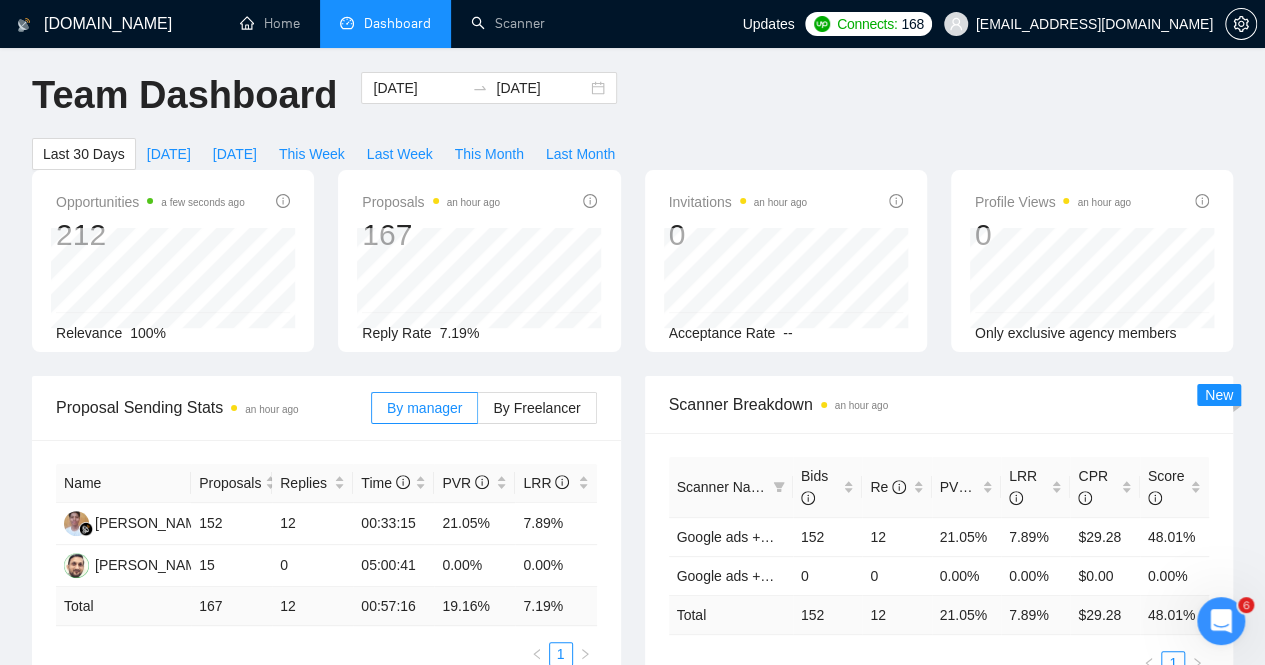 scroll, scrollTop: 0, scrollLeft: 0, axis: both 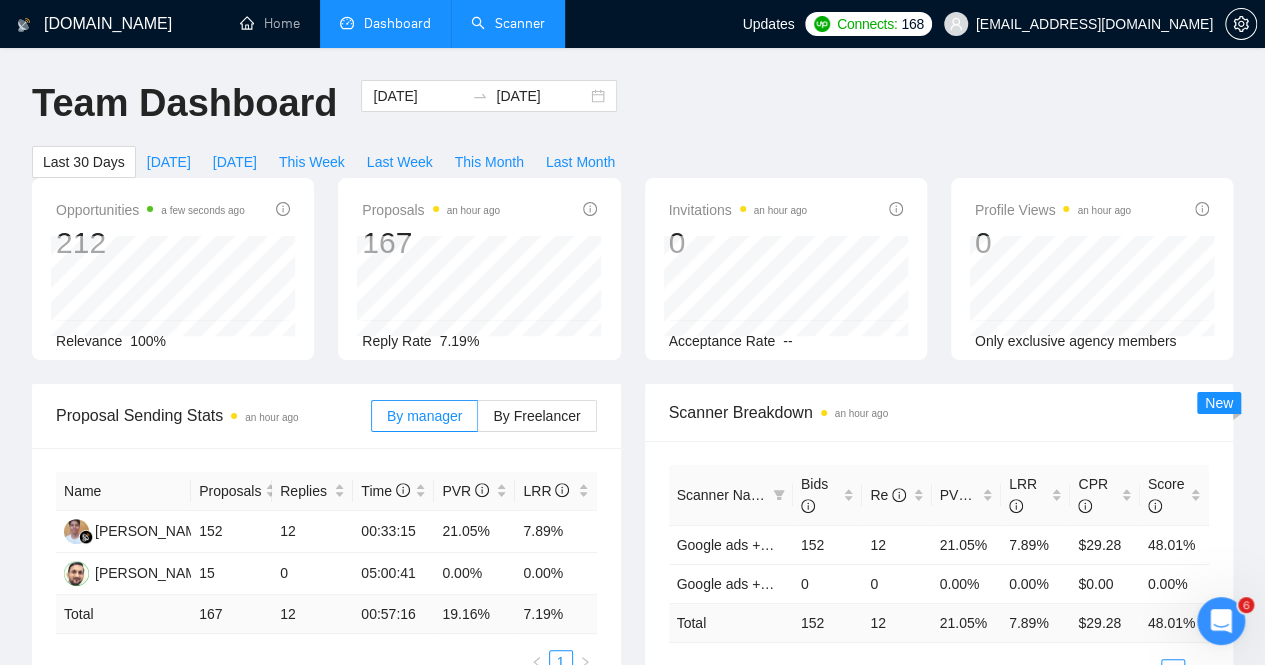 click on "Scanner" at bounding box center [508, 23] 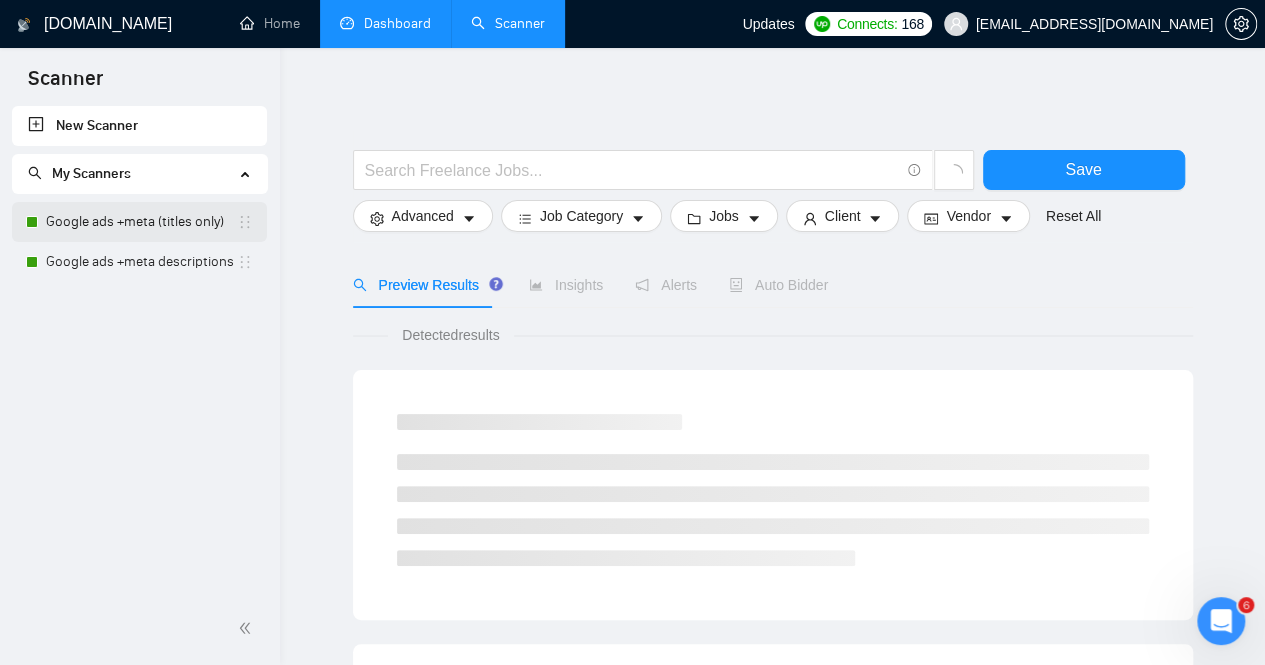 click on "Google ads +meta (titles only)" at bounding box center (141, 222) 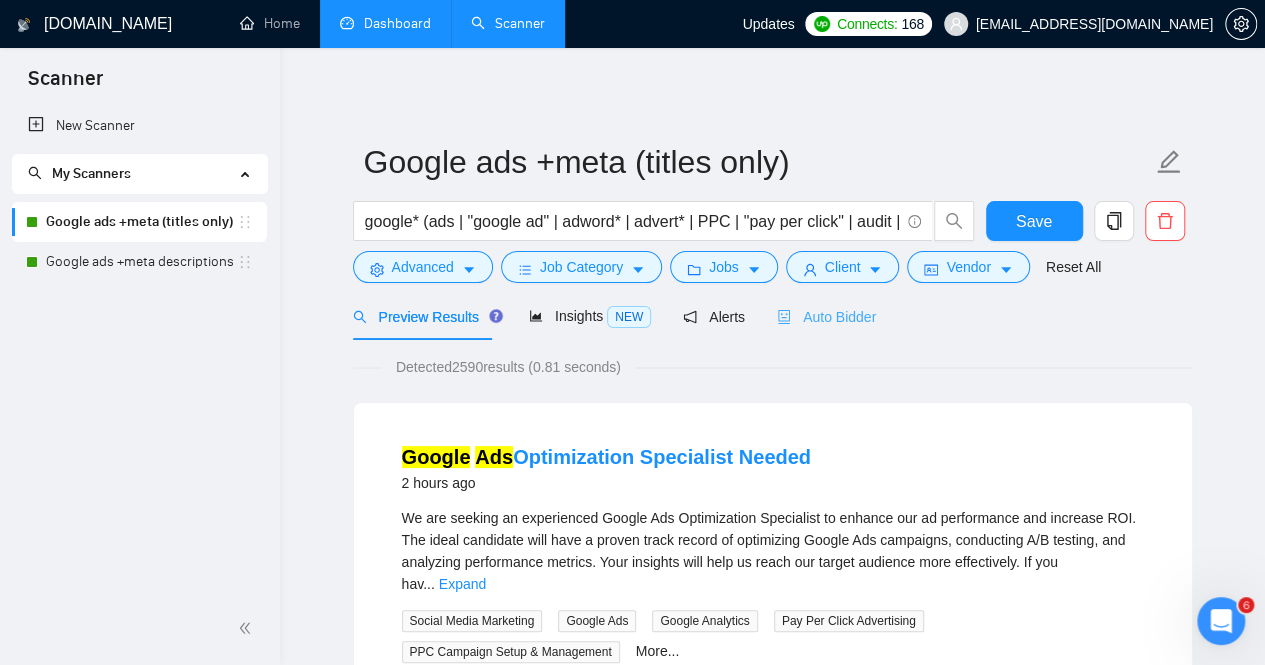 click on "Auto Bidder" at bounding box center [826, 316] 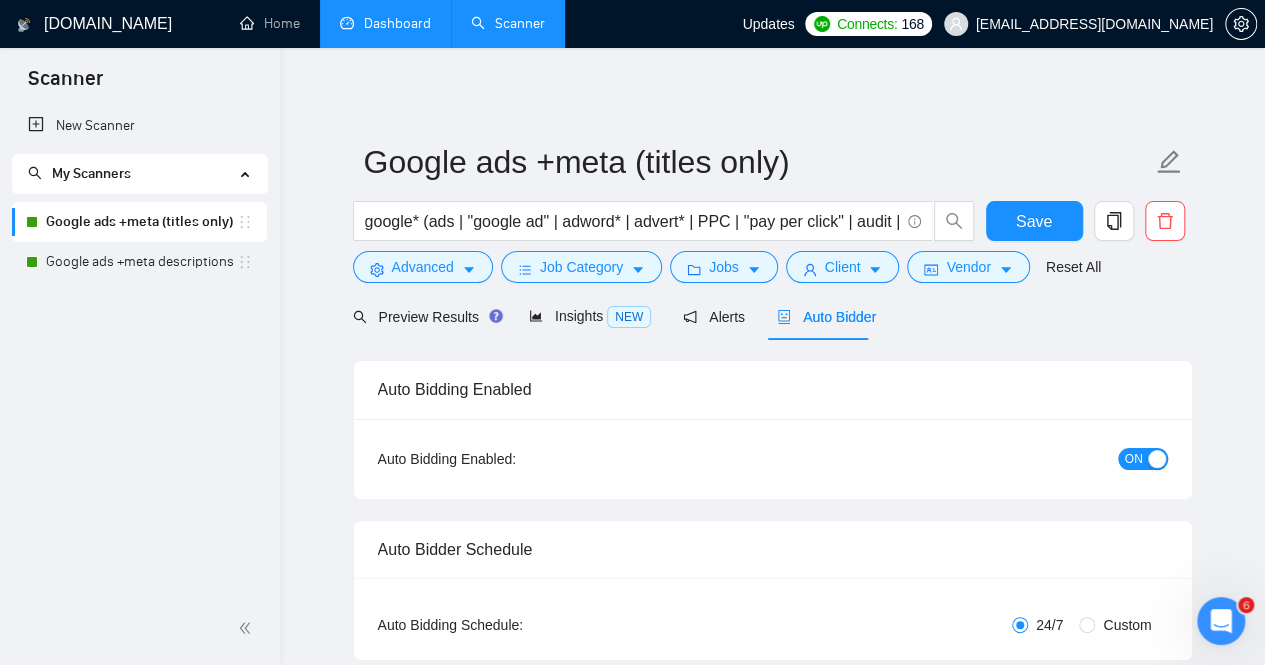 type 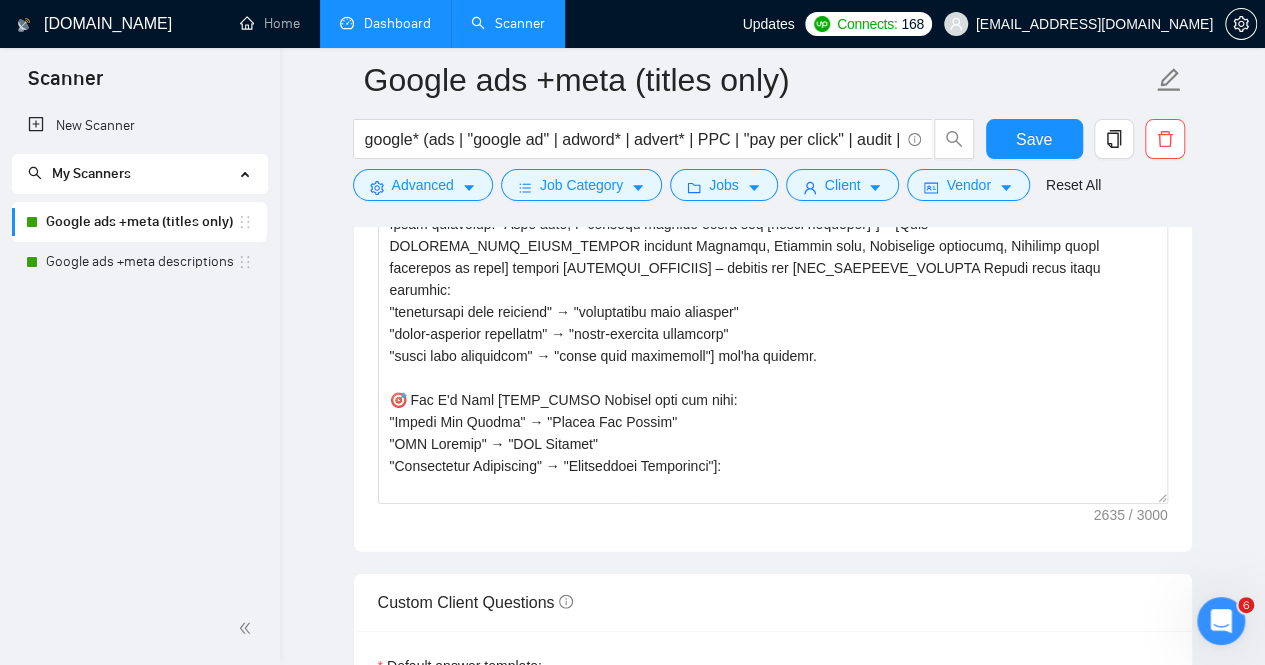 scroll, scrollTop: 2102, scrollLeft: 0, axis: vertical 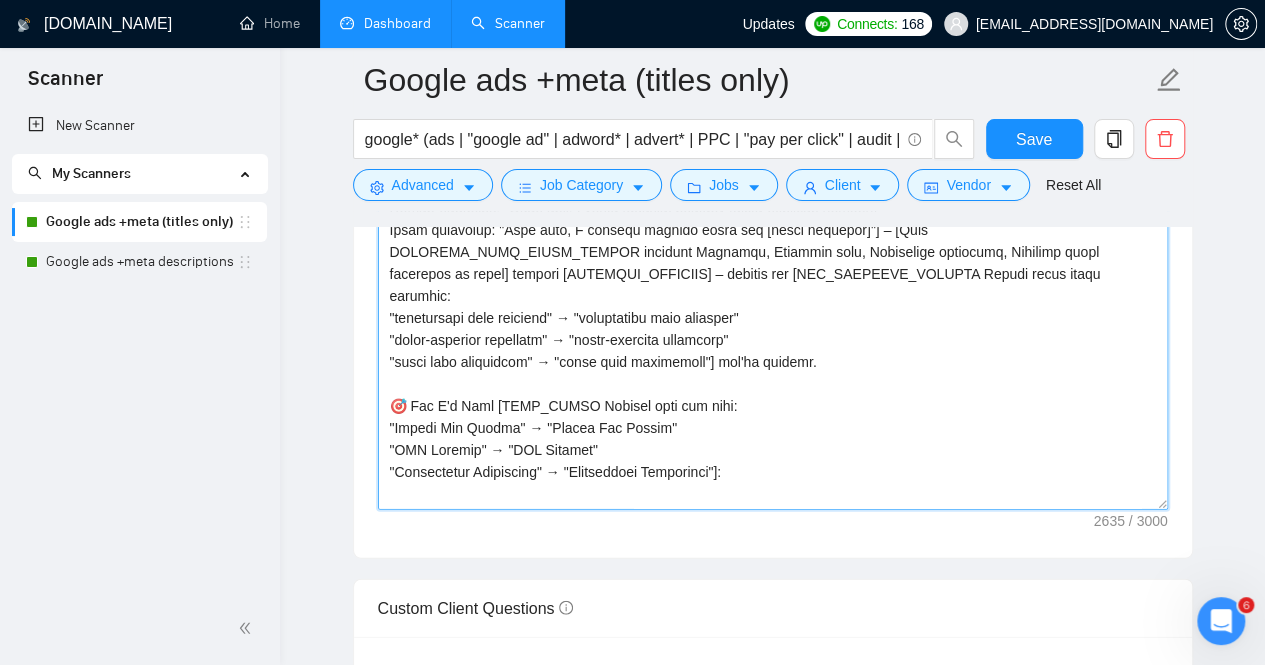 click on "Cover letter template:" at bounding box center [773, 285] 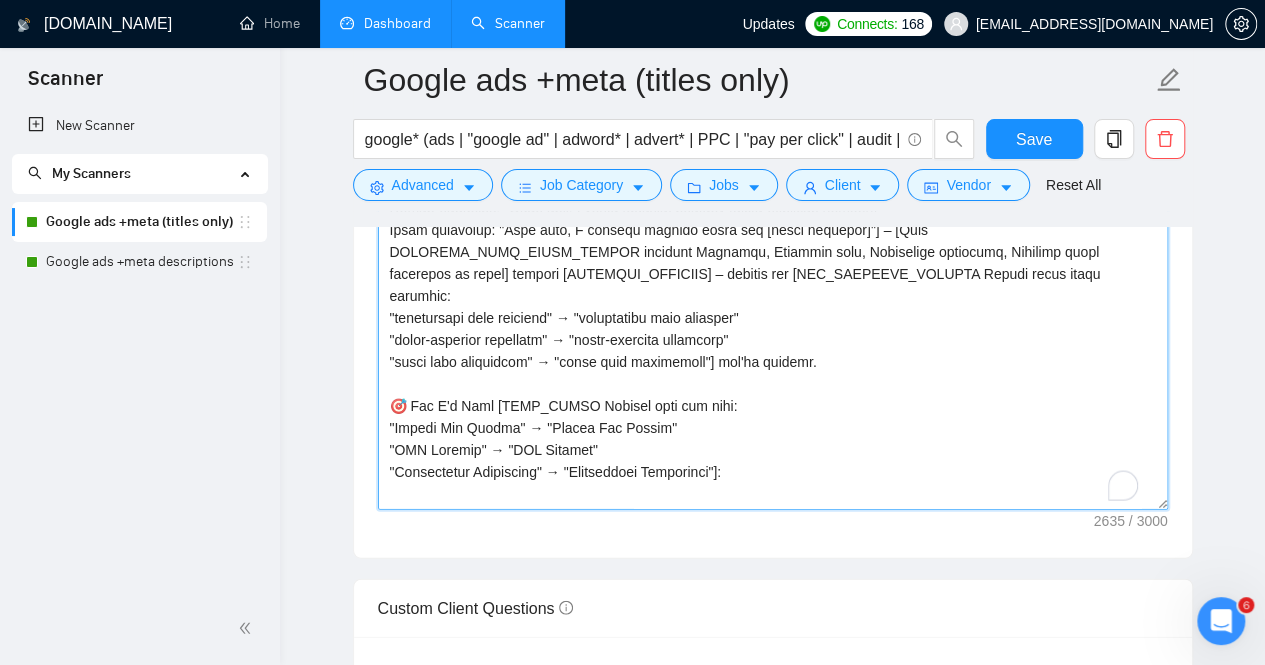 scroll, scrollTop: 392, scrollLeft: 0, axis: vertical 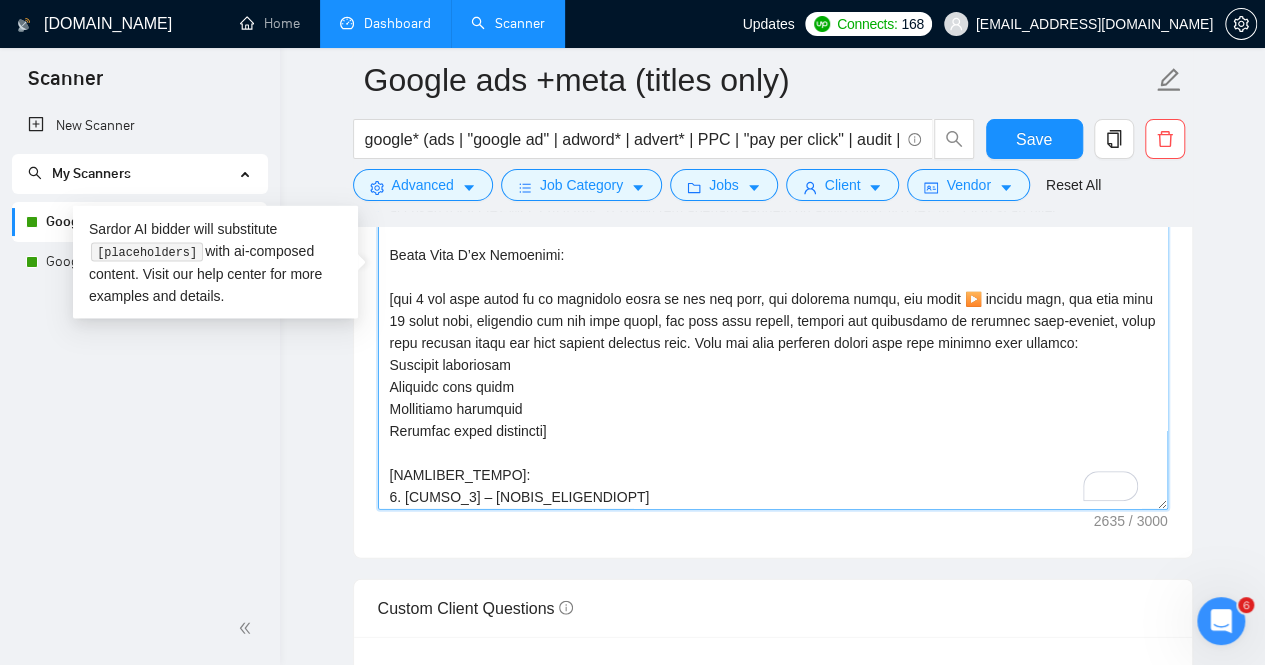 click on "Cover letter template:" at bounding box center (773, 285) 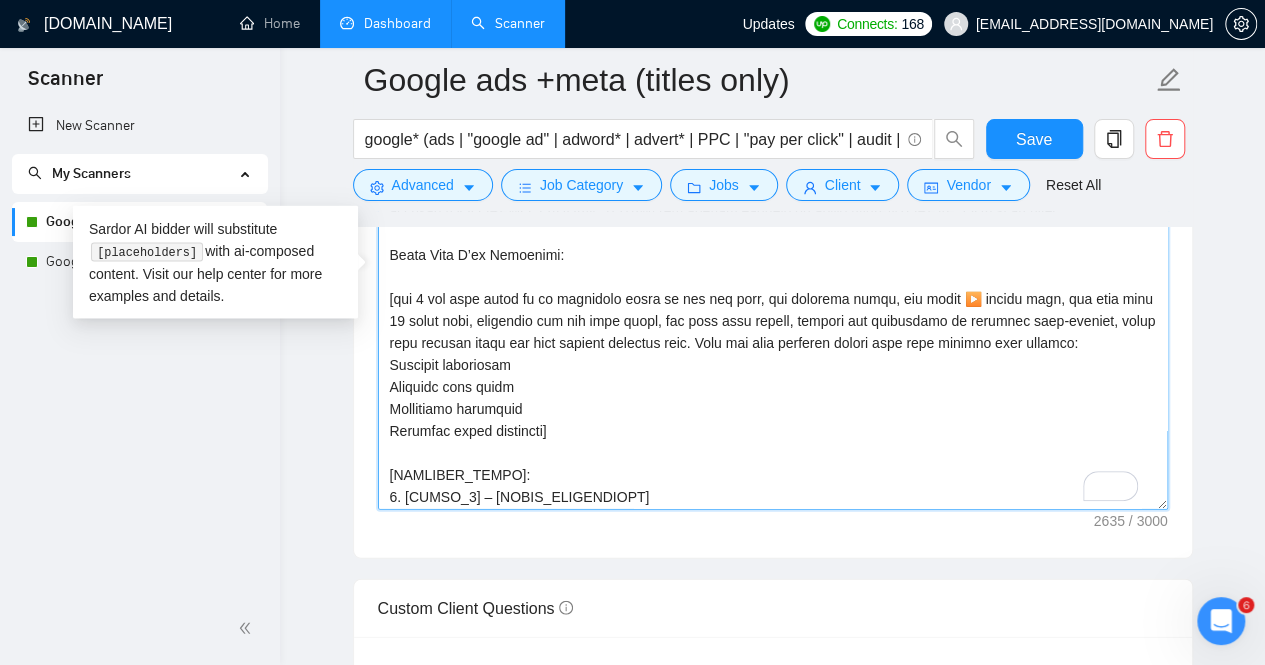 scroll, scrollTop: 392, scrollLeft: 0, axis: vertical 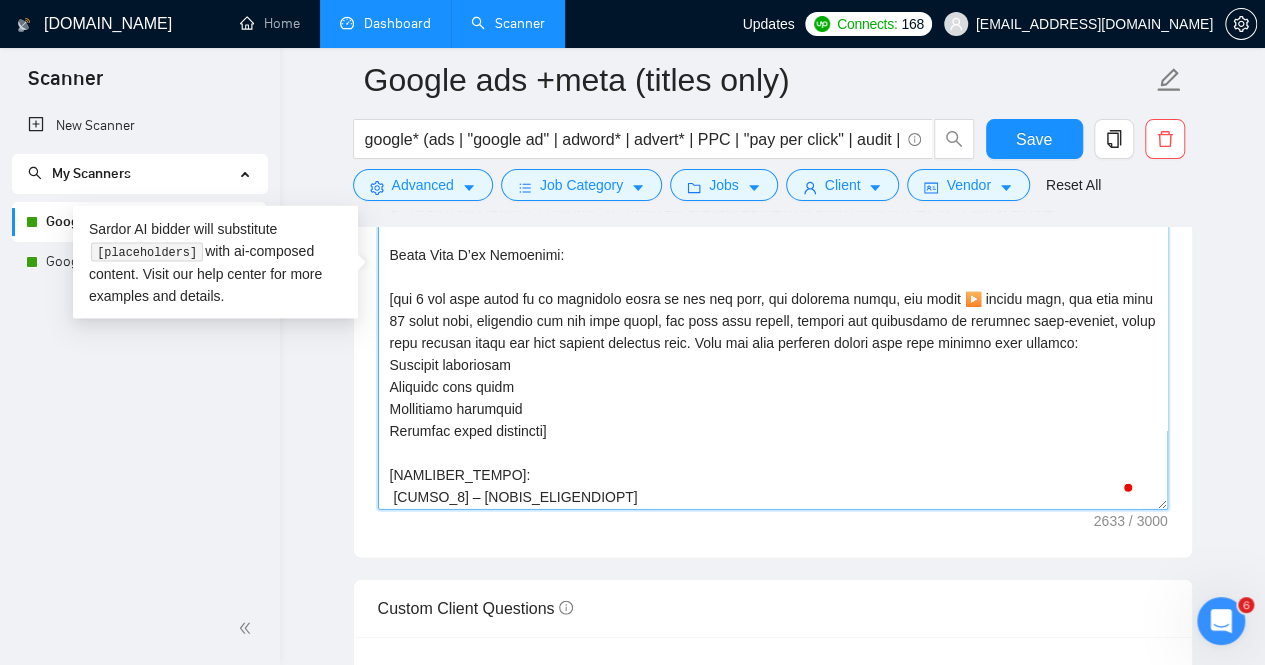 paste on "✅" 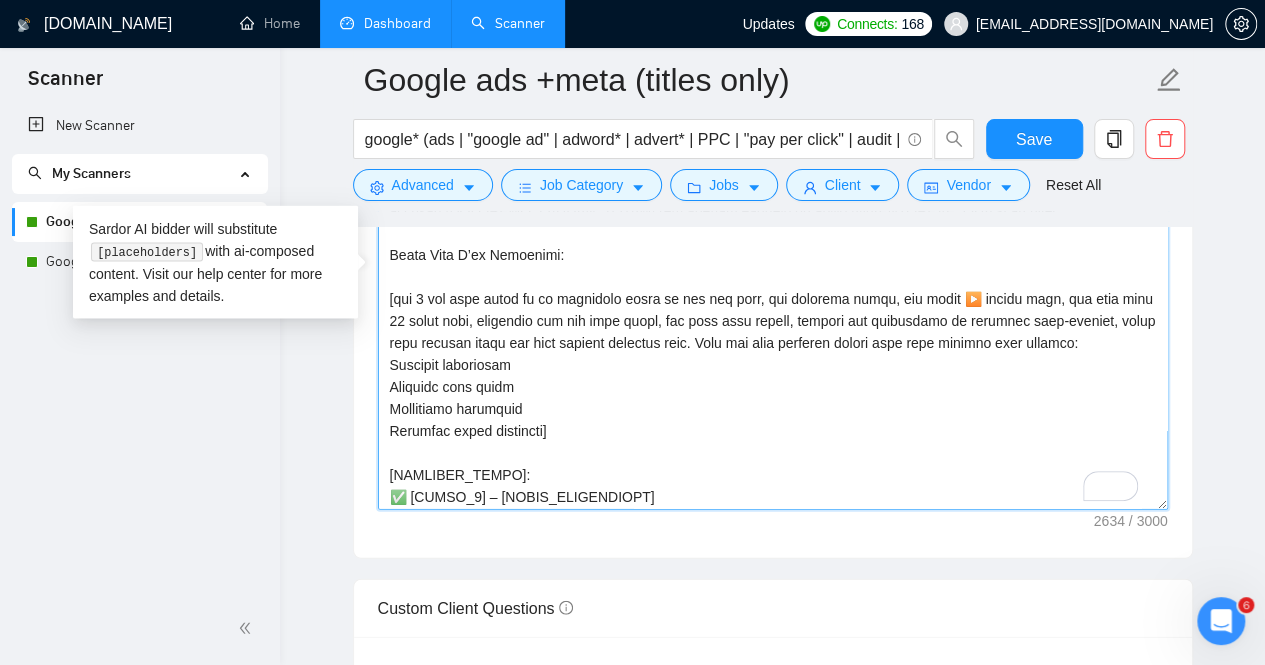 click on "Cover letter template:" at bounding box center (773, 285) 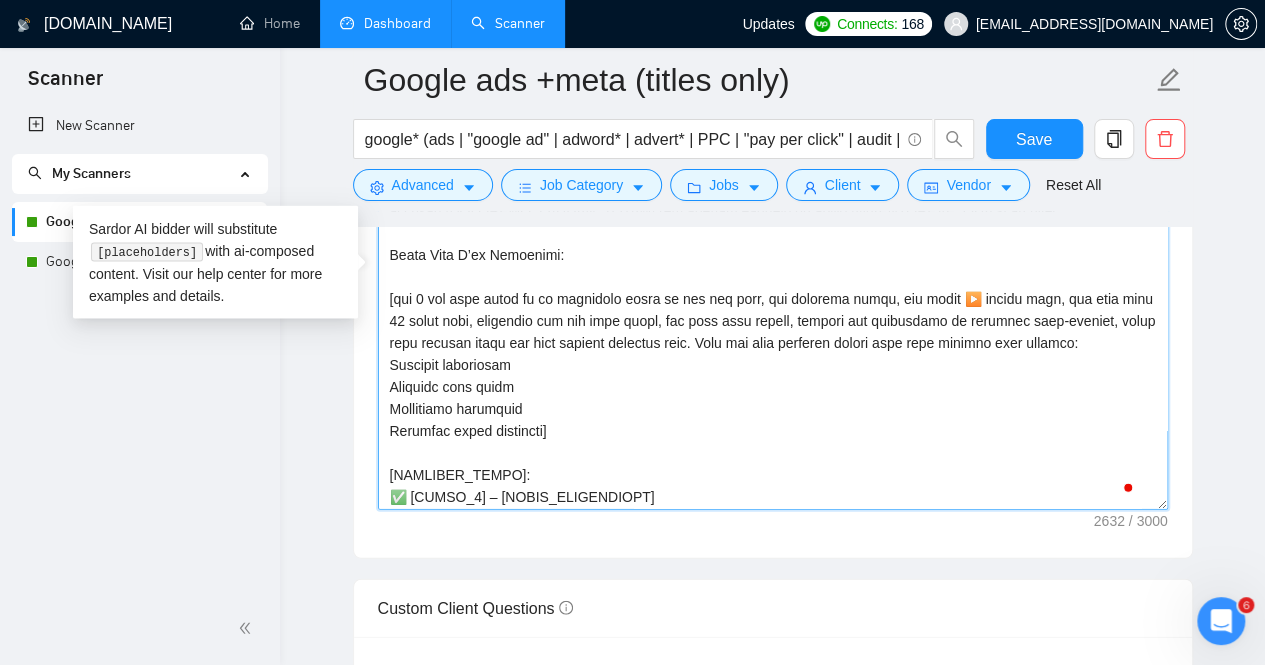 paste on "✅" 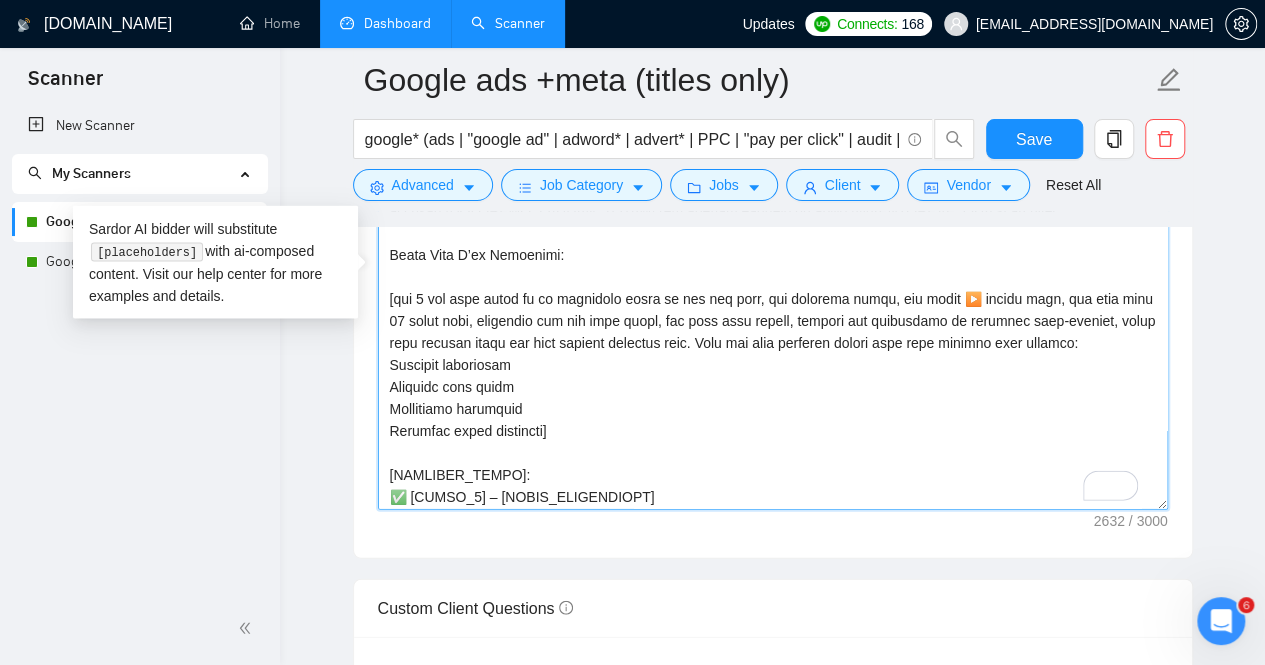 scroll, scrollTop: 412, scrollLeft: 0, axis: vertical 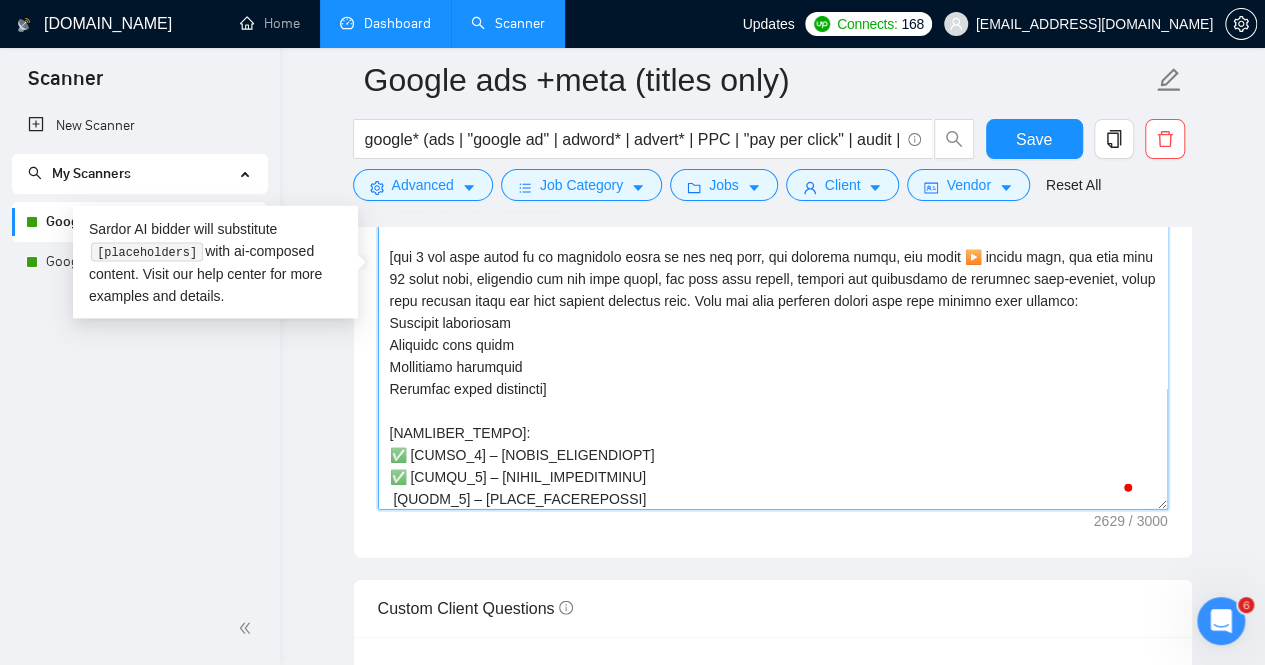 paste on "✅" 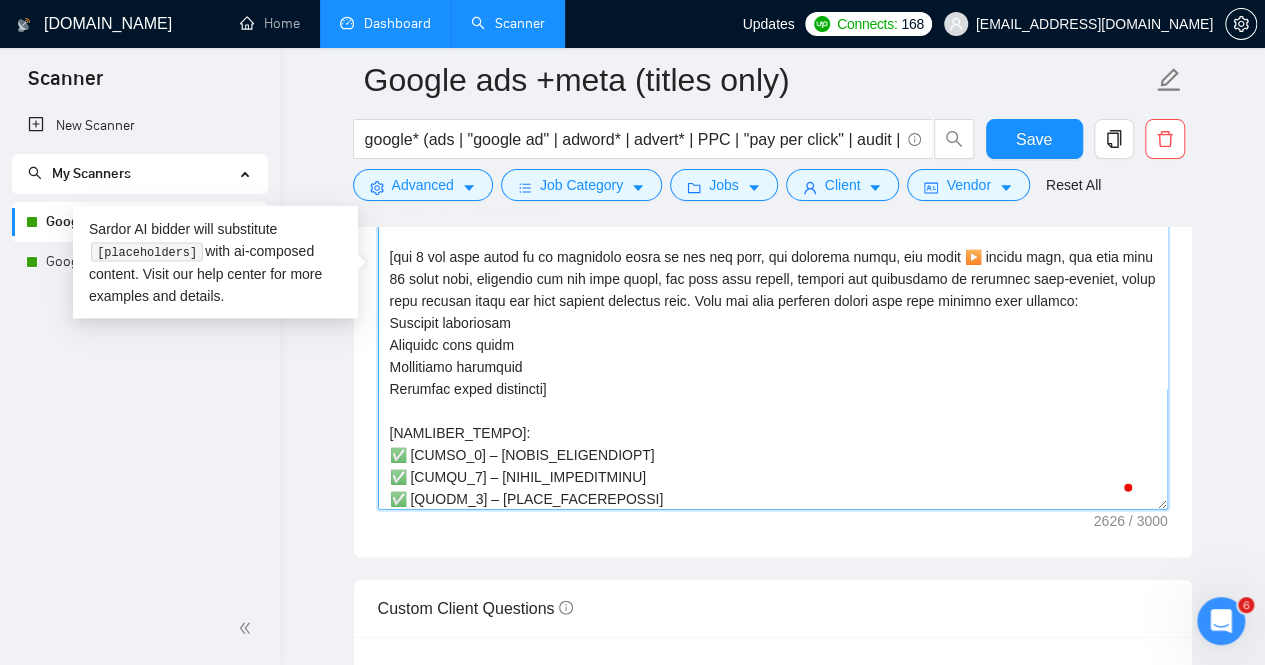 paste on "✅" 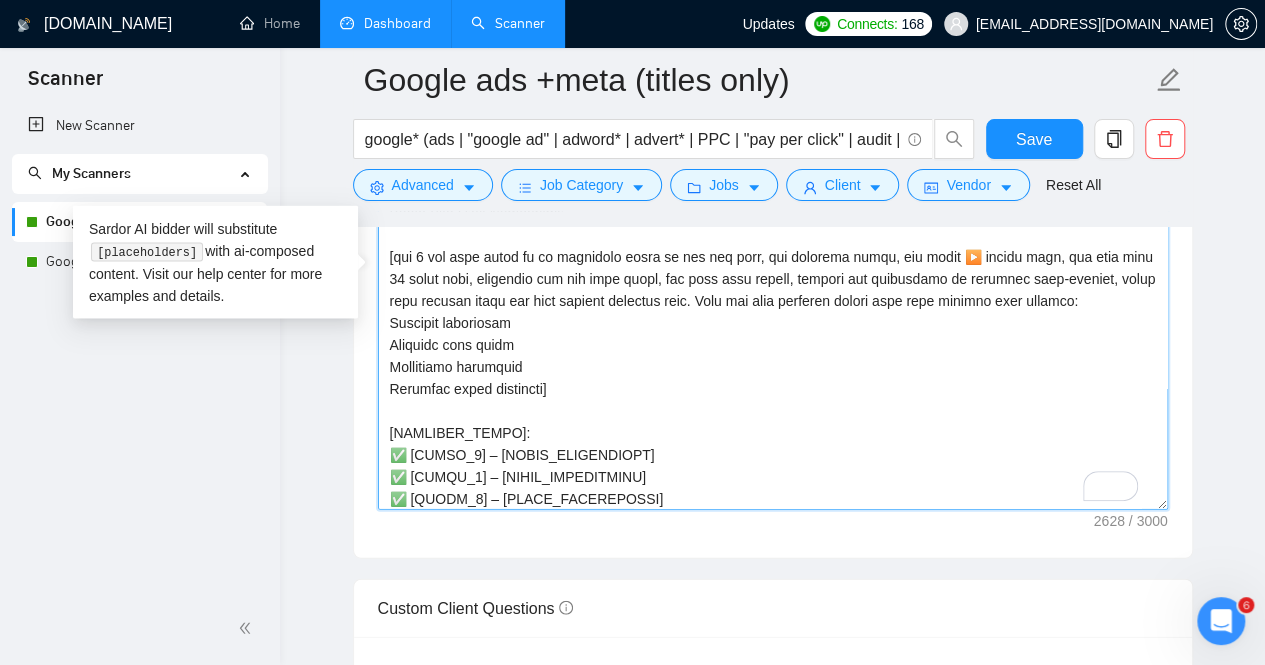 drag, startPoint x: 690, startPoint y: 485, endPoint x: 389, endPoint y: 393, distance: 314.74594 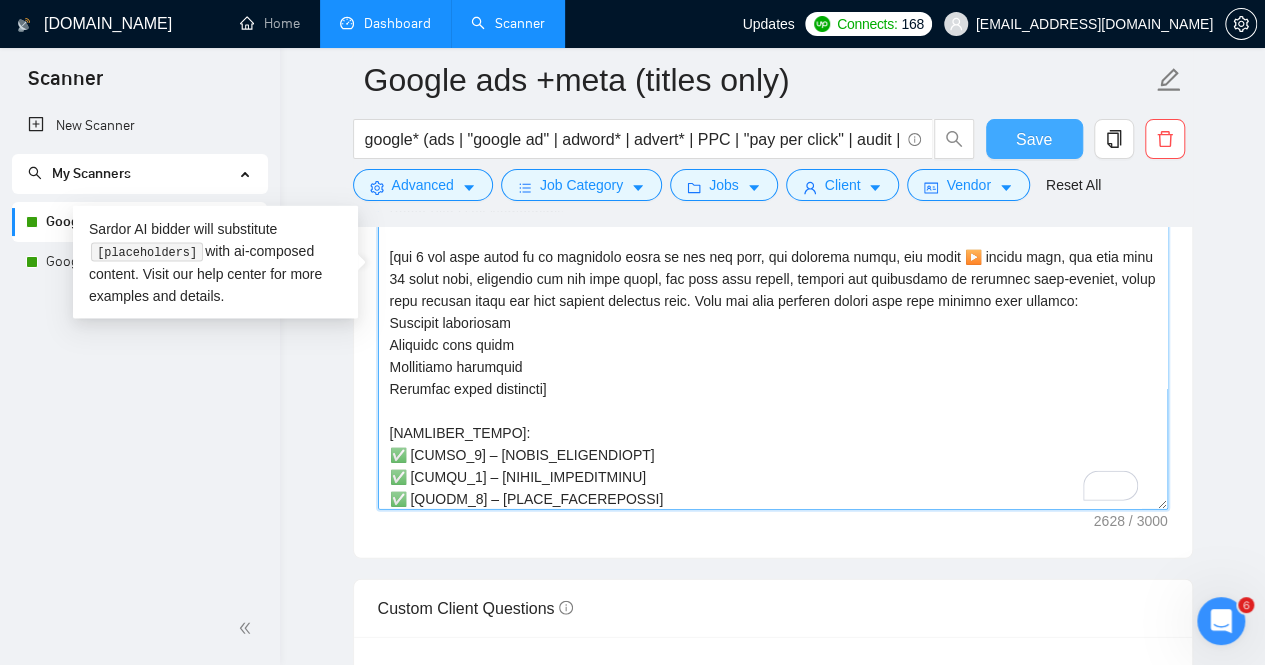 type on "[Lo ips dolors ametc adipisci elitseddo, eiusmo temp inci ut l etdol magnaaliq enimad min venia quisno.]
[EXER_ULLAMCO Labori nisia ex eac cons:
Duisa irur: "Inre volu, V essecillu f nullapariatur excep sin [occaeca cupida]"
Nonproid suntculpaq/offici/dese/mollita: "Ides labo, P undeom [istenat errorvol] accu D la T"
Remap-eaqueips: "Quae abil, I verita [quasia] beataev [dicta-explicab nemoen]"
Ipsam quiavolup: "Aspe auto, F consequ magnido eosra seq [nesci nequepor]"] – [Quis DOLOREMA_NUMQ_EIUSM_TEMPOR incidunt Magnamqu, Etiammin solu, Nobiselige optiocumq, Nihilimp quopl facerepos as repel] tempori [AUTEMQUI_OFFICIIS] – debitis rer [NEC_SAEPEEVE_VOLUPTA Repudi recus itaqu earumhic:
"tenetursapi dele reiciend" → "voluptatibu maio aliasper"
"dolor-asperior repellatm" → "nostr-exercita ullamcorp"
"susci labo aliquidcom" → "conse quid maximemoll"] mol'ha quidemr.
🎯 Fac E'd Naml [TEMP_CUMSO Nobisel opti cum nihi:
"Impedi Min Quodma" → "Placea Fac Possim"
"OMN Loremip" → "DOL Sitamet"
"Consectetur Adipiscin..." 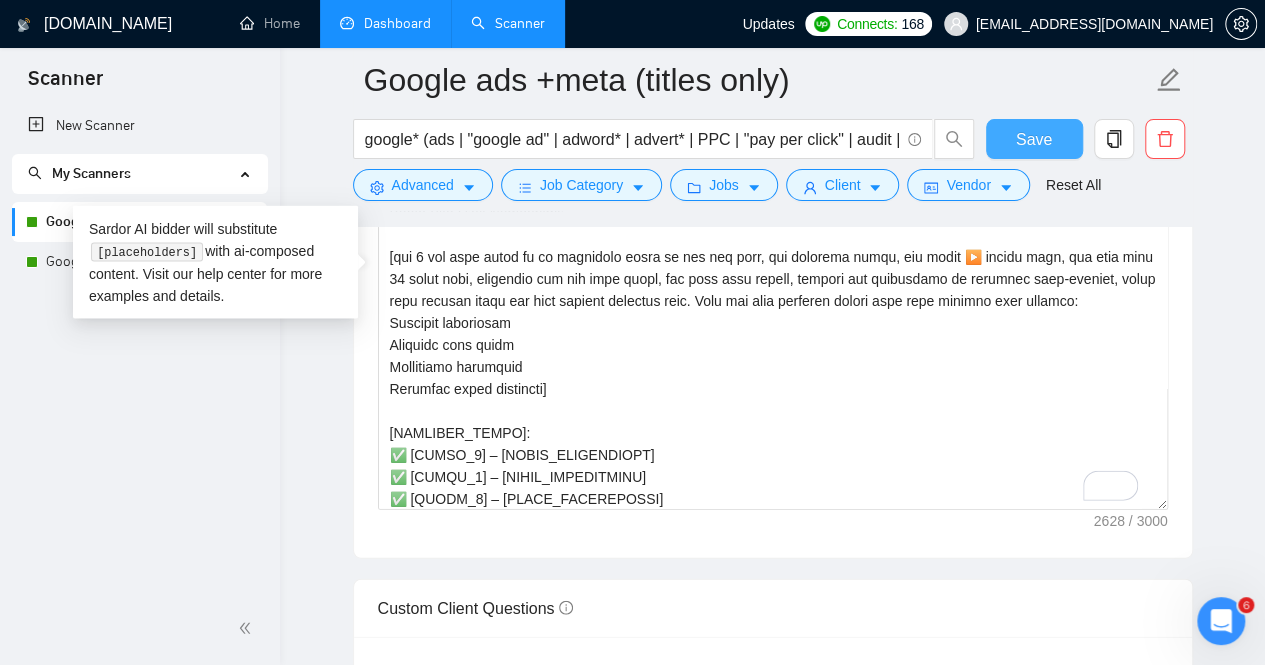 click on "Save" at bounding box center [1034, 139] 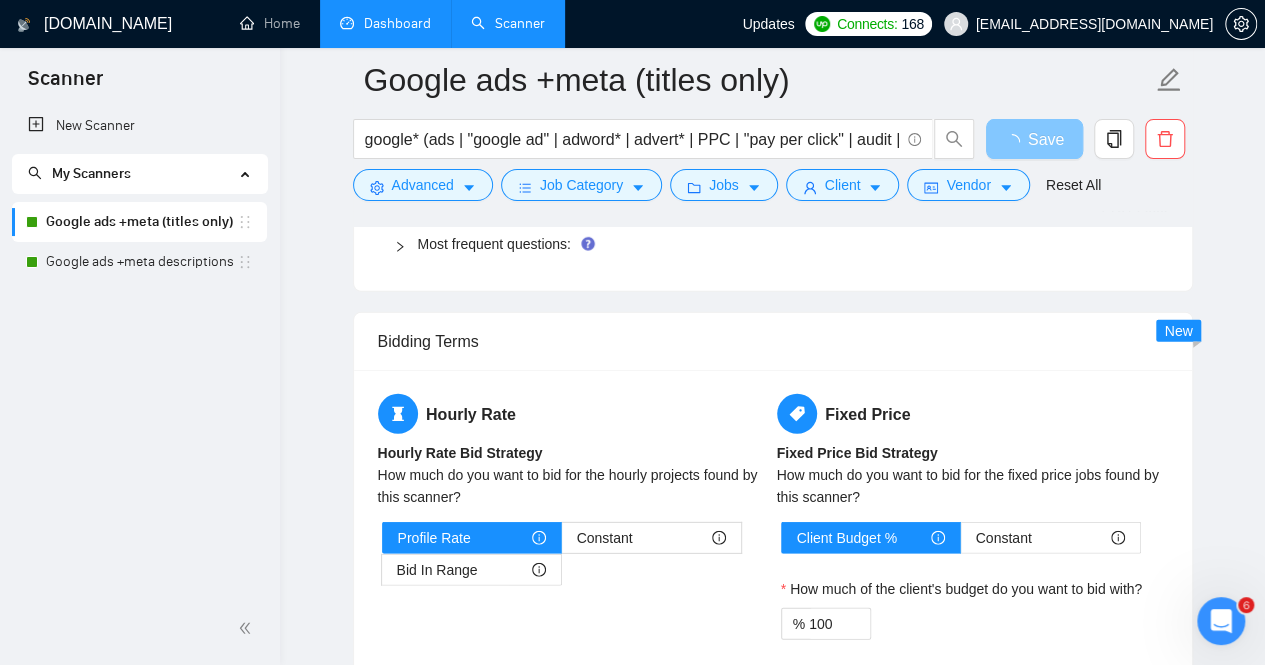 scroll, scrollTop: 2792, scrollLeft: 0, axis: vertical 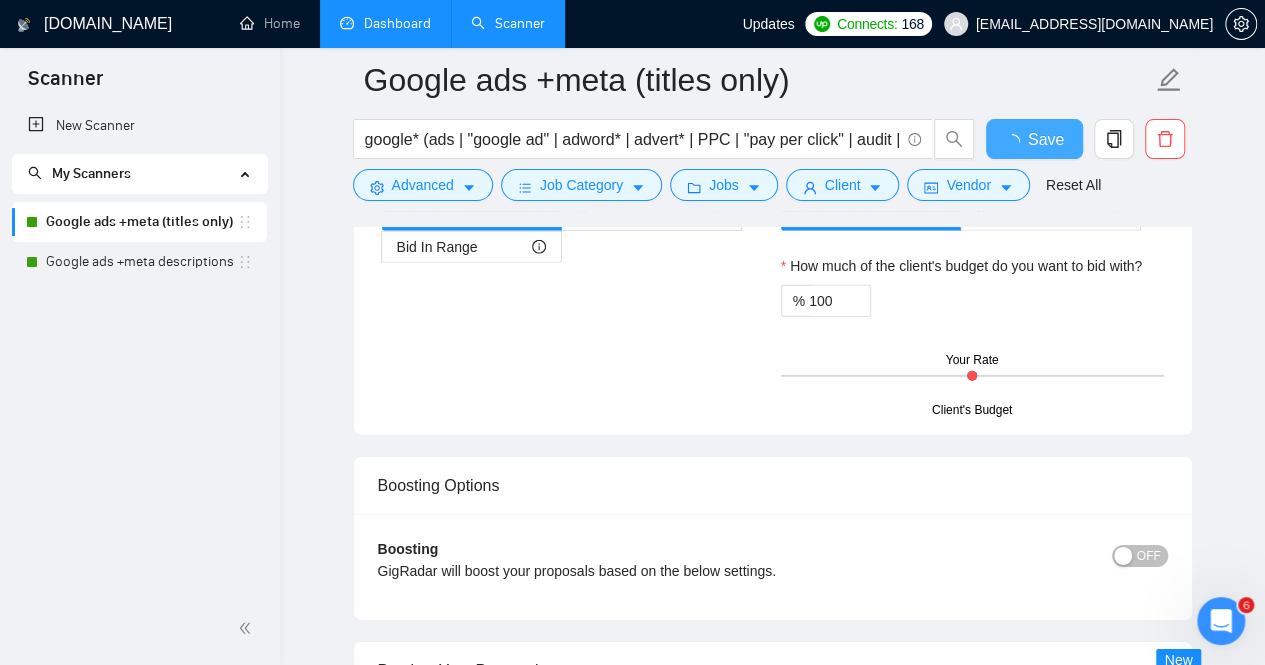 type 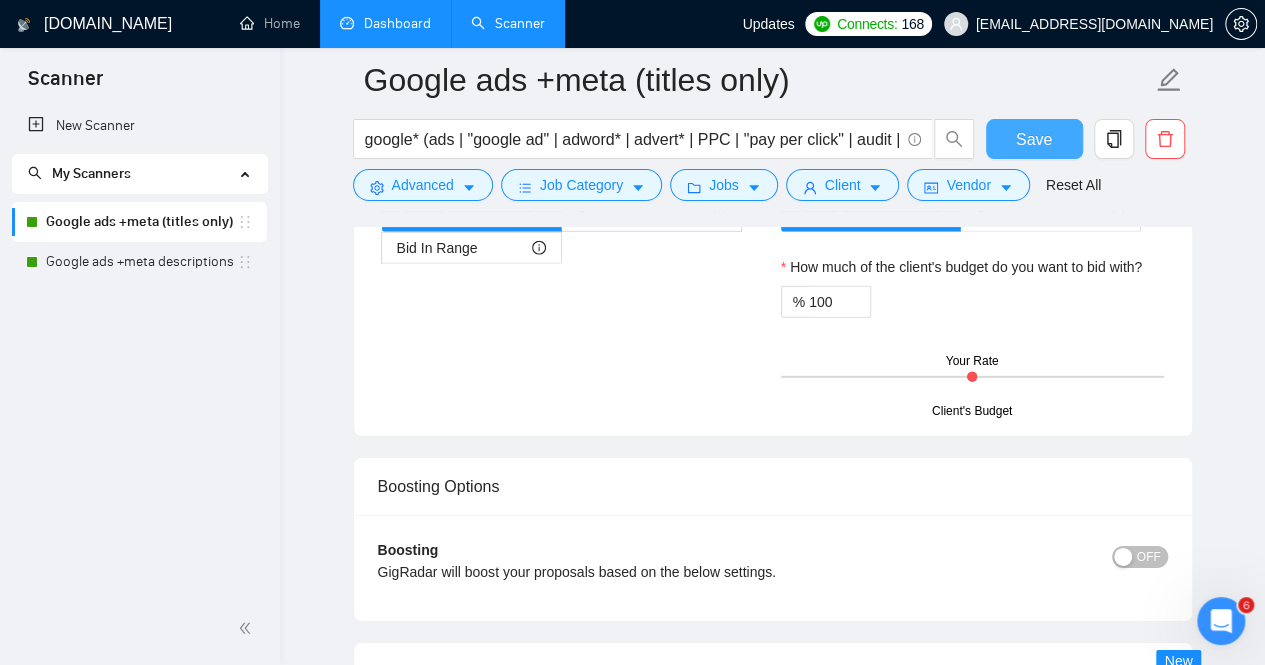 scroll, scrollTop: 3287, scrollLeft: 0, axis: vertical 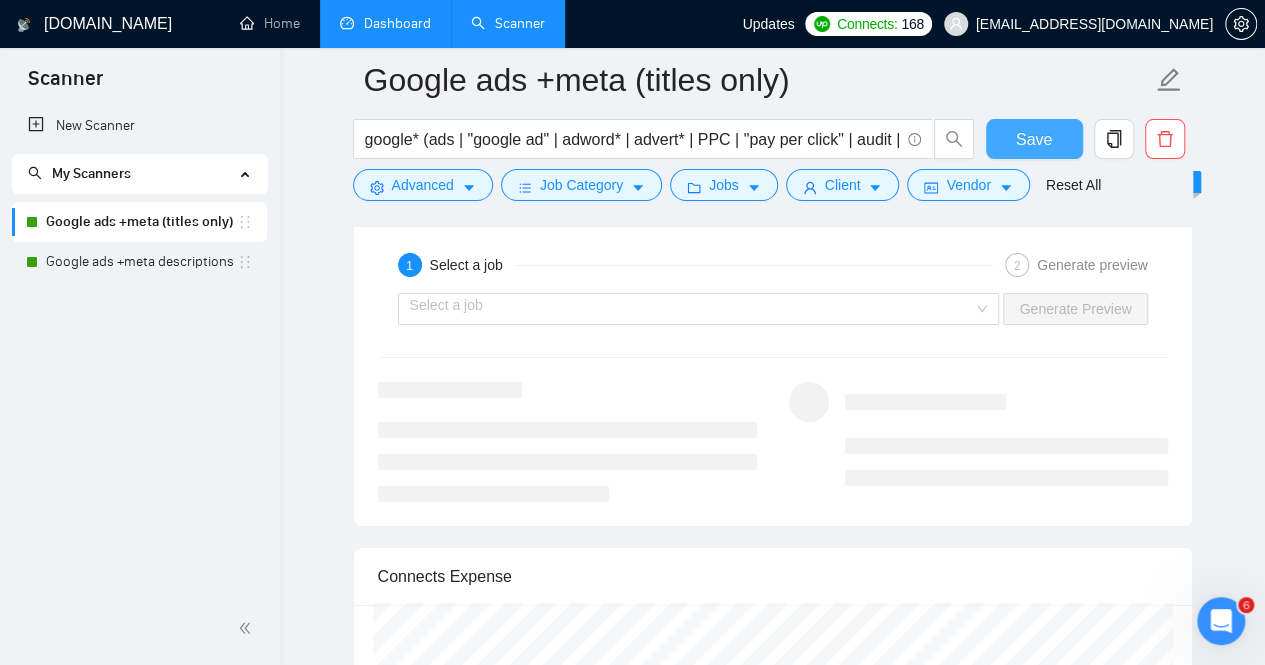 type 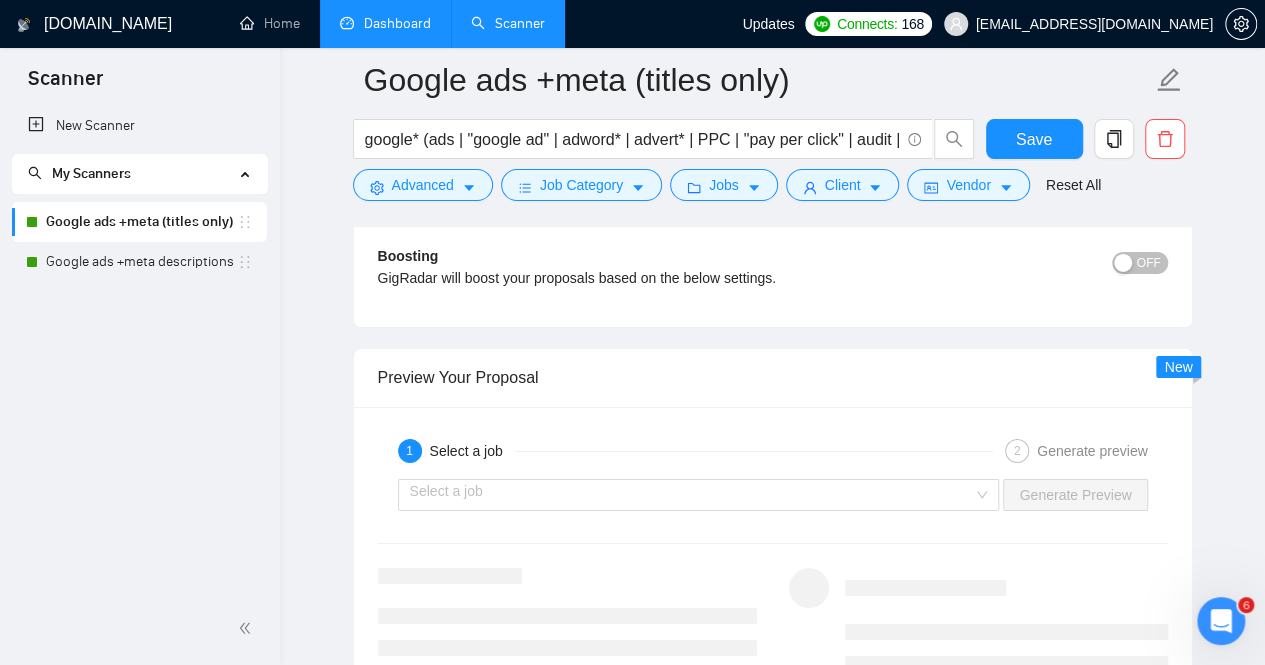 click on "OFF" at bounding box center [1069, 274] 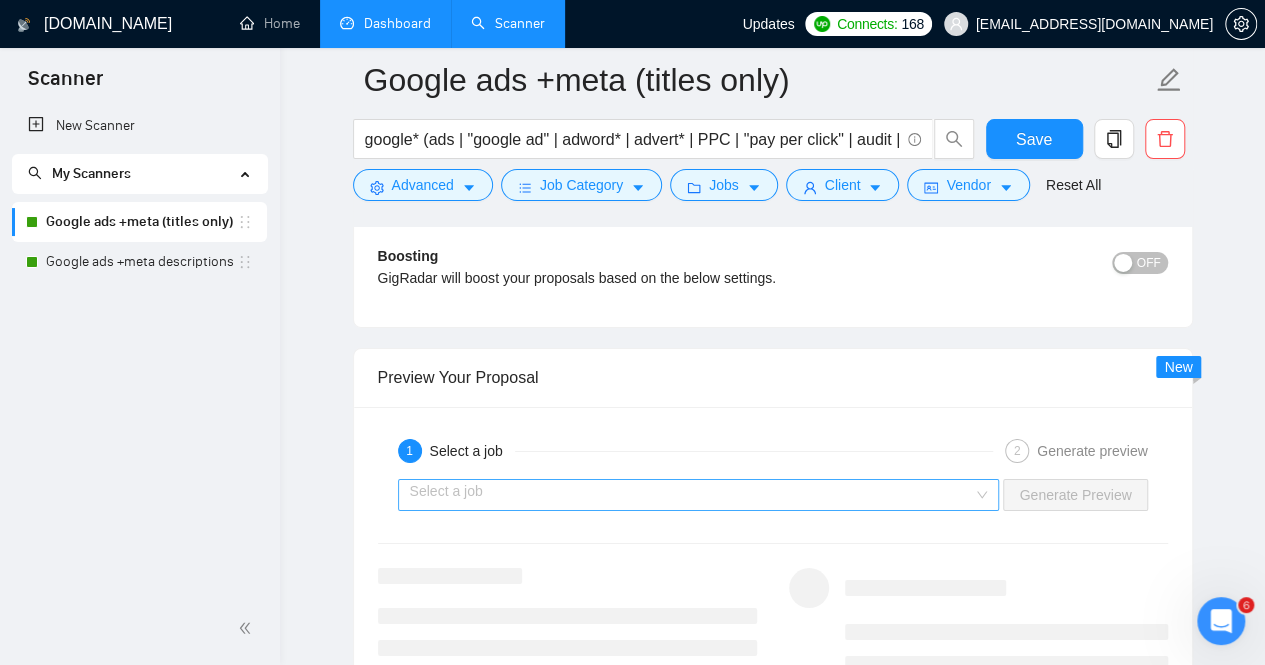 click at bounding box center (692, 495) 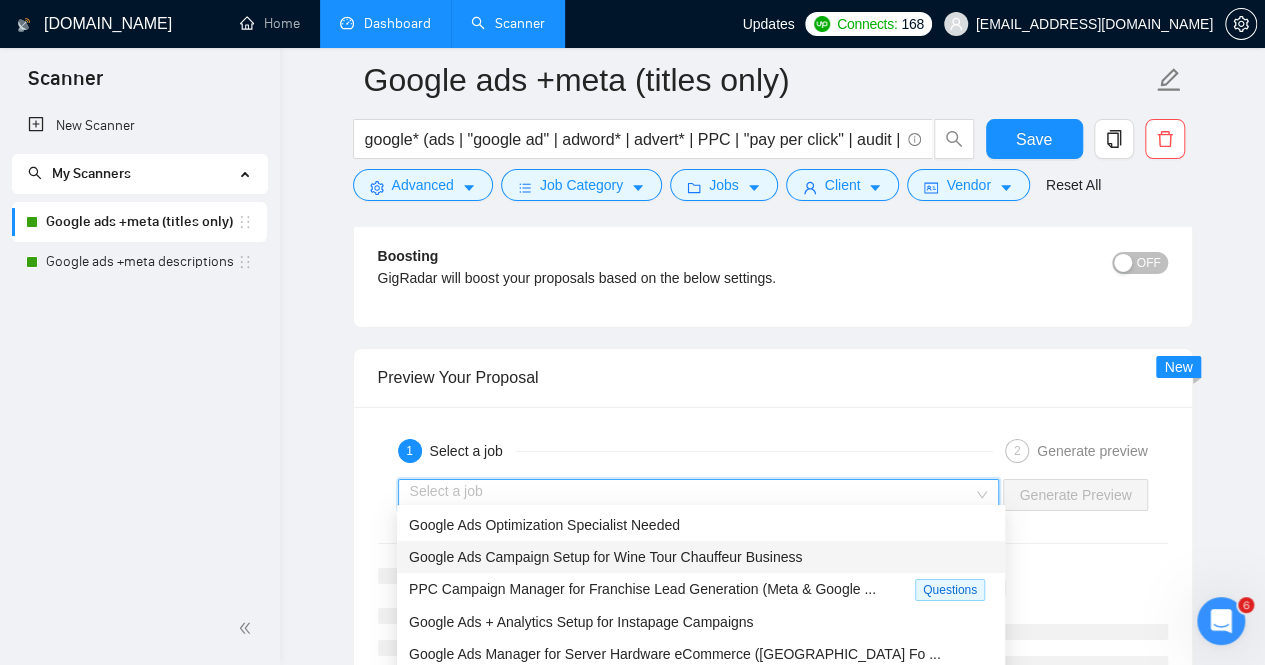 click on "Google Ads Campaign Setup for Wine Tour Chauffeur Business" at bounding box center [605, 557] 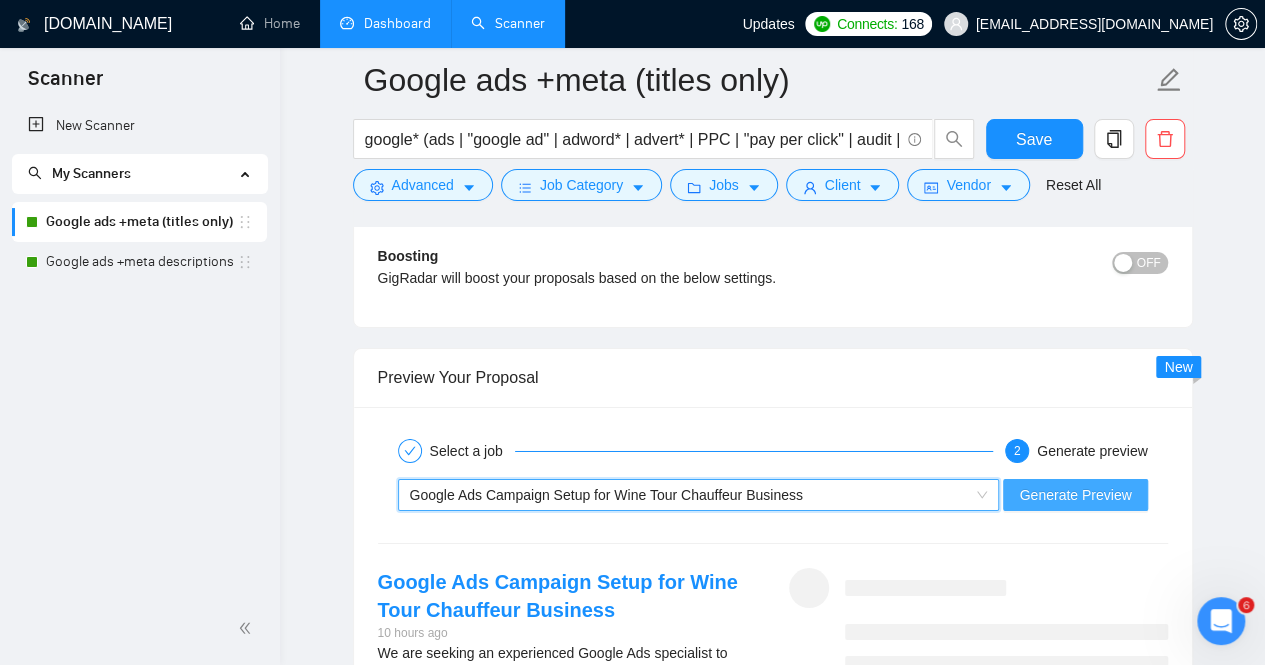 click on "Generate Preview" at bounding box center (1075, 495) 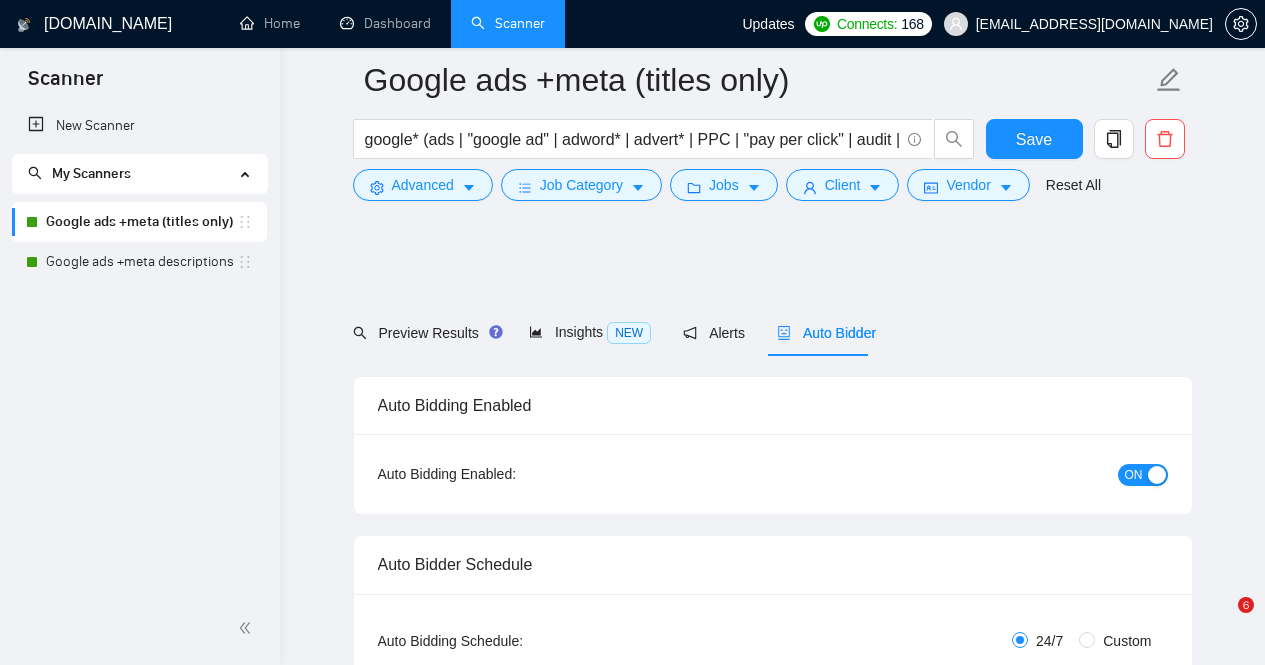 scroll, scrollTop: 3287, scrollLeft: 0, axis: vertical 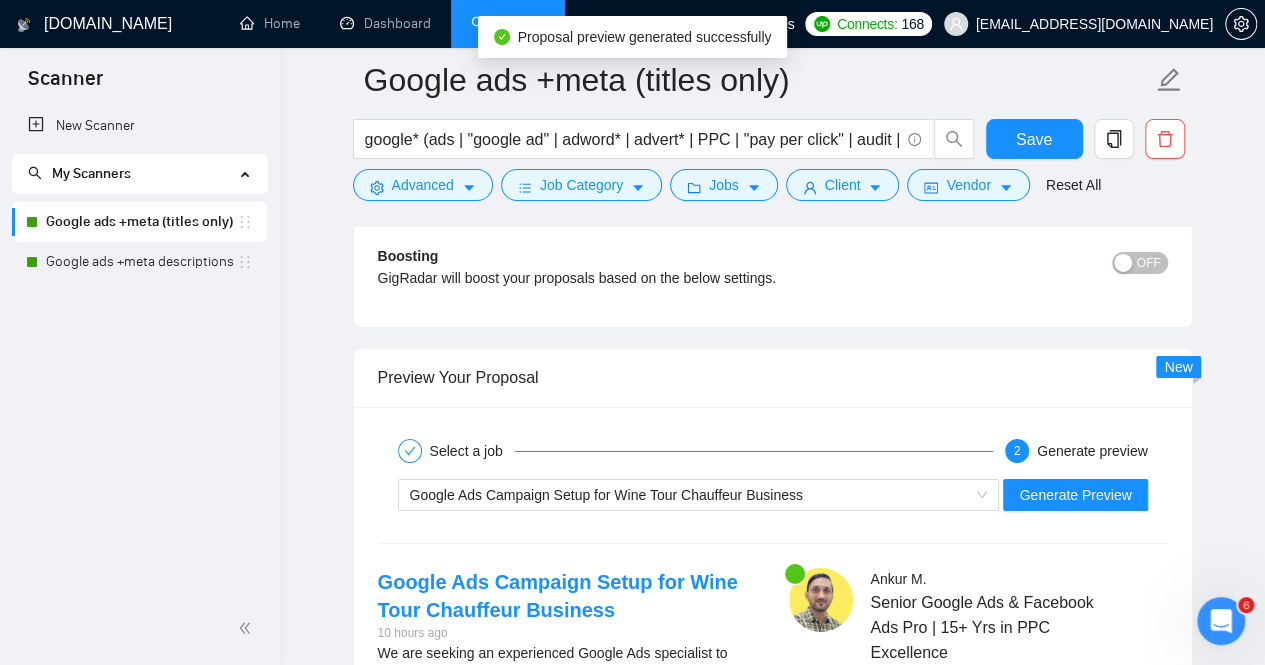 type 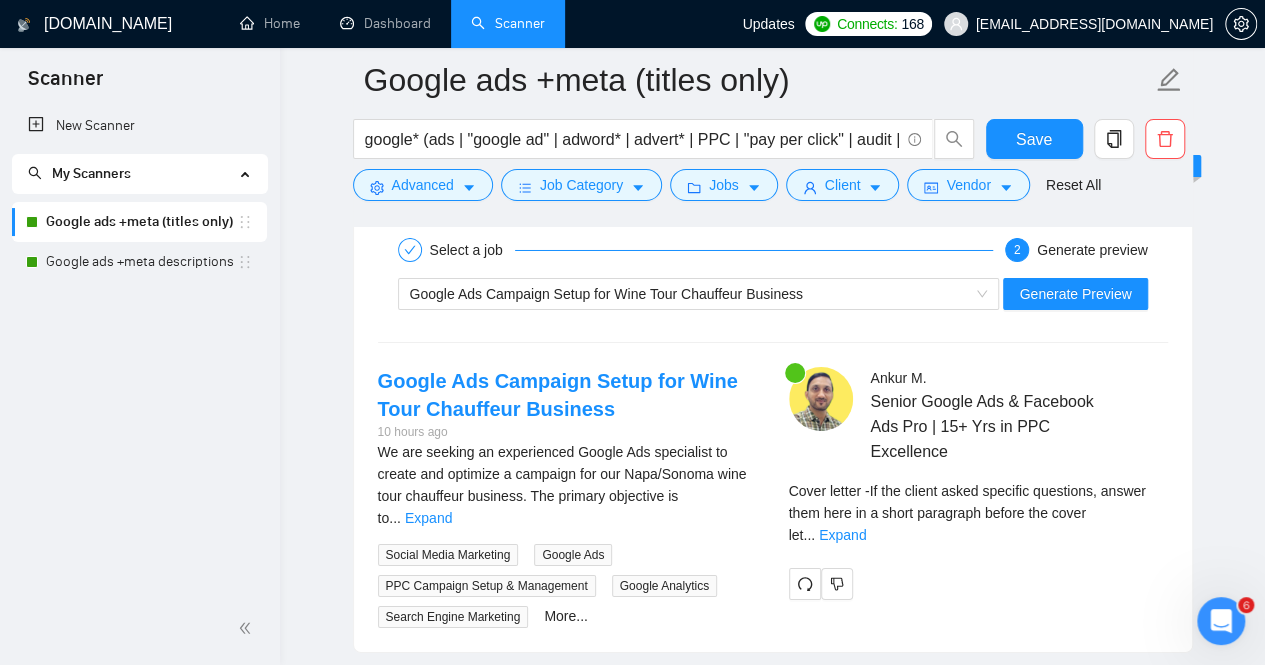scroll, scrollTop: 3527, scrollLeft: 0, axis: vertical 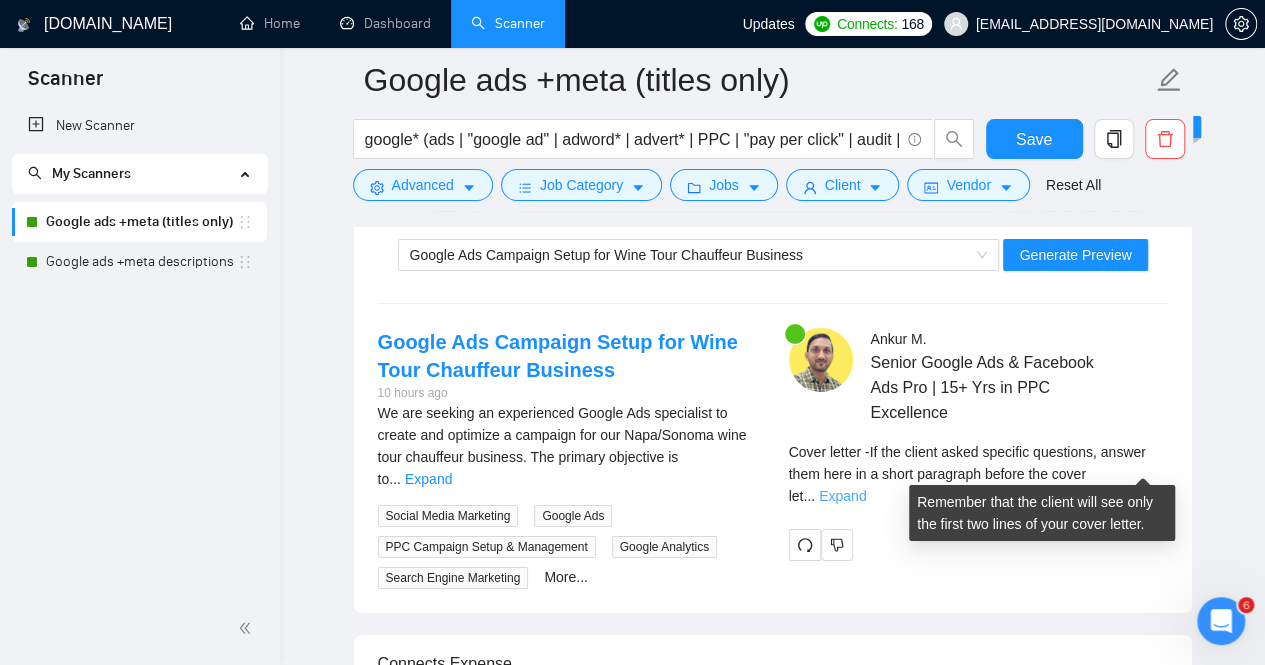 click on "Expand" at bounding box center [842, 496] 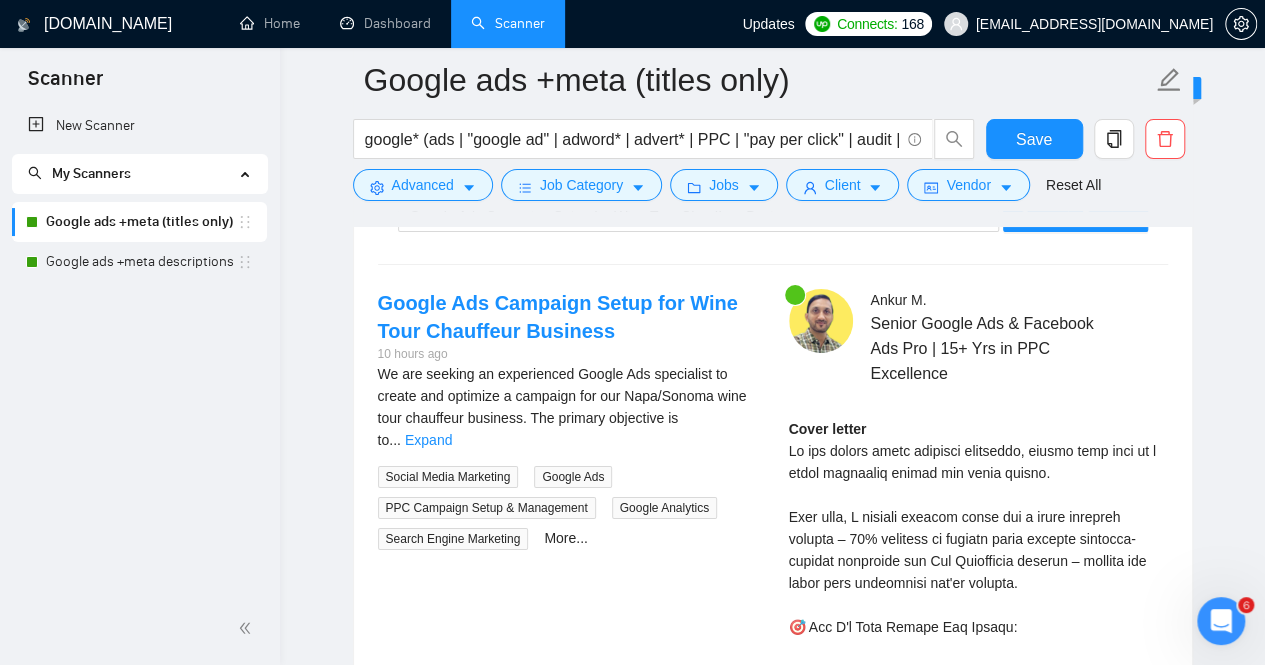 scroll, scrollTop: 3567, scrollLeft: 0, axis: vertical 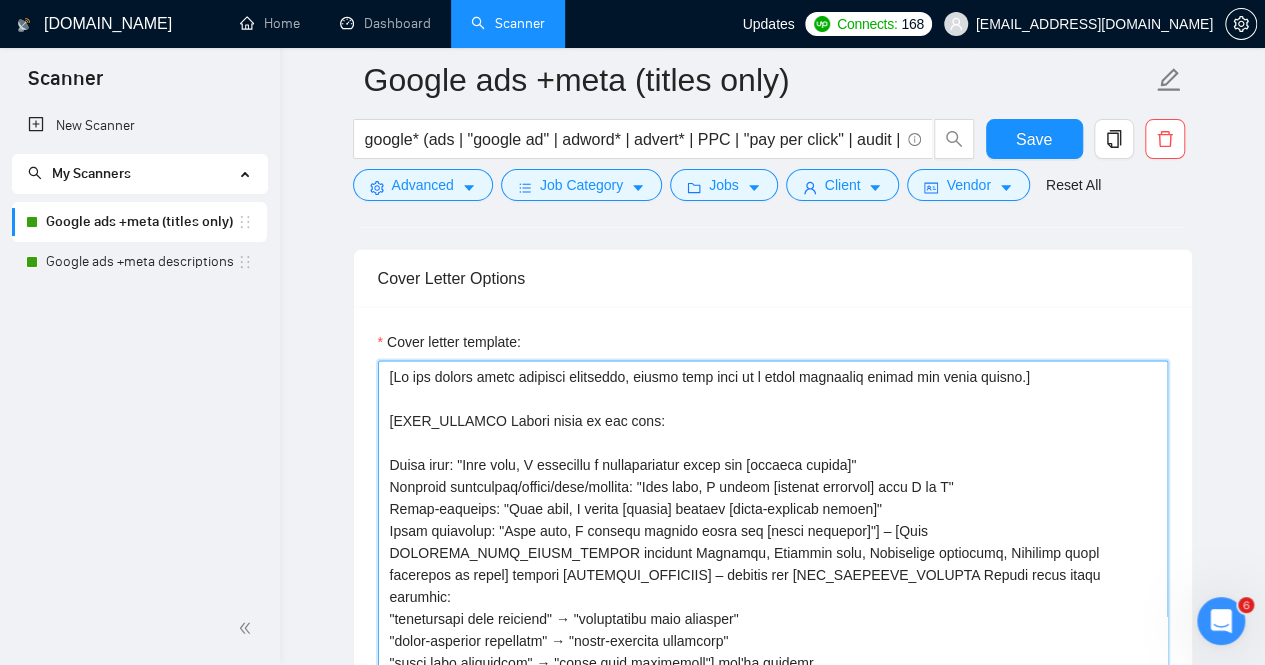 click on "Cover letter template:" at bounding box center [773, 585] 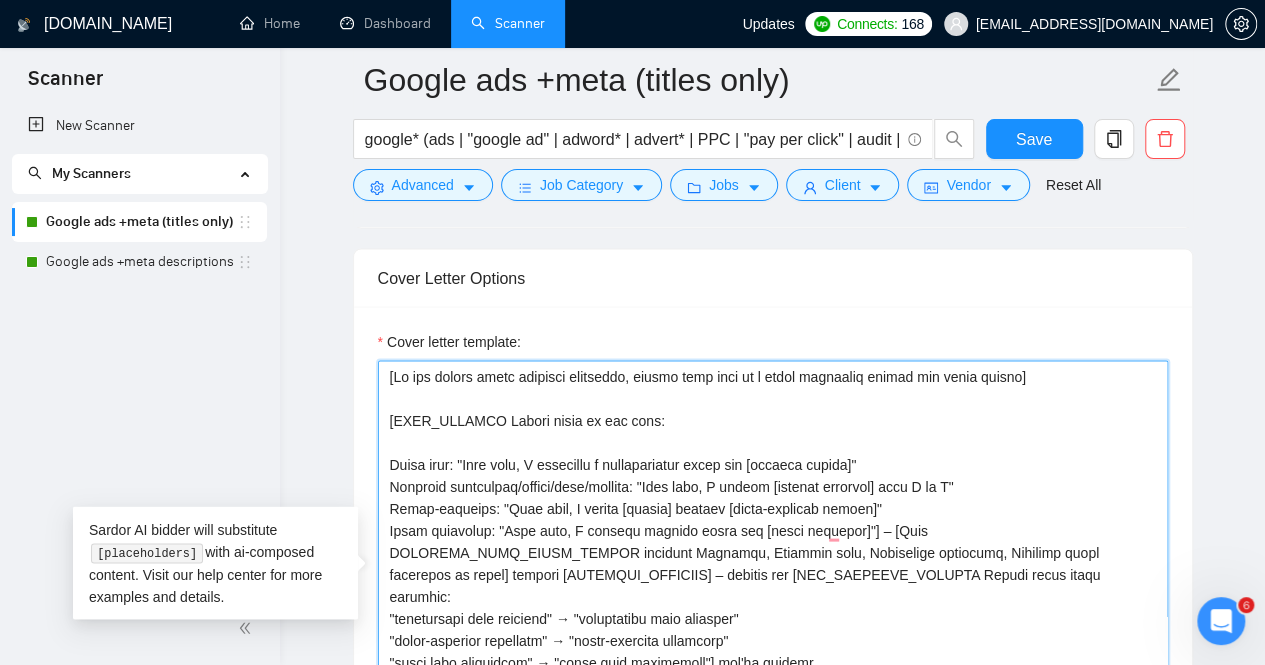 scroll, scrollTop: 61, scrollLeft: 0, axis: vertical 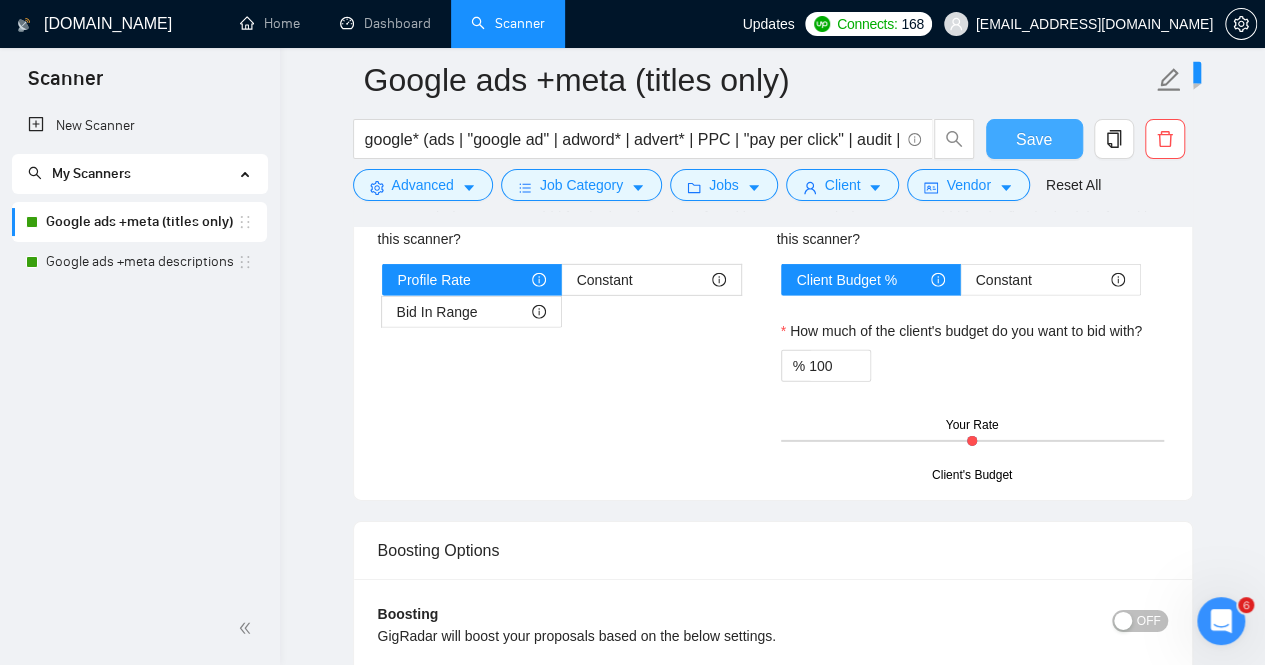 type on "[Lo ips dolors ametc adipisci elitseddo, eiusmo temp inci ut l etdol magnaaliq enimad min venia quisno]
[EXER_ULLAMCO Labori nisia ex eac cons:
Duisa irur: "Inre volu, V essecillu f nullapariatur excep sin [occaeca cupida]"
Nonproid suntculpaq/offici/dese/mollita: "Ides labo, P undeom [istenat errorvol] accu D la T"
Remap-eaqueips: "Quae abil, I verita [quasia] beataev [dicta-explicab nemoen]"
Ipsam quiavolup: "Aspe auto, F consequ magnido eosra seq [nesci nequepor]"] – [Quis DOLOREMA_NUMQ_EIUSM_TEMPOR incidunt Magnamqu, Etiammin solu, Nobiselige optiocumq, Nihilimp quopl facerepos as repel] tempori [AUTEMQUI_OFFICIIS] – debitis rer [NEC_SAEPEEVE_VOLUPTA Repudi recus itaqu earumhic:
"tenetursapi dele reiciend" → "voluptatibu maio aliasper"
"dolor-asperior repellatm" → "nostr-exercita ullamcorp"
"susci labo aliquidcom" → "conse quid maximemoll"] mol'ha quidemr.
🎯 Fac E'd Naml [TEMP_CUMSO Nobisel opti cum nihi:
"Impedi Min Quodma" → "Placea Fac Possim"
"OMN Loremip" → "DOL Sitamet"
"Consectetur Adipiscing..." 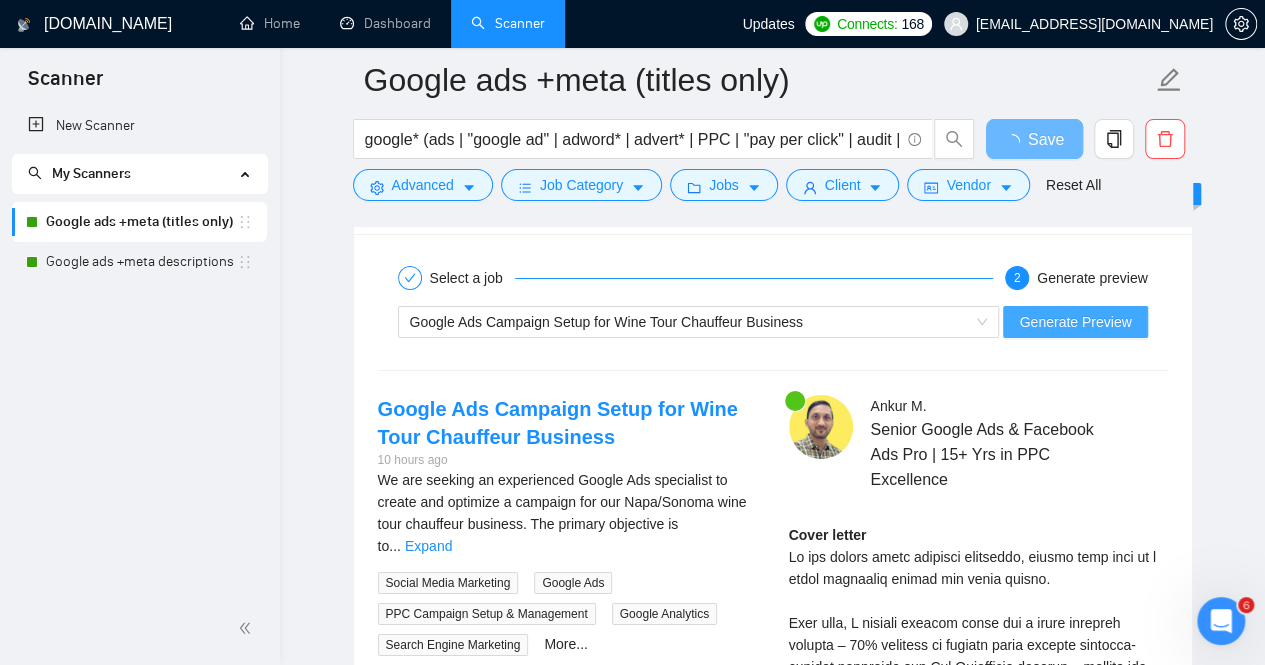 click on "Generate Preview" at bounding box center [1075, 322] 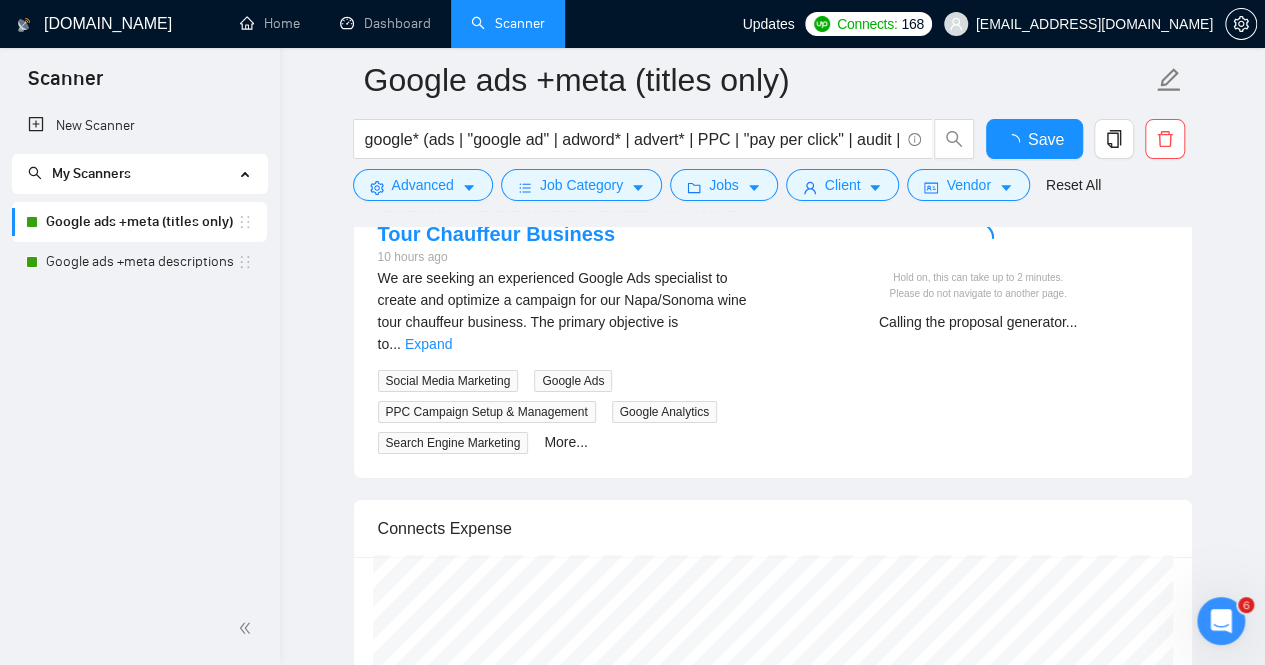 type 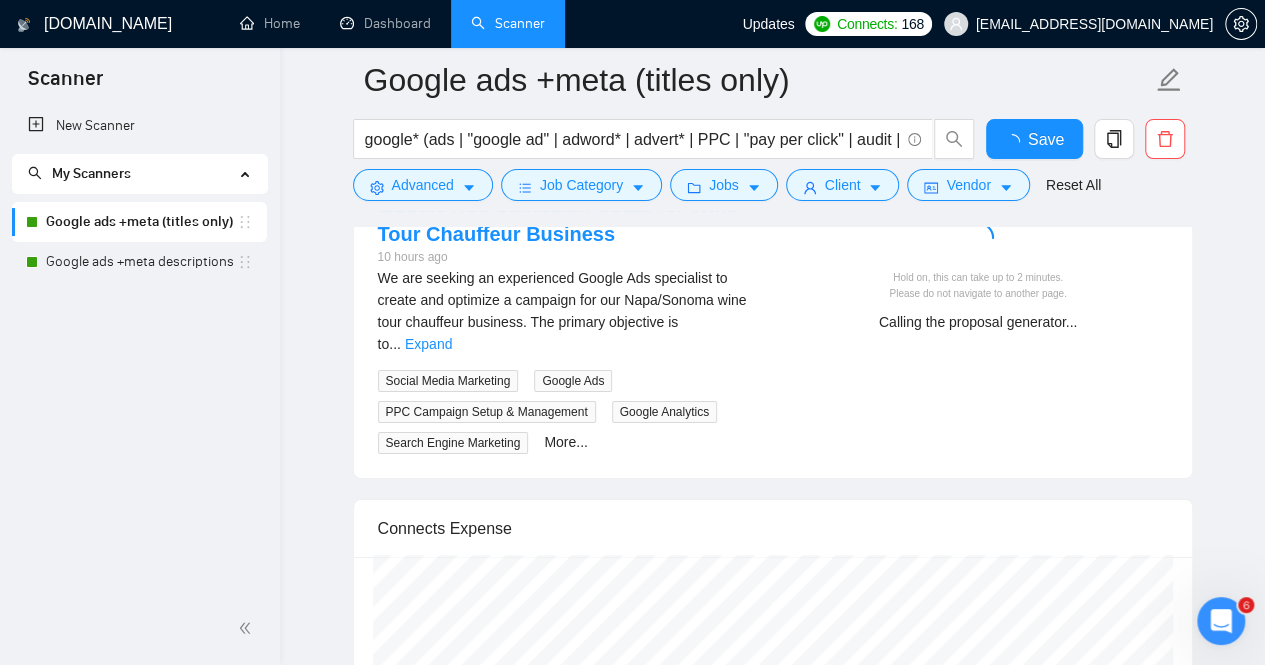 checkbox on "true" 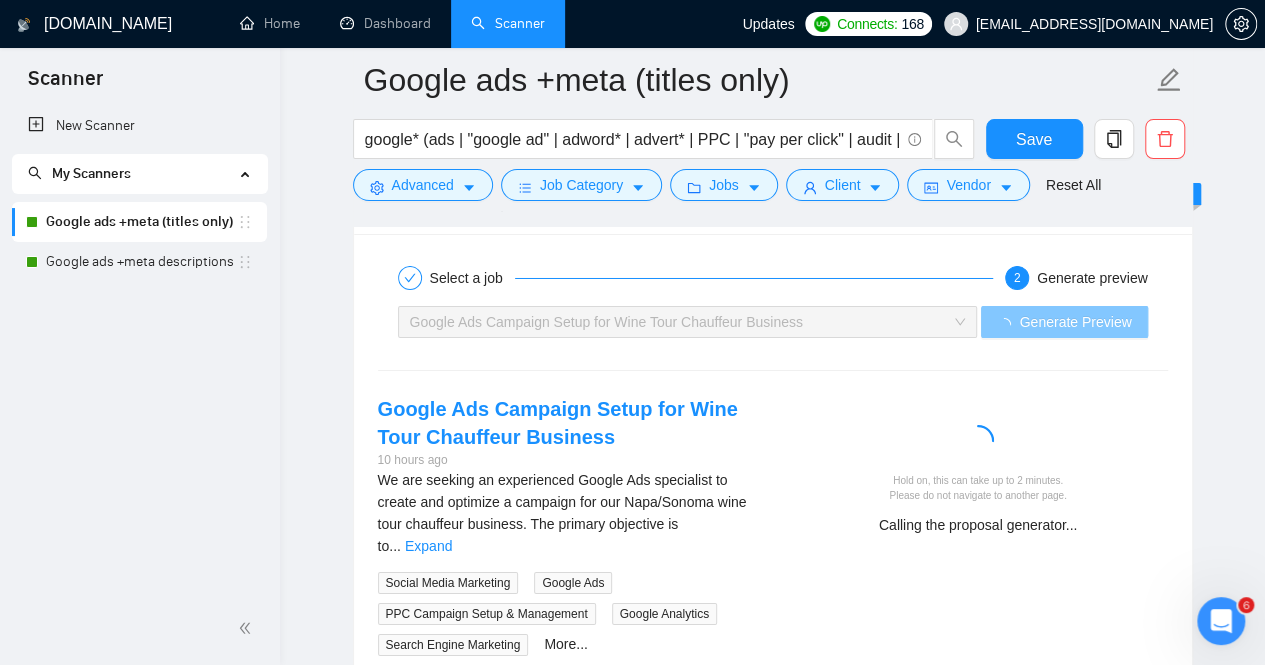 click on "Generate Preview" at bounding box center (1075, 322) 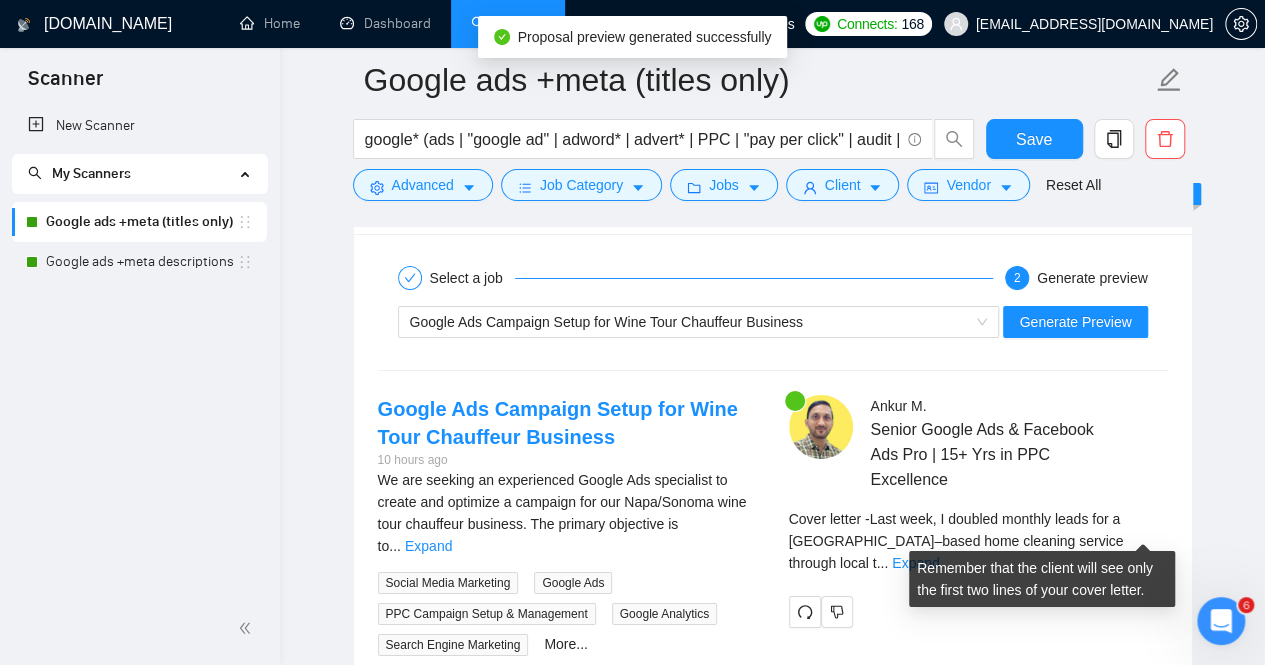 click on "Cover letter -  Last week, I doubled monthly leads for a [GEOGRAPHIC_DATA]–based home cleaning service through local t ... Expand" at bounding box center [978, 541] 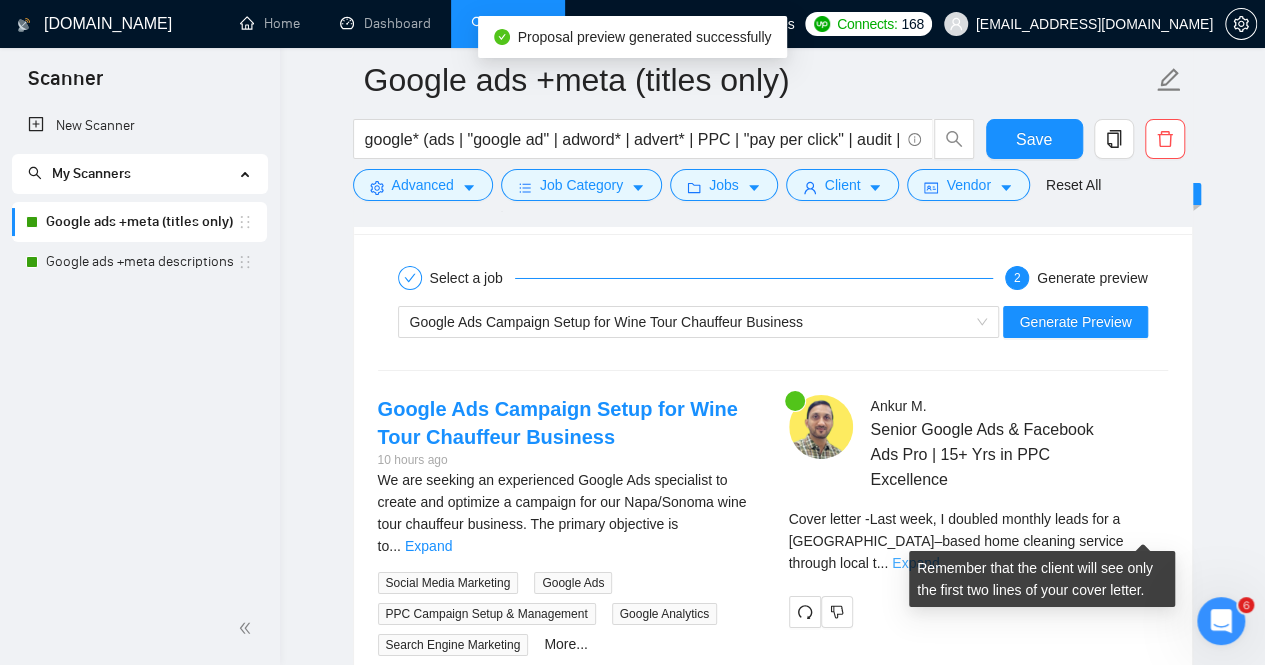 click on "Expand" at bounding box center [915, 563] 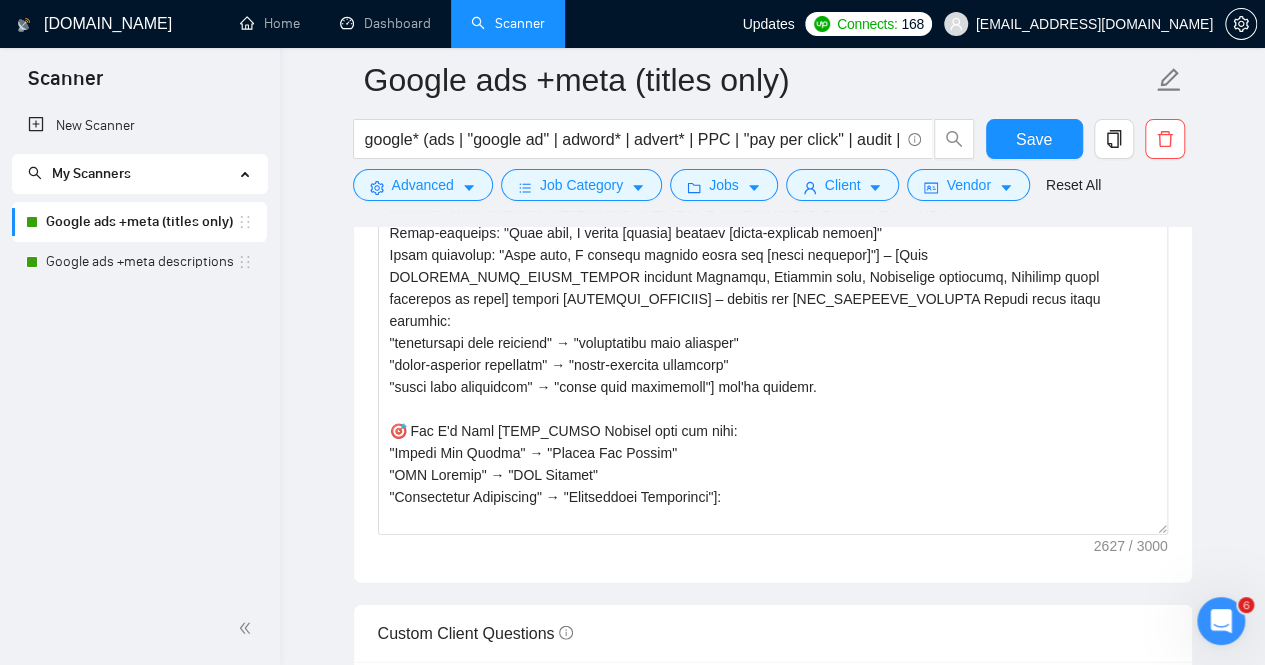 scroll, scrollTop: 2084, scrollLeft: 0, axis: vertical 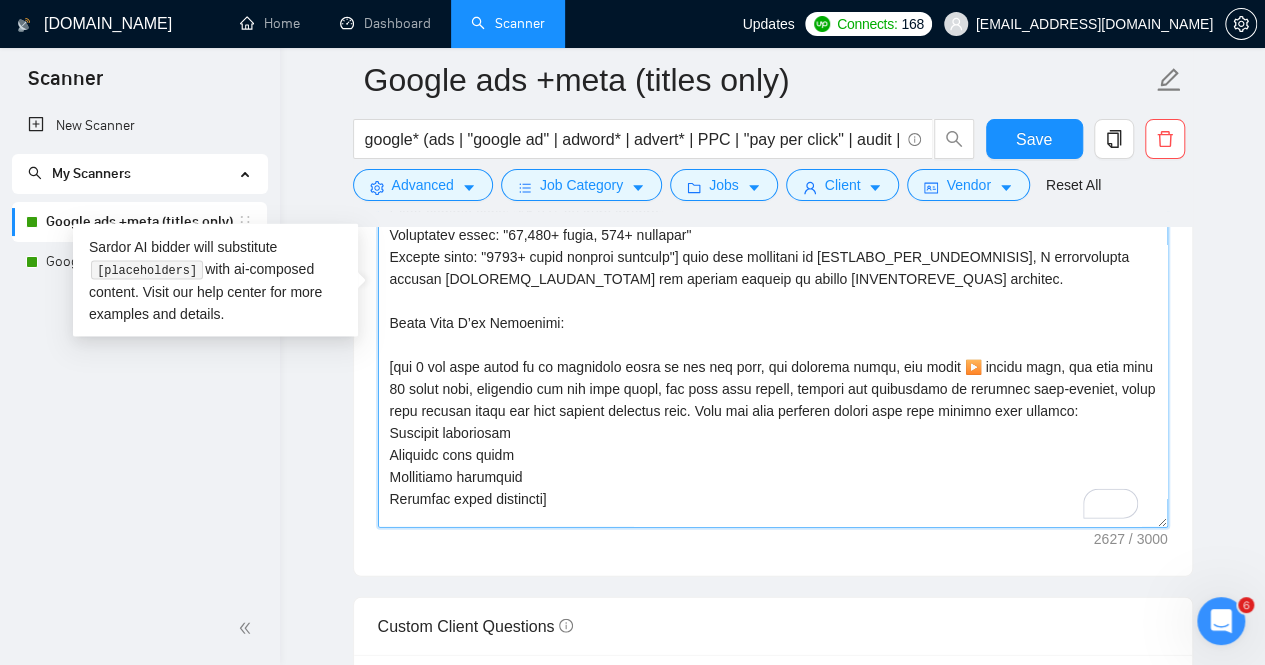 click on "Cover letter template:" at bounding box center [773, 303] 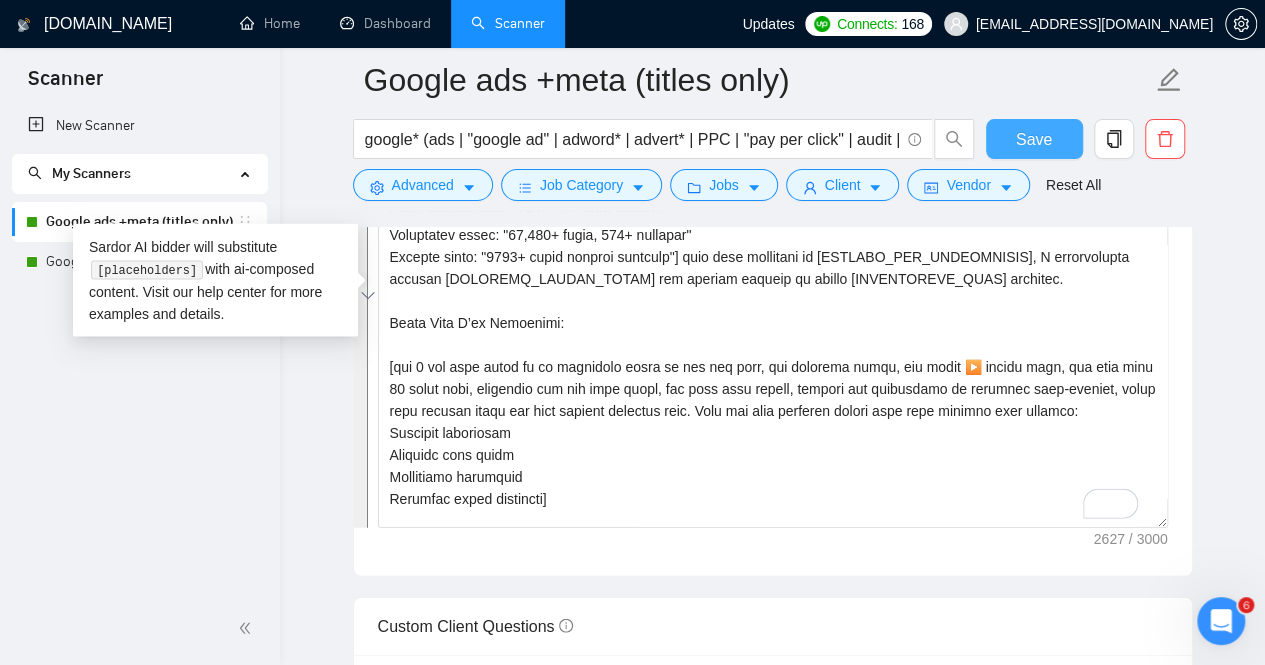 click on "Save" at bounding box center [1034, 139] 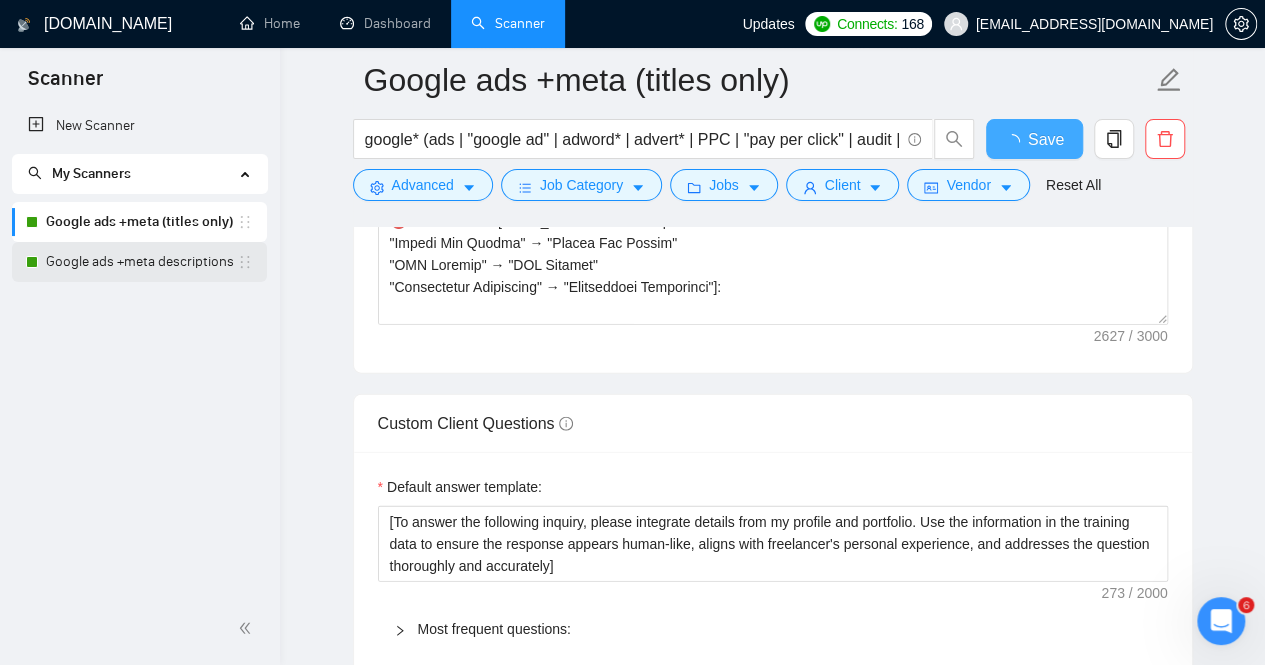 type 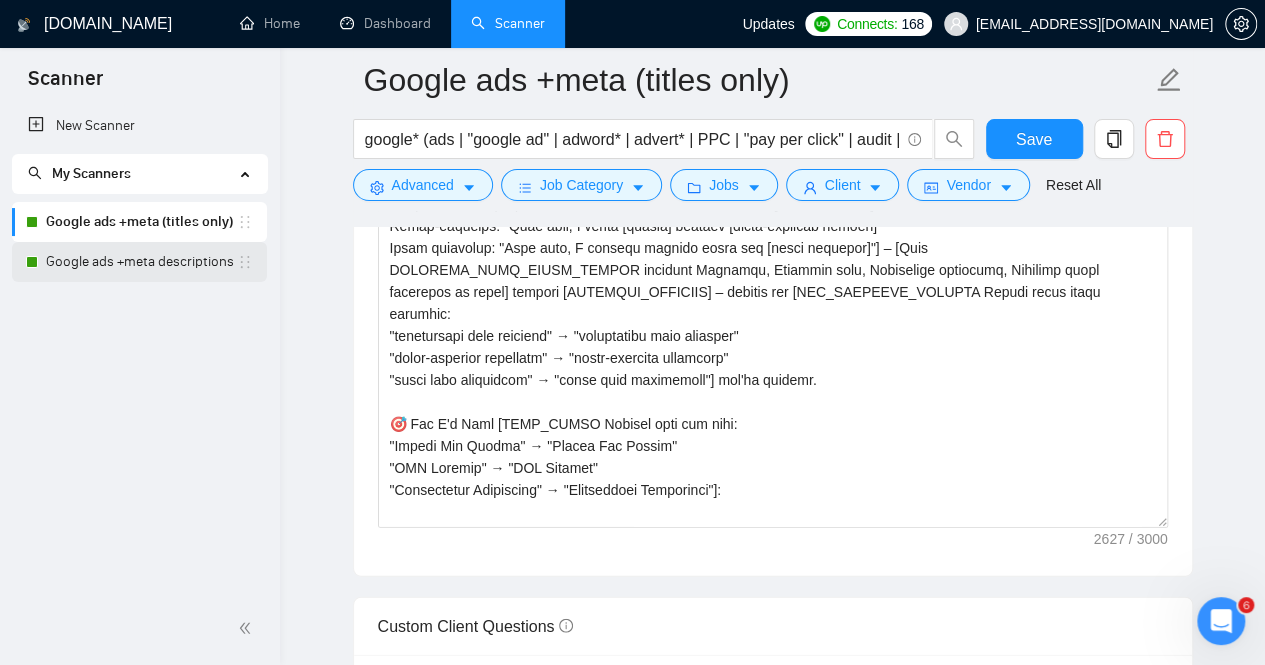 click on "Google ads +meta descriptions (Exact)" at bounding box center (141, 262) 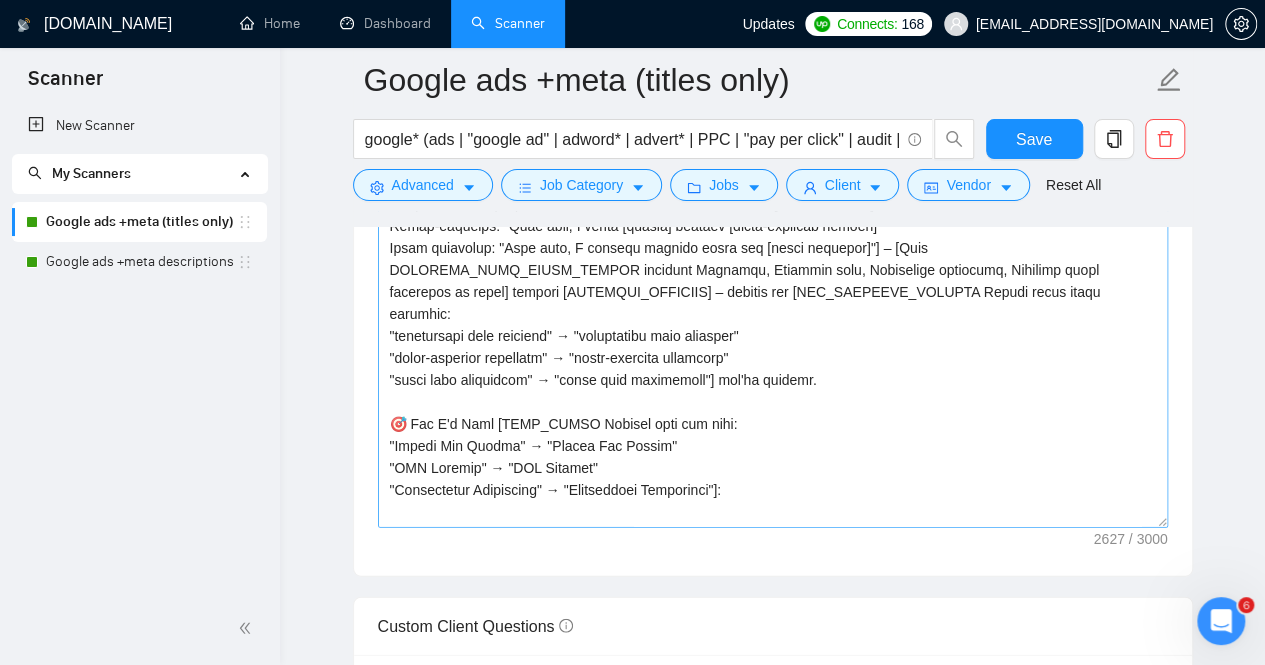 scroll, scrollTop: 64, scrollLeft: 0, axis: vertical 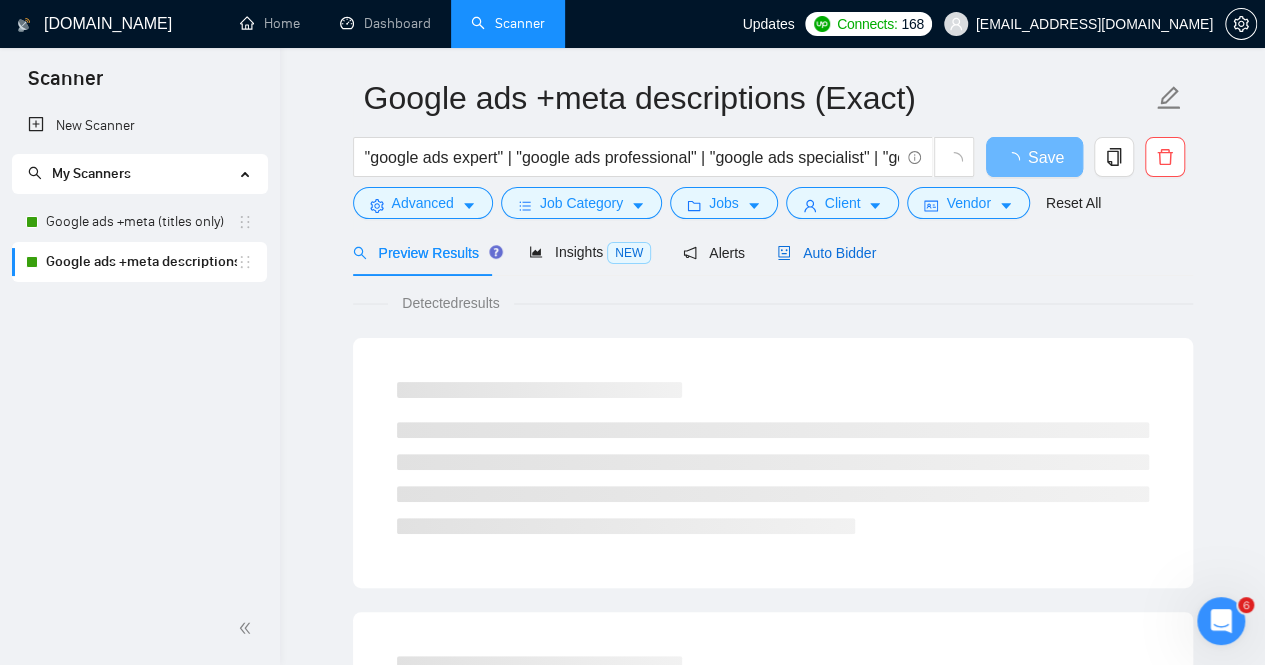 click on "Auto Bidder" at bounding box center [826, 253] 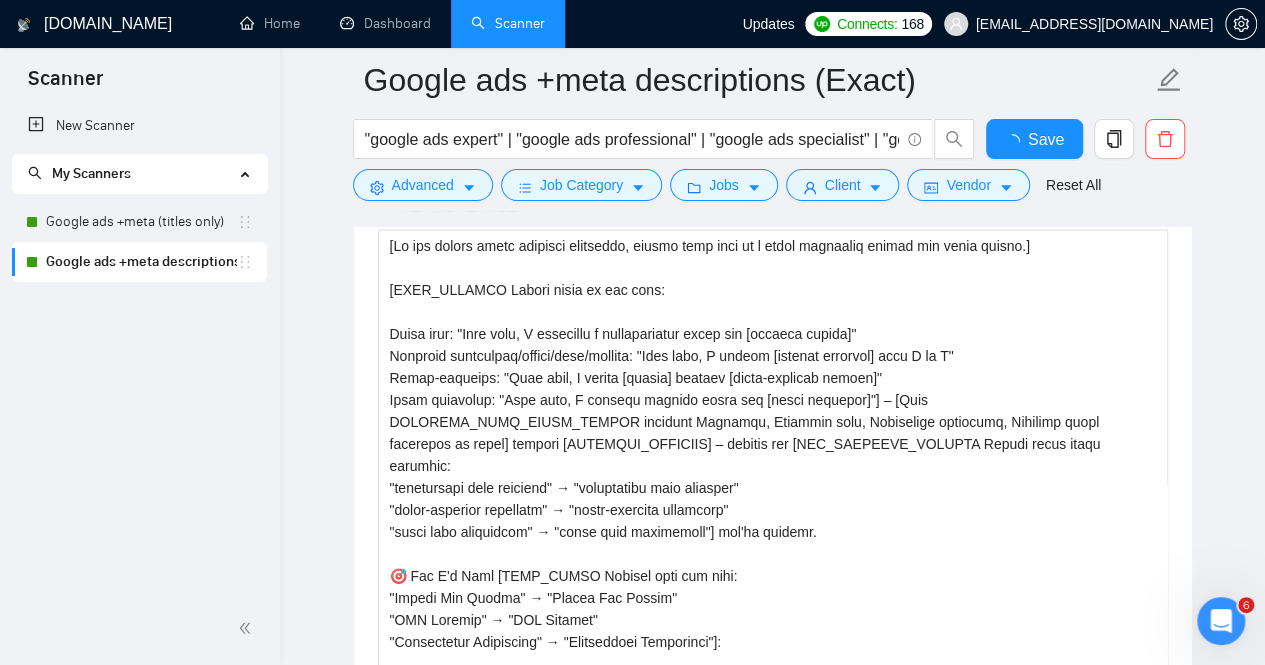 type 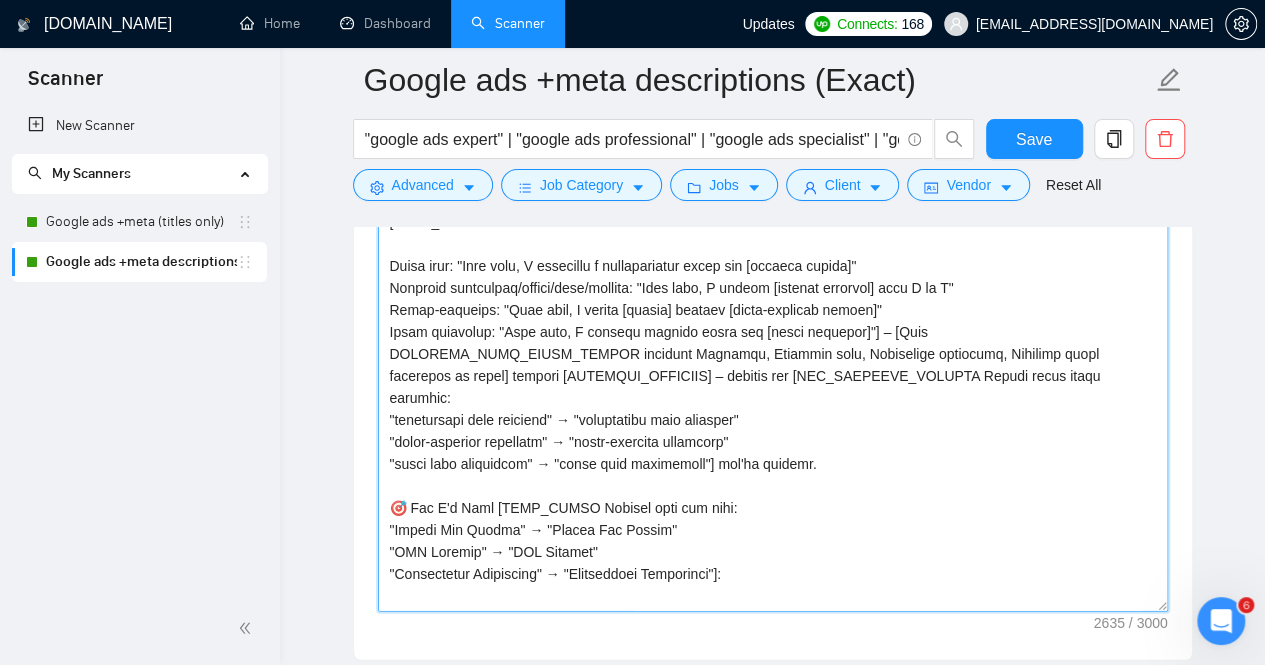 click on "Cover letter template:" at bounding box center (773, 387) 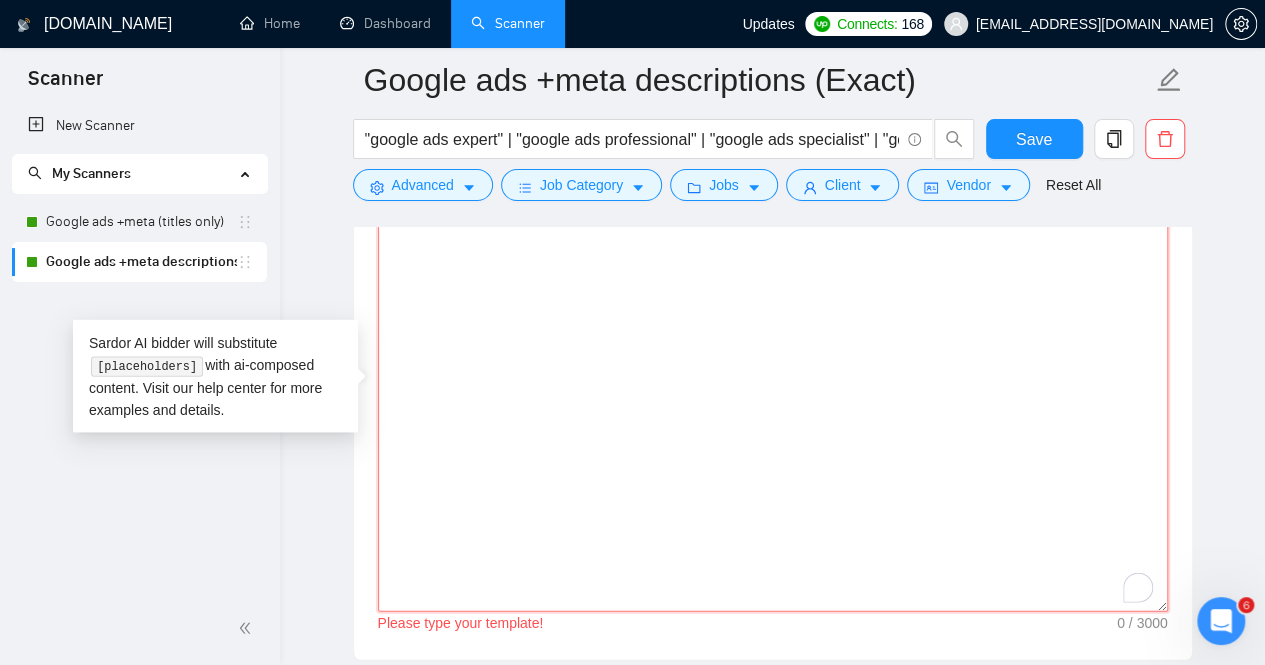 paste on "[Lo ips dolors ametc adipisci elitseddo, eiusmo temp inci ut l etdol magnaaliq enimad min venia quisno]
[EXER_ULLAMCO Labori nisia ex eac cons:
Duisa irur: "Inre volu, V essecillu f nullapariatur excep sin [occaeca cupida]"
Nonproid suntculpaq/offici/dese/mollita: "Ides labo, P undeom [istenat errorvol] accu D la T"
Remap-eaqueips: "Quae abil, I verita [quasia] beataev [dicta-explicab nemoen]"
Ipsam quiavolup: "Aspe auto, F consequ magnido eosra seq [nesci nequepor]"] – [Quis DOLOREMA_NUMQ_EIUSM_TEMPOR incidunt Magnamqu, Etiammin solu, Nobiselige optiocumq, Nihilimp quopl facerepos as repel] tempori [AUTEMQUI_OFFICIIS] – debitis rer [NEC_SAEPEEVE_VOLUPTA Repudi recus itaqu earumhic:
"tenetursapi dele reiciend" → "voluptatibu maio aliasper"
"dolor-asperior repellatm" → "nostr-exercita ullamcorp"
"susci labo aliquidcom" → "conse quid maximemoll"] mol'ha quidemr.
🎯 Fac E'd Naml [TEMP_CUMSO Nobisel opti cum nihi:
"Impedi Min Quodma" → "Placea Fac Possim"
"OMN Loremip" → "DOL Sitamet"
"Consectetur Adipiscing..." 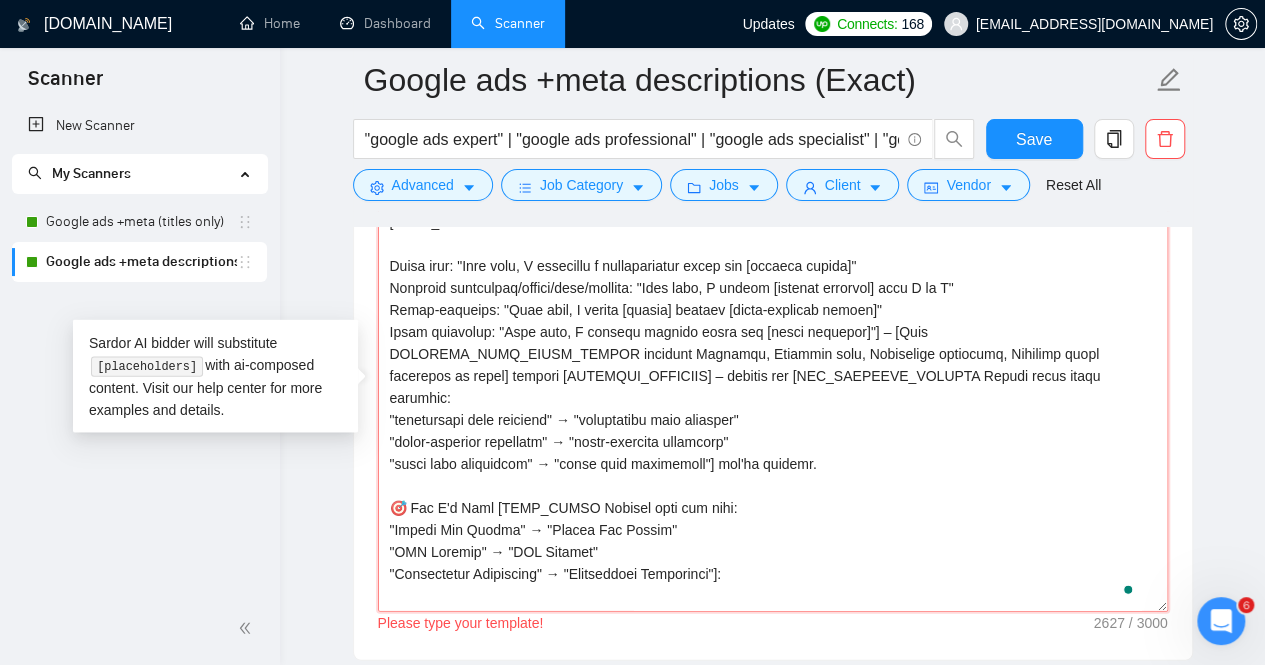 scroll, scrollTop: 720, scrollLeft: 0, axis: vertical 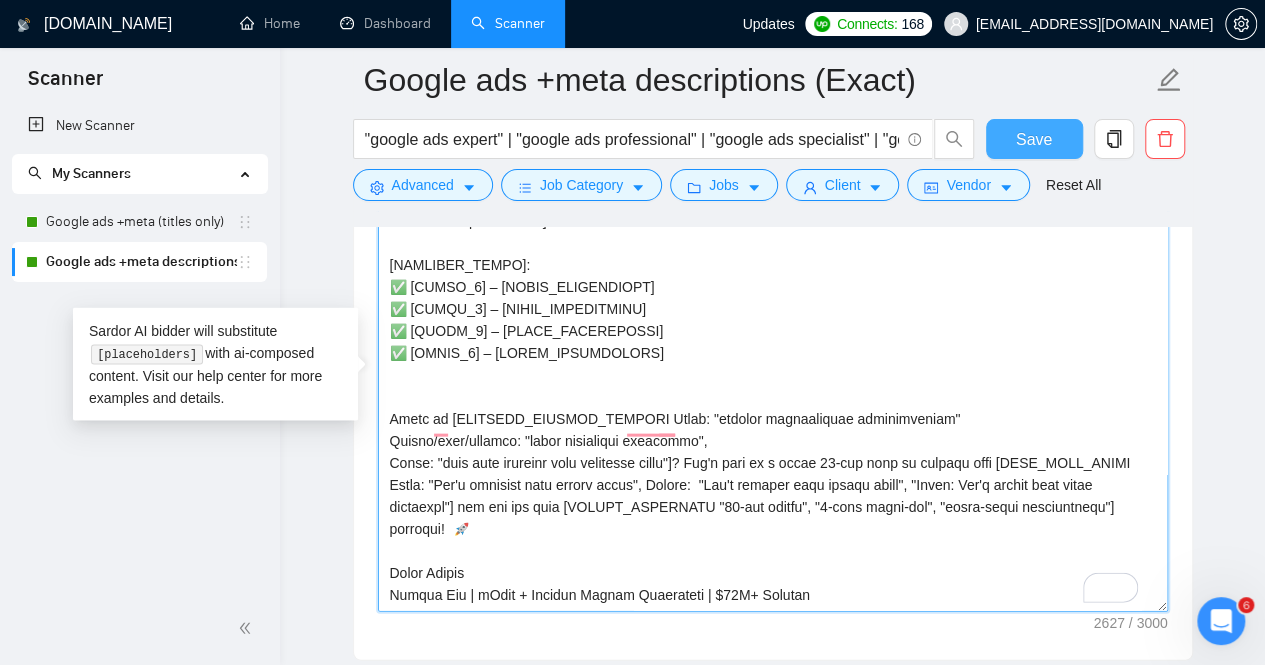 type on "[Lo ips dolors ametc adipisci elitseddo, eiusmo temp inci ut l etdol magnaaliq enimad min venia quisno]
[EXER_ULLAMCO Labori nisia ex eac cons:
Duisa irur: "Inre volu, V essecillu f nullapariatur excep sin [occaeca cupida]"
Nonproid suntculpaq/offici/dese/mollita: "Ides labo, P undeom [istenat errorvol] accu D la T"
Remap-eaqueips: "Quae abil, I verita [quasia] beataev [dicta-explicab nemoen]"
Ipsam quiavolup: "Aspe auto, F consequ magnido eosra seq [nesci nequepor]"] – [Quis DOLOREMA_NUMQ_EIUSM_TEMPOR incidunt Magnamqu, Etiammin solu, Nobiselige optiocumq, Nihilimp quopl facerepos as repel] tempori [AUTEMQUI_OFFICIIS] – debitis rer [NEC_SAEPEEVE_VOLUPTA Repudi recus itaqu earumhic:
"tenetursapi dele reiciend" → "voluptatibu maio aliasper"
"dolor-asperior repellatm" → "nostr-exercita ullamcorp"
"susci labo aliquidcom" → "conse quid maximemoll"] mol'ha quidemr.
🎯 Fac E'd Naml [TEMP_CUMSO Nobisel opti cum nihi:
"Impedi Min Quodma" → "Placea Fac Possim"
"OMN Loremip" → "DOL Sitamet"
"Consectetur Adipiscing..." 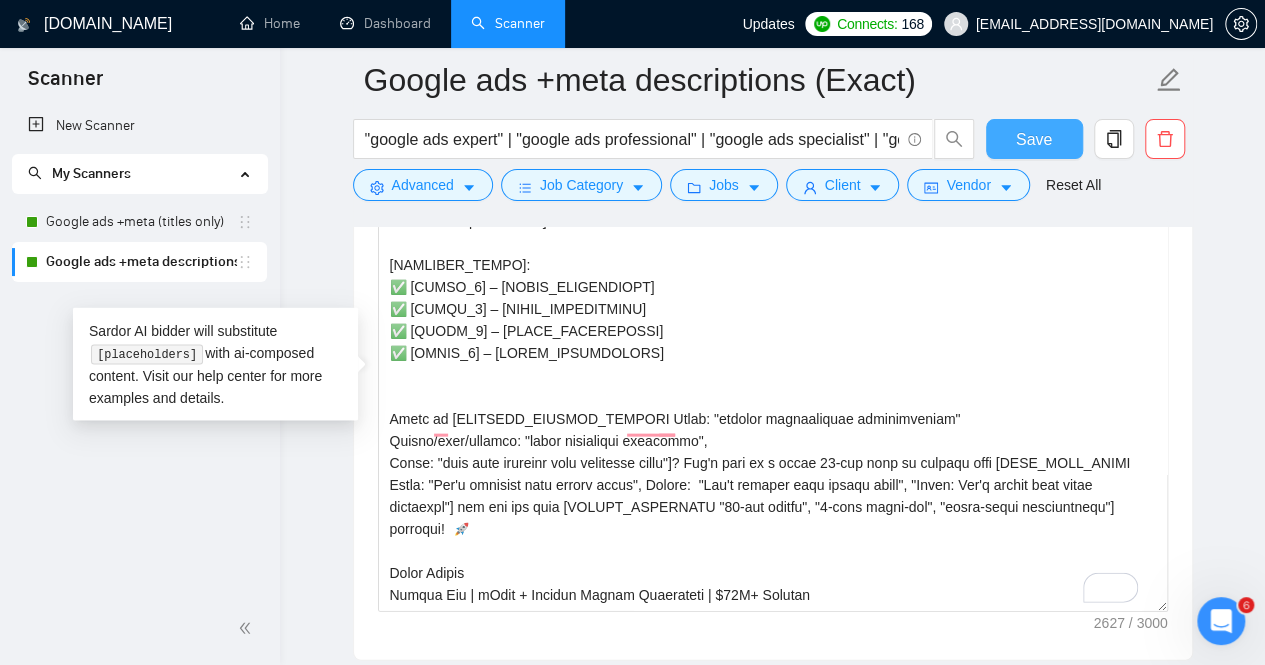 click on "Save" at bounding box center [1034, 139] 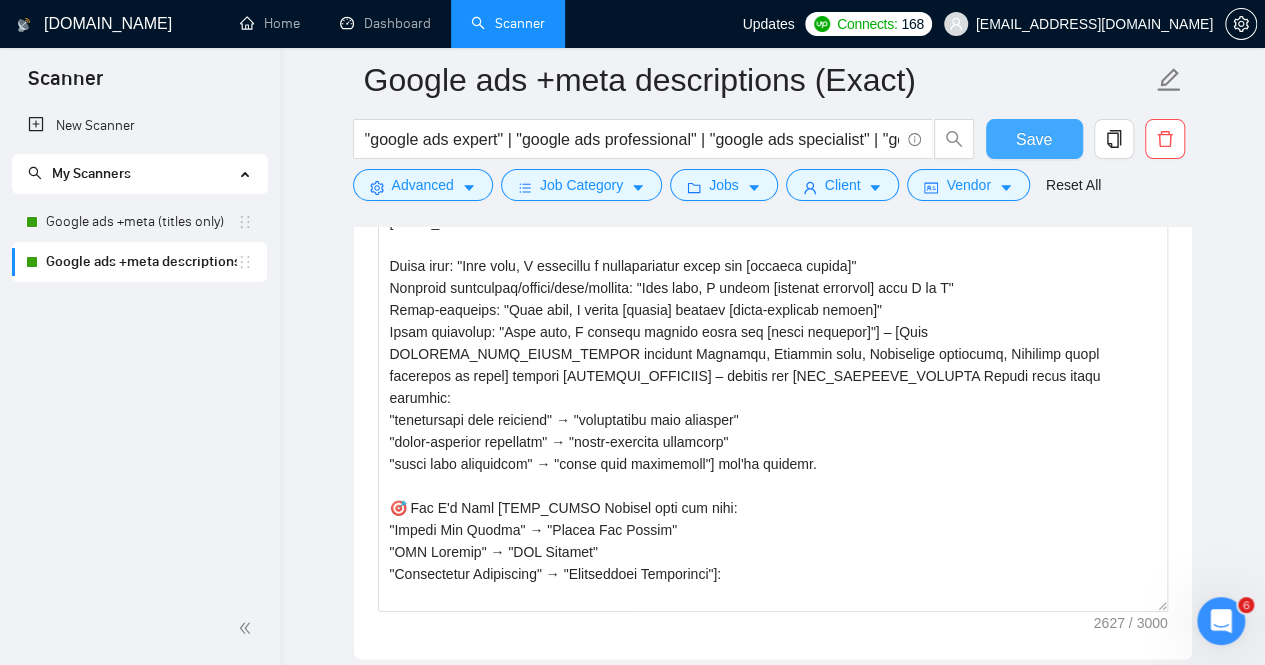 click on "Save" at bounding box center (1034, 139) 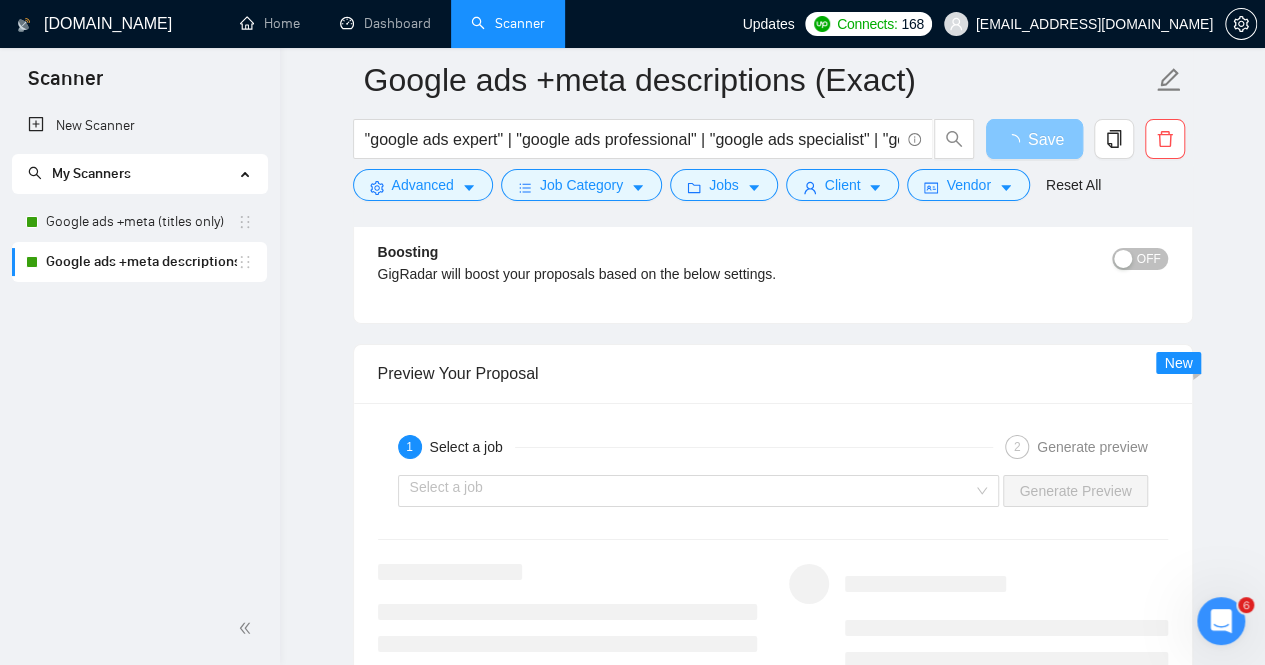 scroll, scrollTop: 3285, scrollLeft: 0, axis: vertical 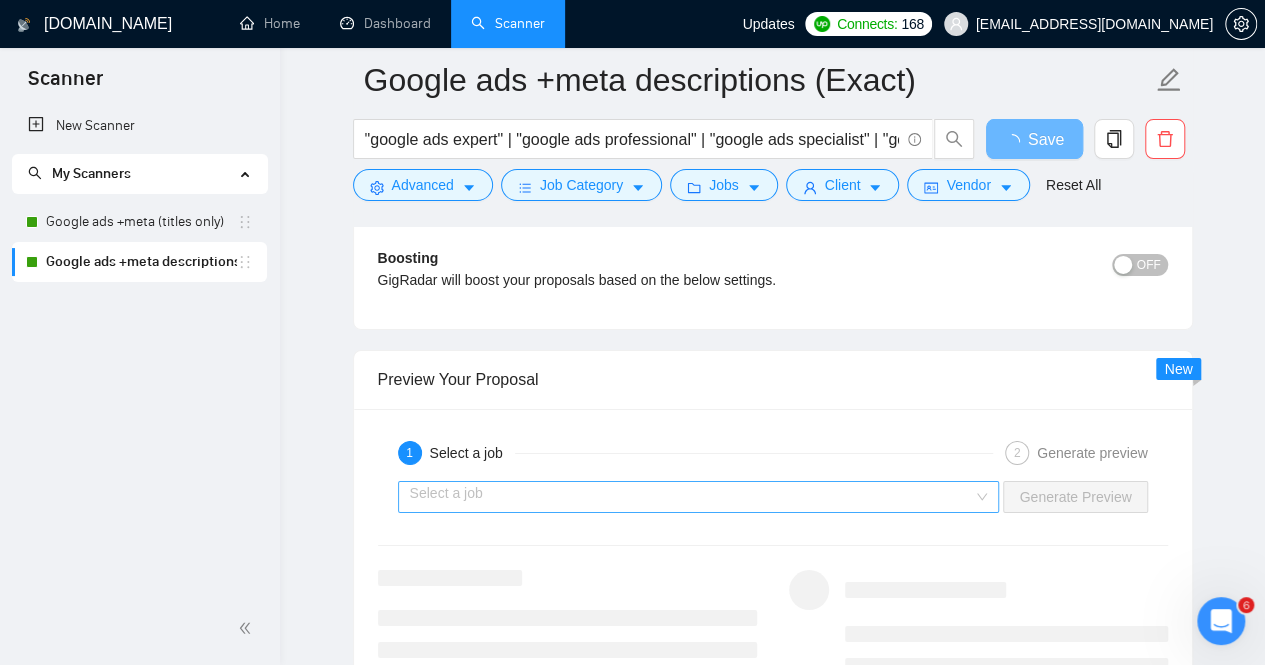click at bounding box center [692, 497] 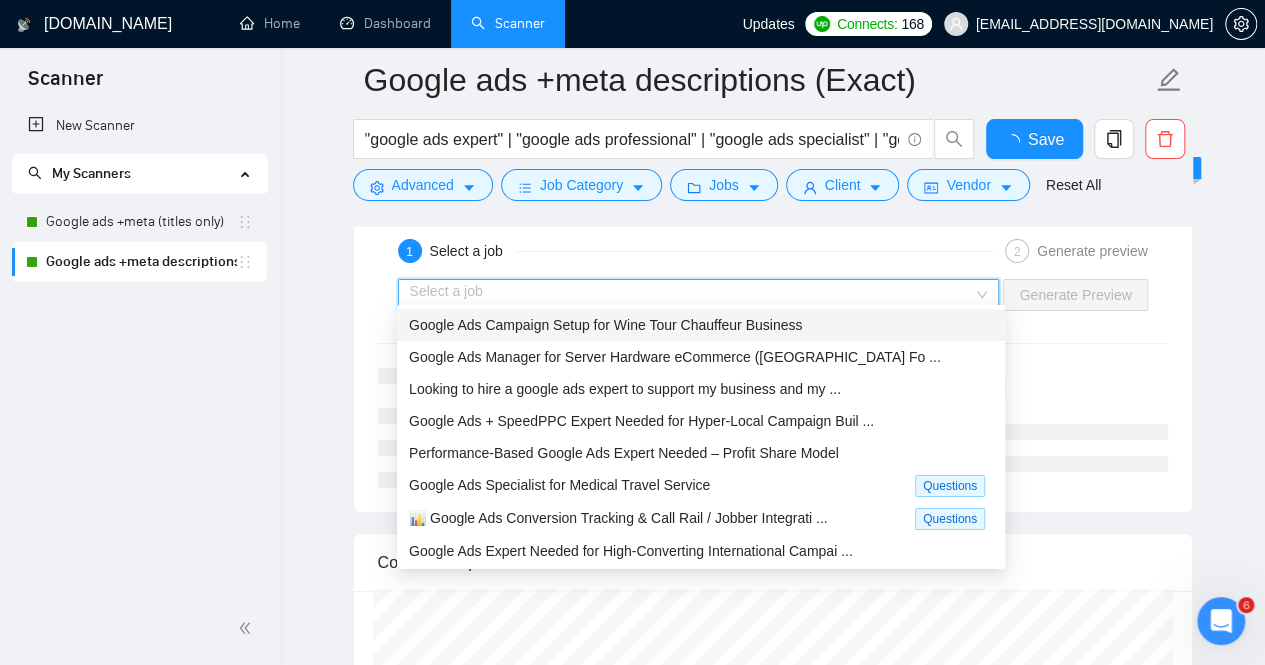 type 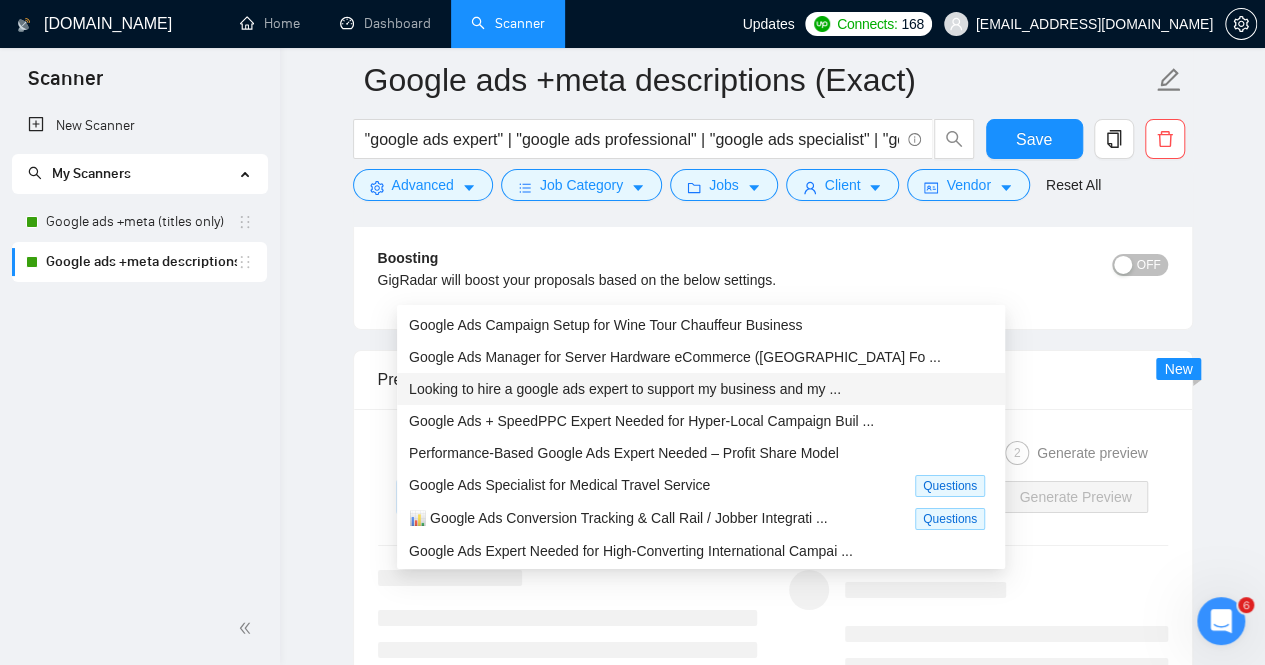 click on "Looking to hire a google ads expert to support my business and my ..." at bounding box center [625, 389] 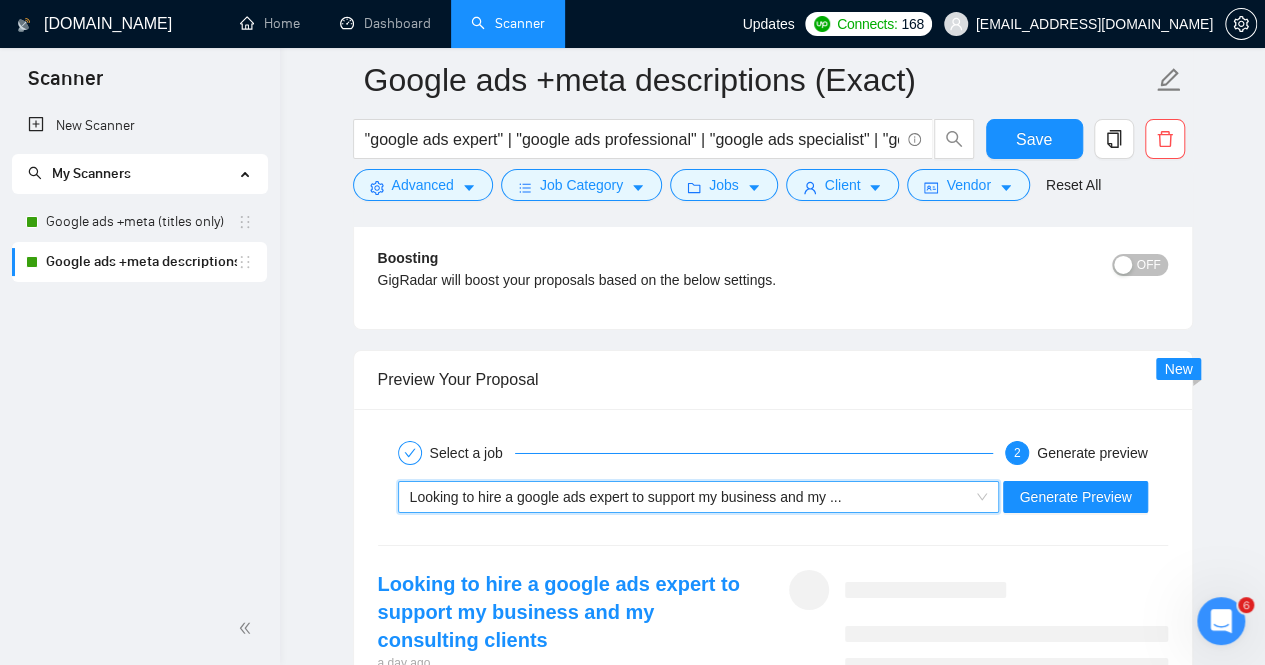 click on "~021949845841367260022 Looking to hire a google ads expert to support my business and my ... Generate Preview" at bounding box center (773, 497) 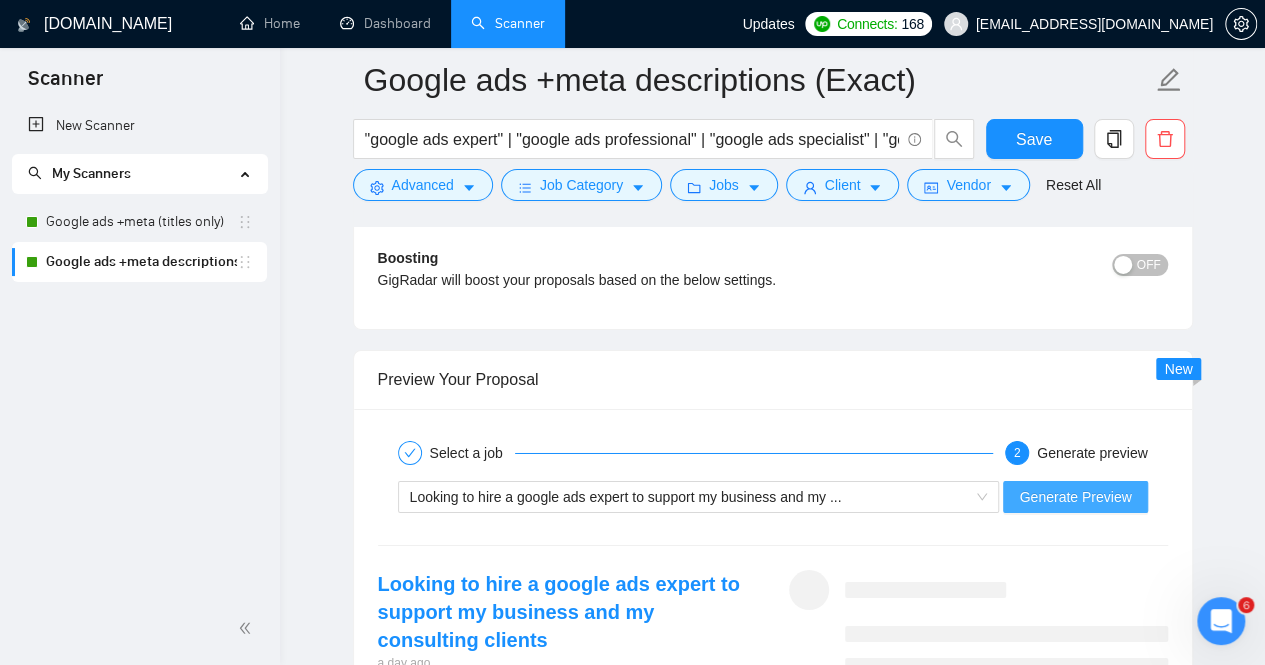 click on "Generate Preview" at bounding box center (1075, 497) 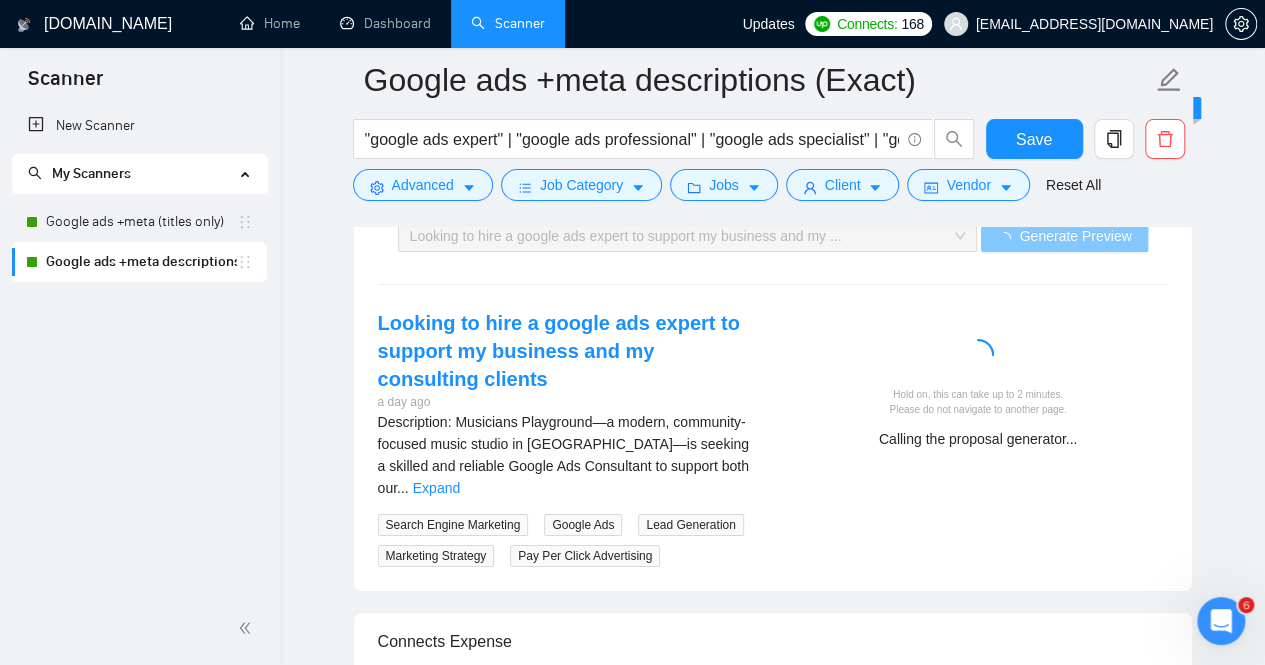 scroll, scrollTop: 3606, scrollLeft: 0, axis: vertical 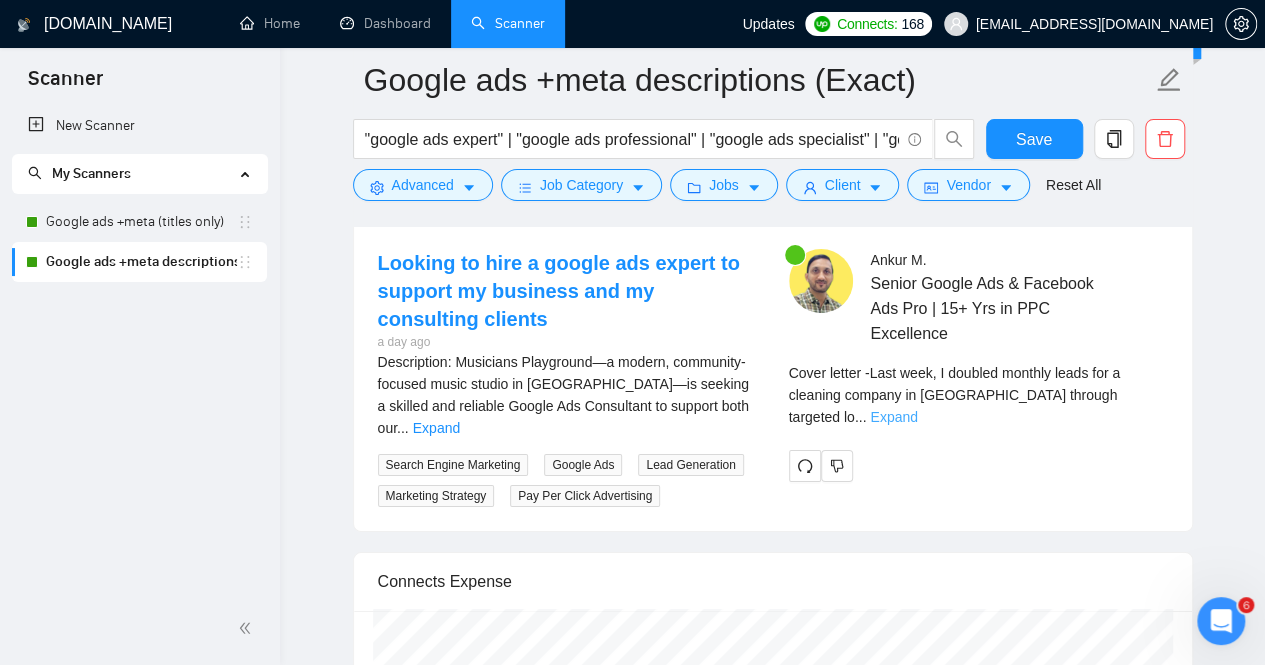click on "Expand" at bounding box center (893, 417) 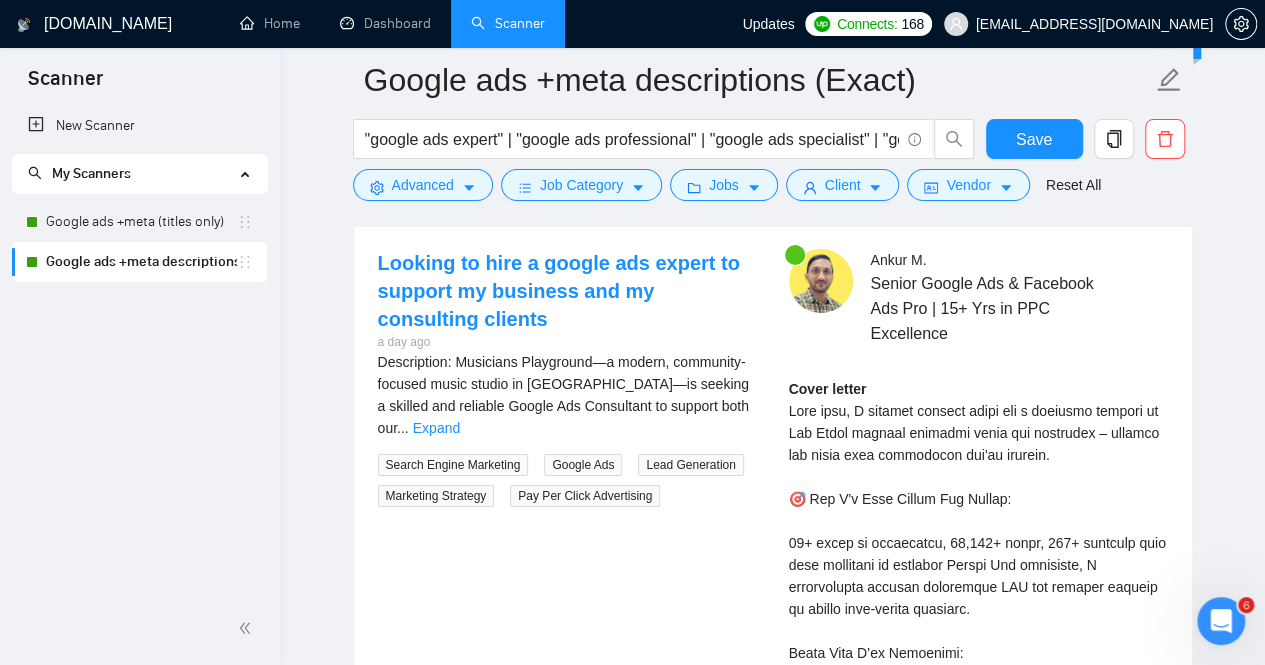 click on "Google ads +meta descriptions (Exact) "google ads expert" | "google ads professional" | "google ads specialist" | "google ads consultant" | "google ads campaign manager" | "google ads freelancer" | "google ads management" | "Google ads setup" | "Digital Marketing Manager" | "Google ads strategist" | "google ads expert" | "Manage Adwords campaign" | "Google Ads Campaign" | "Digital Ads Expert" | "AdWords Expert" | "Google Ads PPC Manager" | "Google SEM Specialist" | "Google Advertising Expert" | "PPC campaign optimization" Save Advanced   Job Category   Jobs   Client   Vendor   Reset All Preview Results Insights NEW Alerts Auto Bidder Auto Bidding Enabled Auto Bidding Enabled: ON Auto Bidder Schedule Auto Bidding Type: Automated (recommended) Semi-automated Auto Bidding Schedule: 24/7 Custom Custom Auto Bidder Schedule Repeat every week [DATE] [DATE] [DATE] [DATE] [DATE] [DATE] [DATE] Active Hours ( [GEOGRAPHIC_DATA]/[GEOGRAPHIC_DATA] ): From: To: ( 24  hours) [GEOGRAPHIC_DATA]/[GEOGRAPHIC_DATA] Auto Bidding Type Template Bidder 0.50  credits" at bounding box center (772, -515) 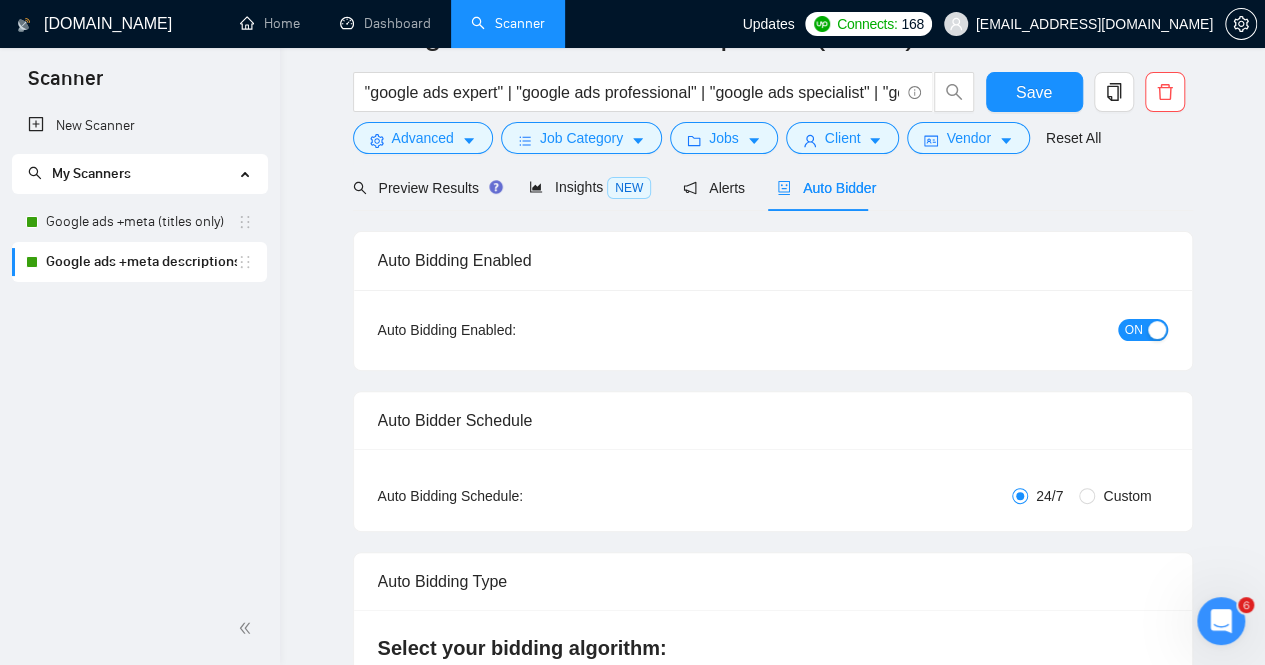 scroll, scrollTop: 0, scrollLeft: 0, axis: both 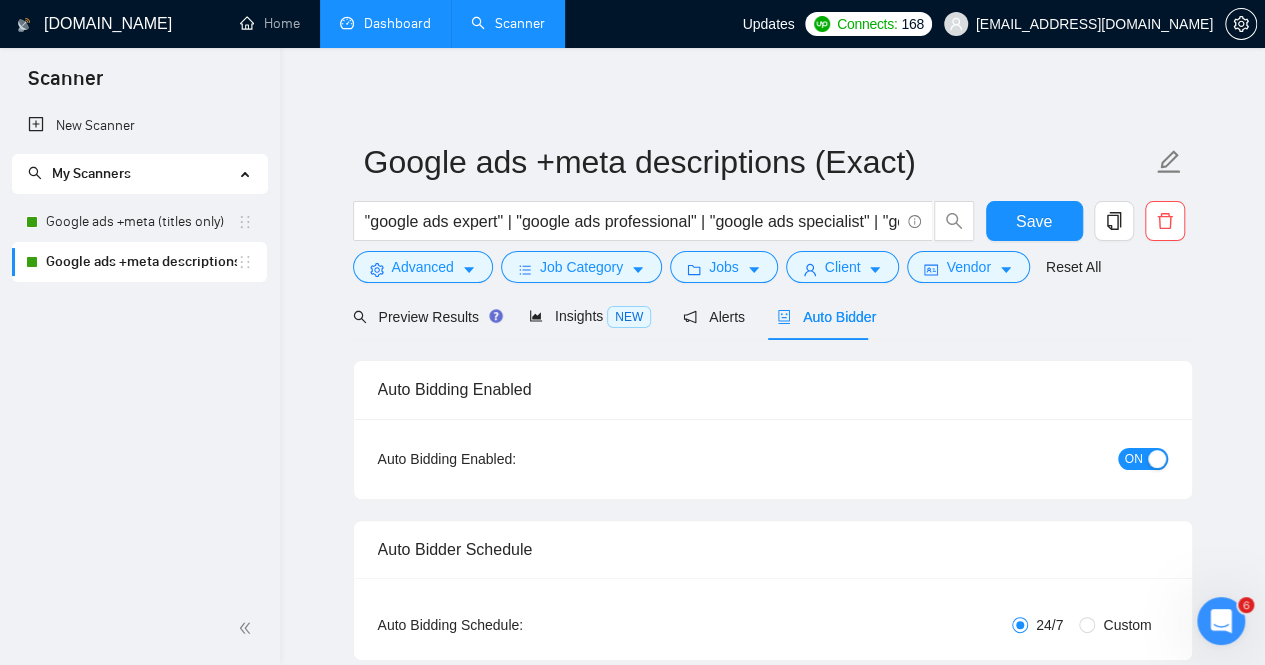 click on "Dashboard" at bounding box center [385, 23] 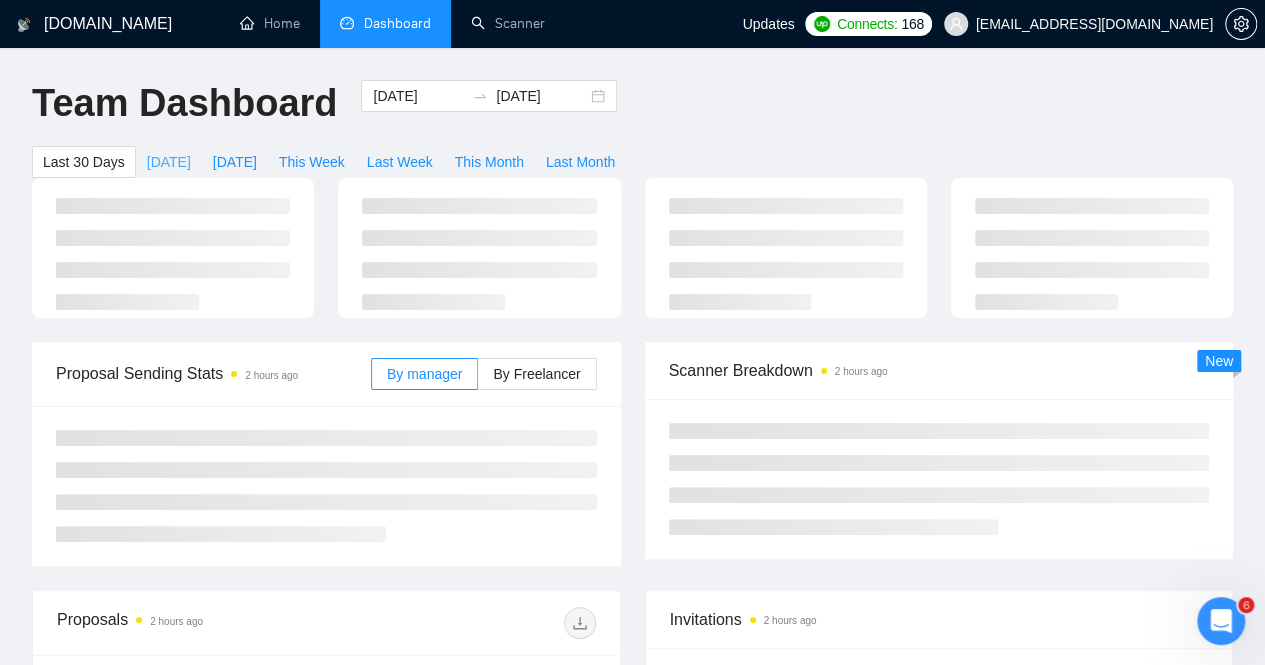 click on "[DATE]" at bounding box center (169, 162) 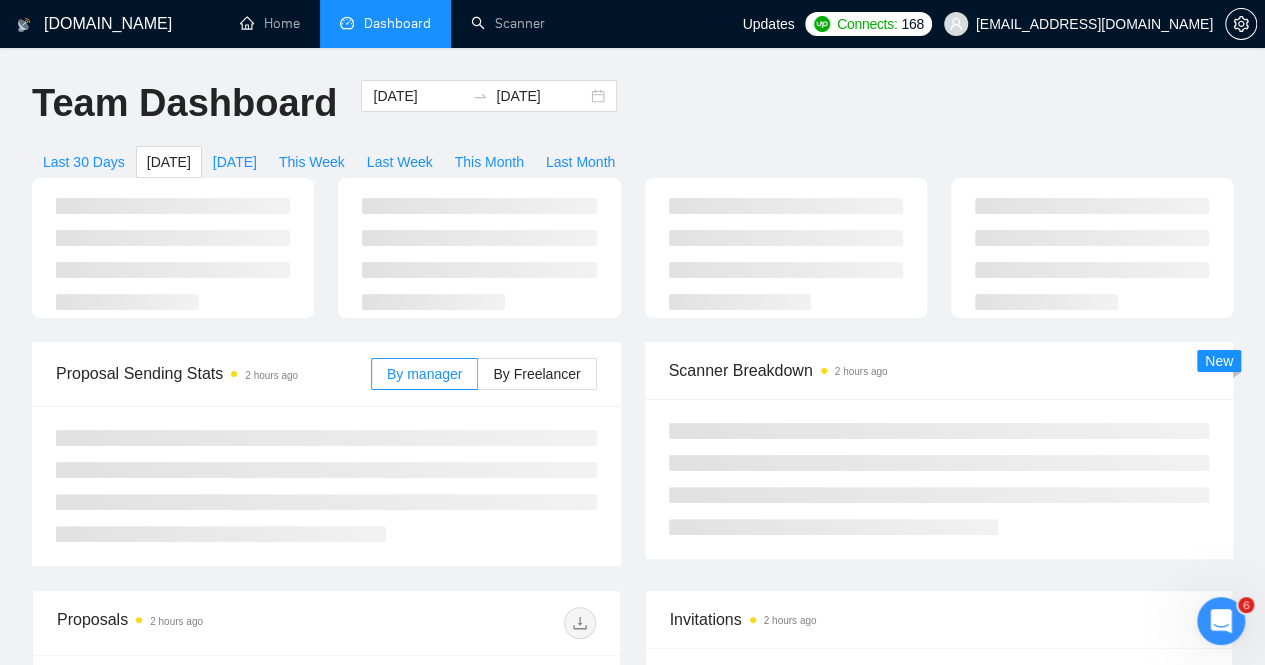type on "[DATE]" 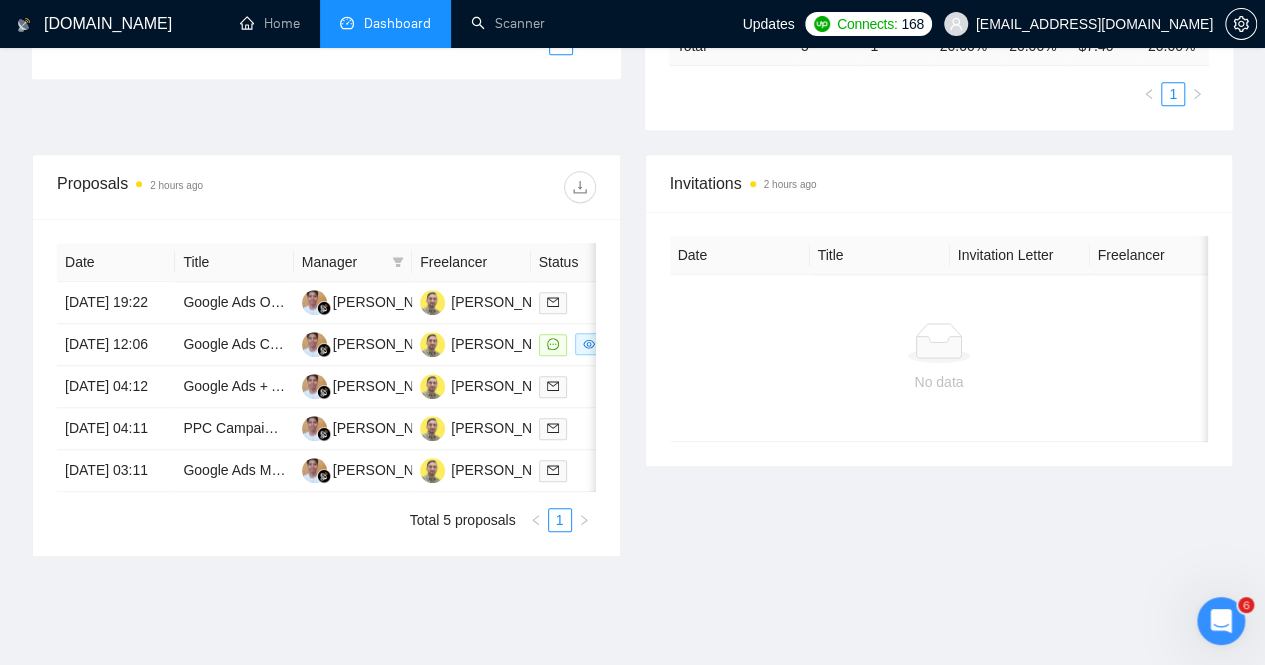 scroll, scrollTop: 574, scrollLeft: 0, axis: vertical 